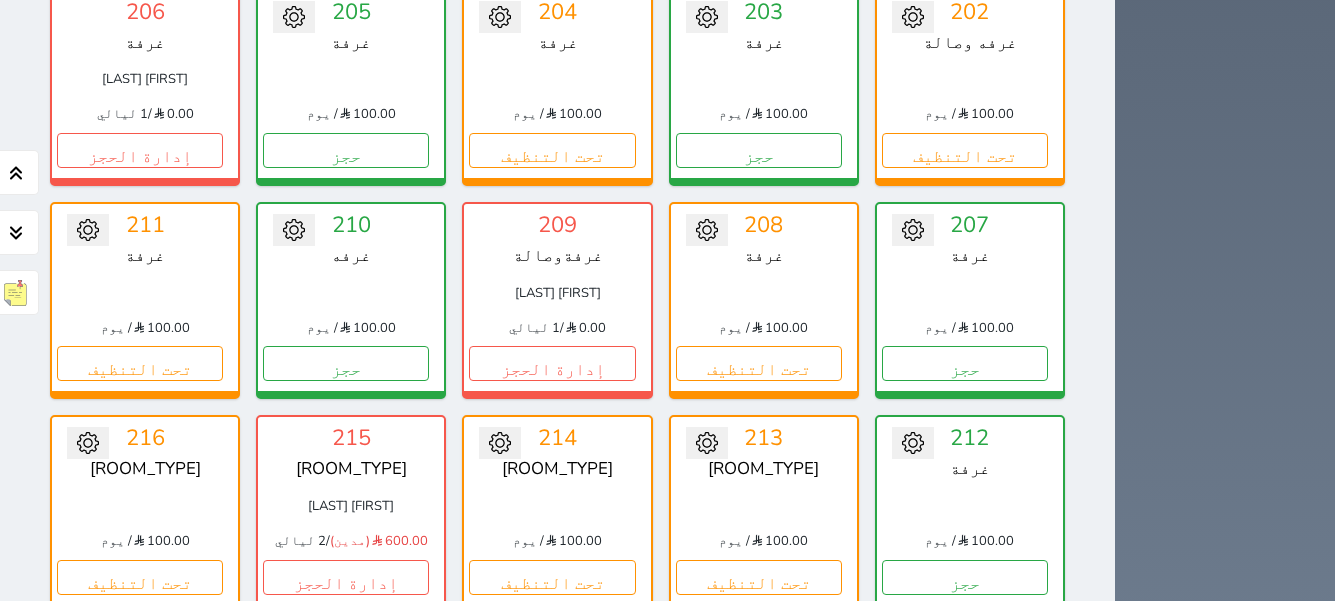 scroll, scrollTop: 1178, scrollLeft: 0, axis: vertical 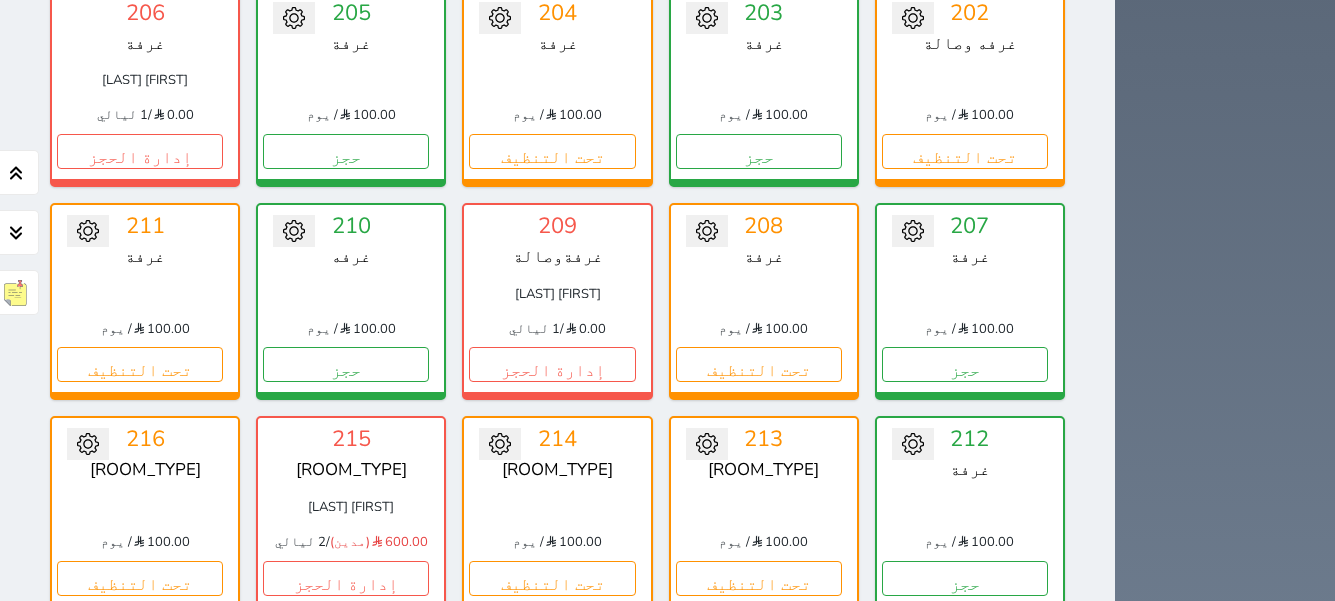 click on "حجز" at bounding box center [965, 791] 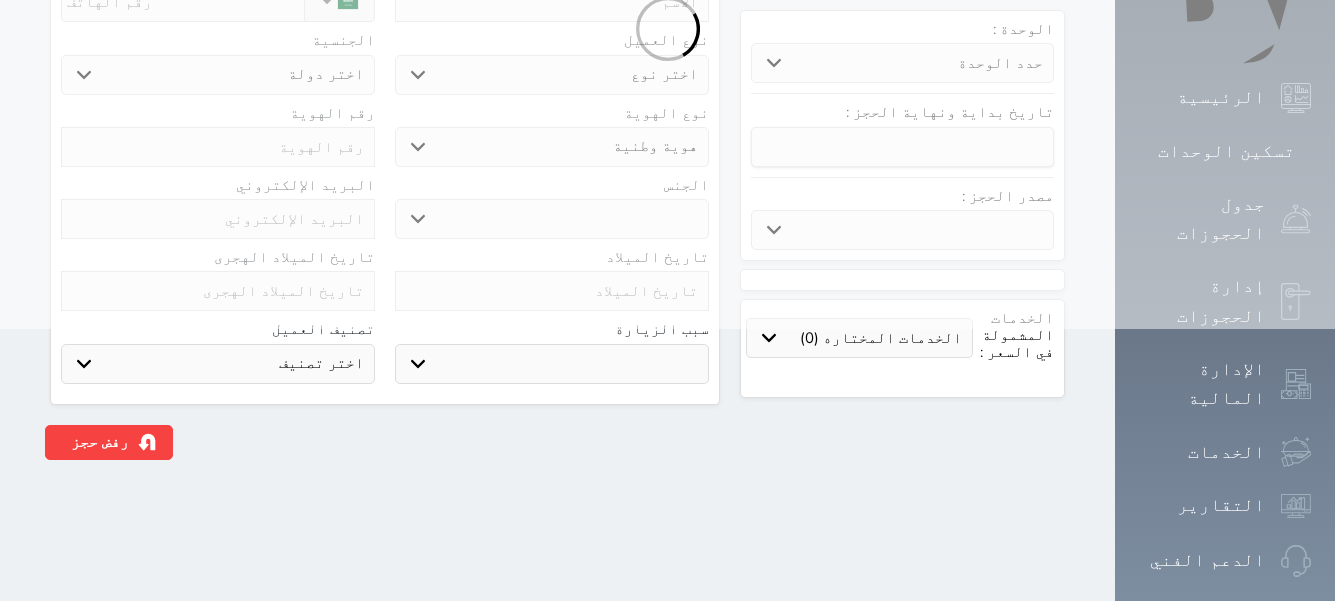 scroll, scrollTop: 0, scrollLeft: 0, axis: both 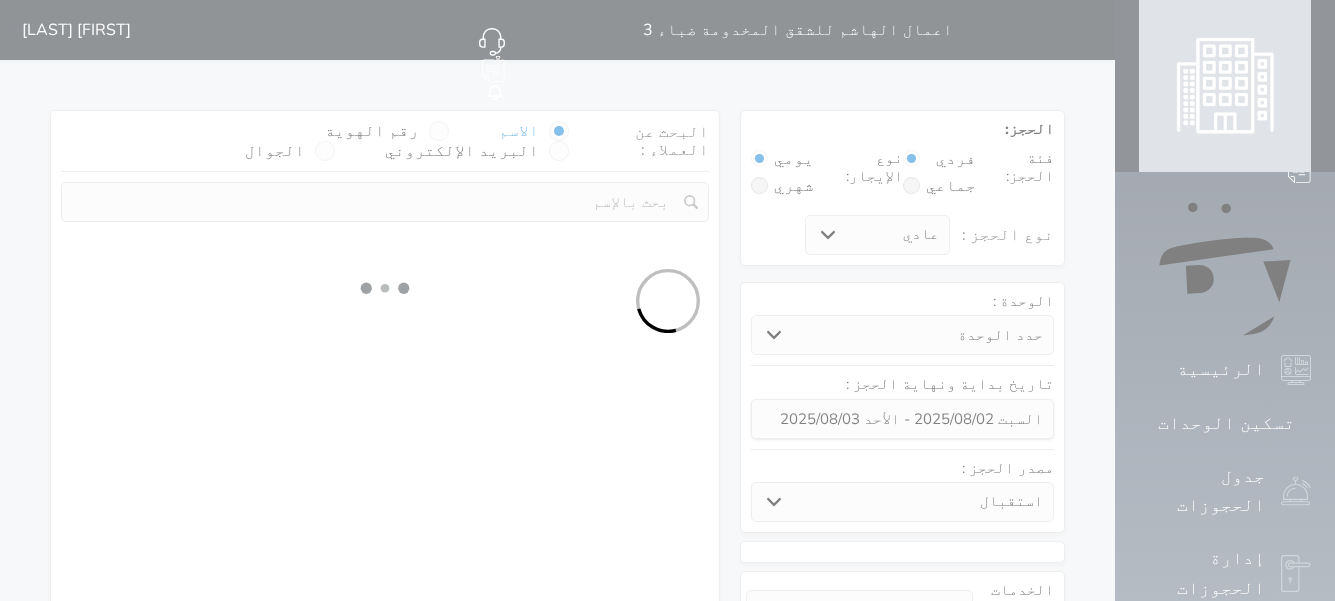 select 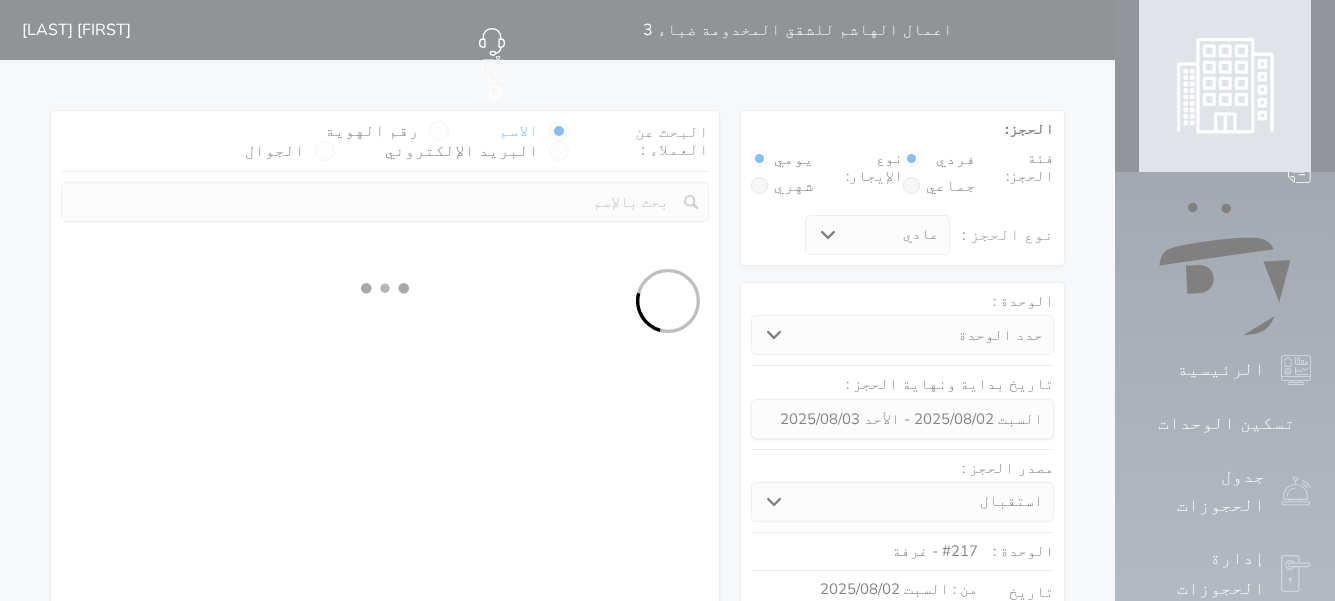 select on "1" 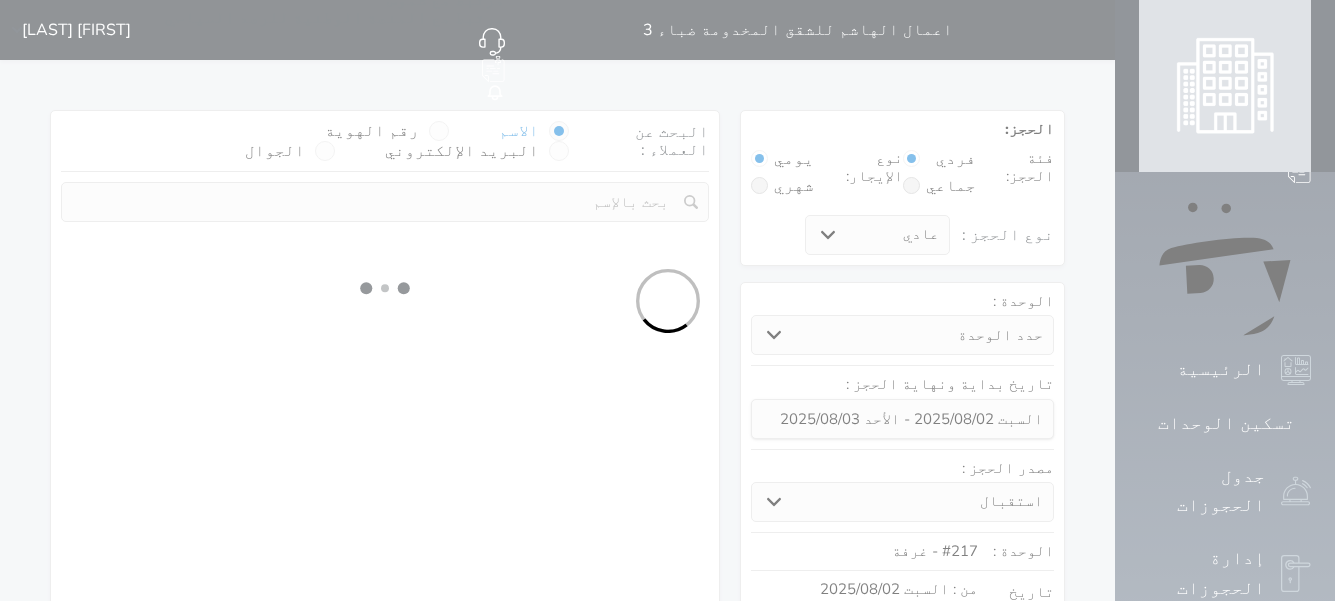 select on "113" 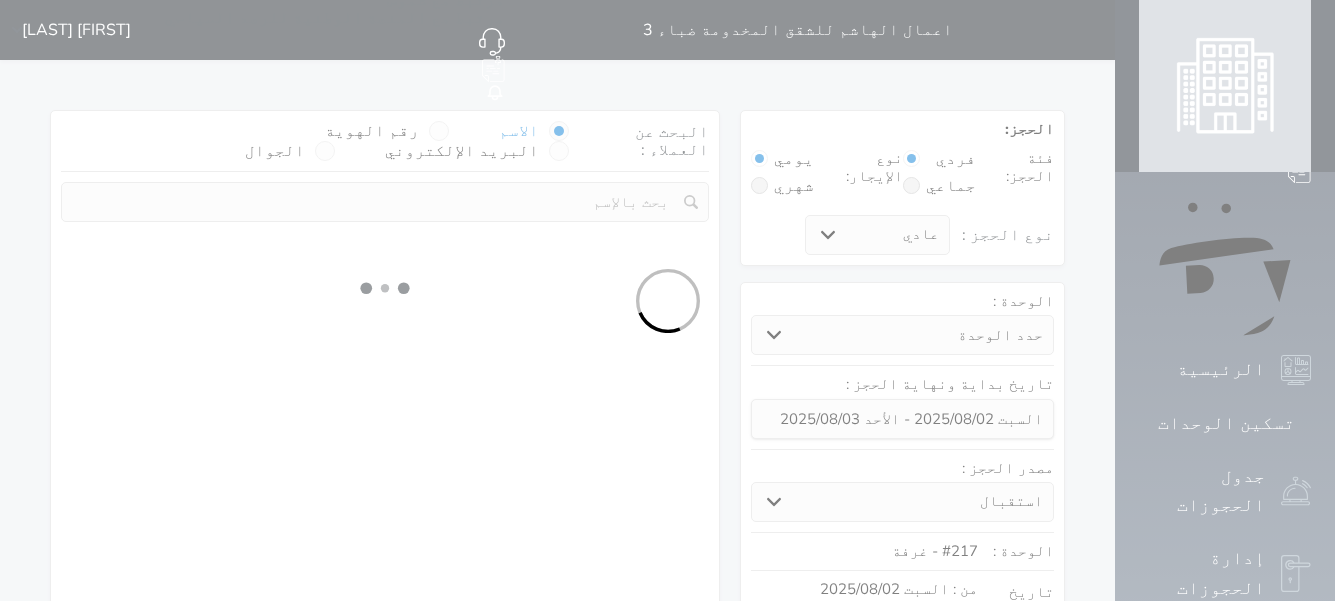 select on "1" 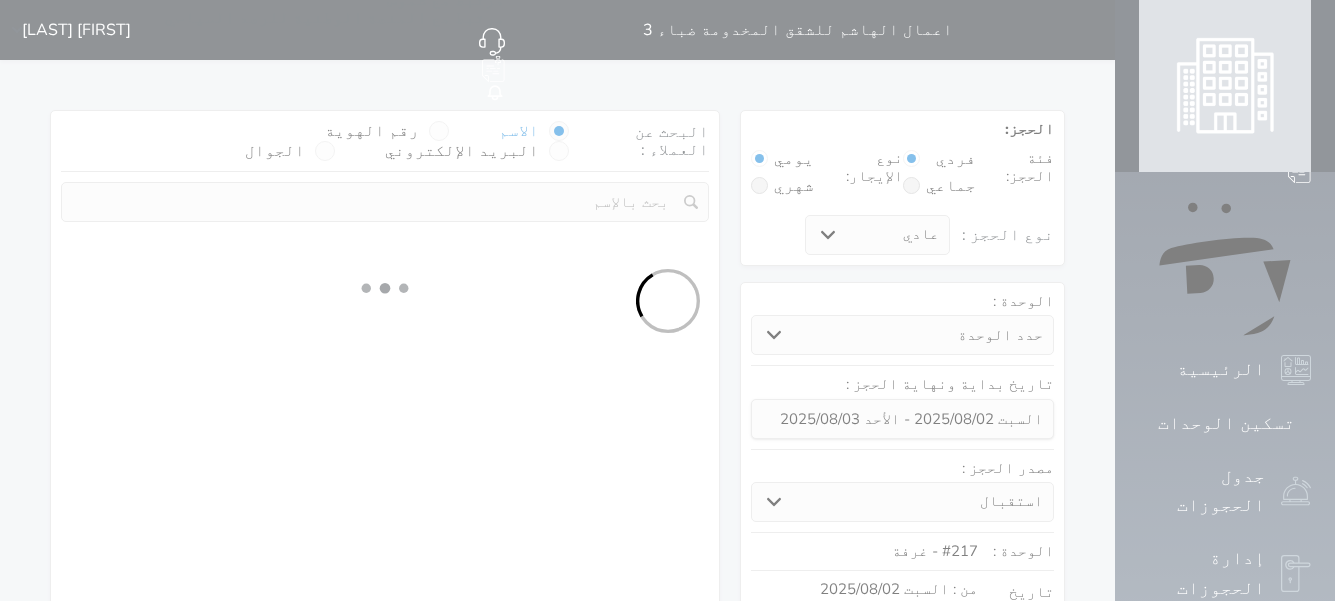 select 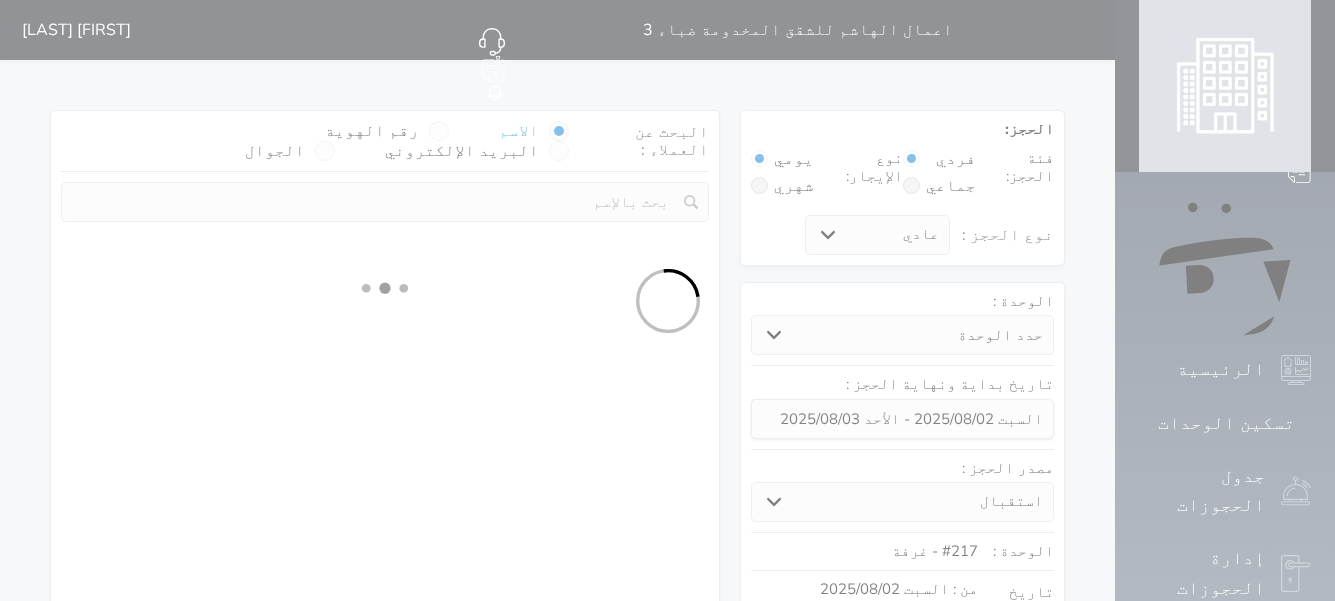 select on "7" 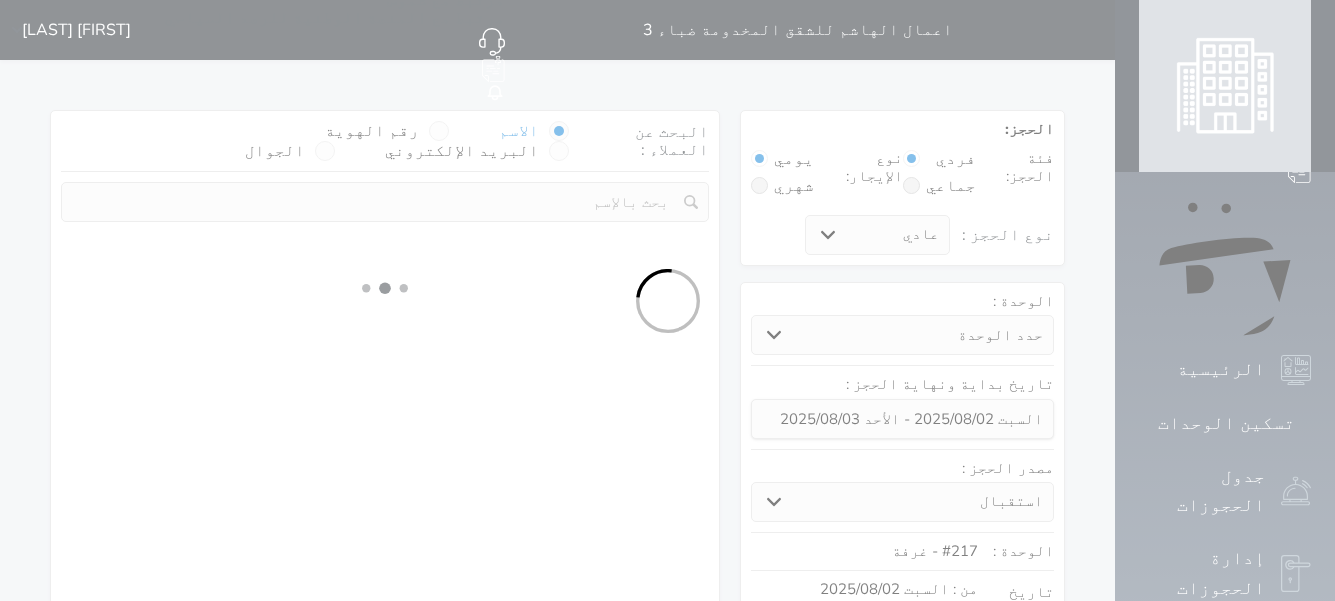 select 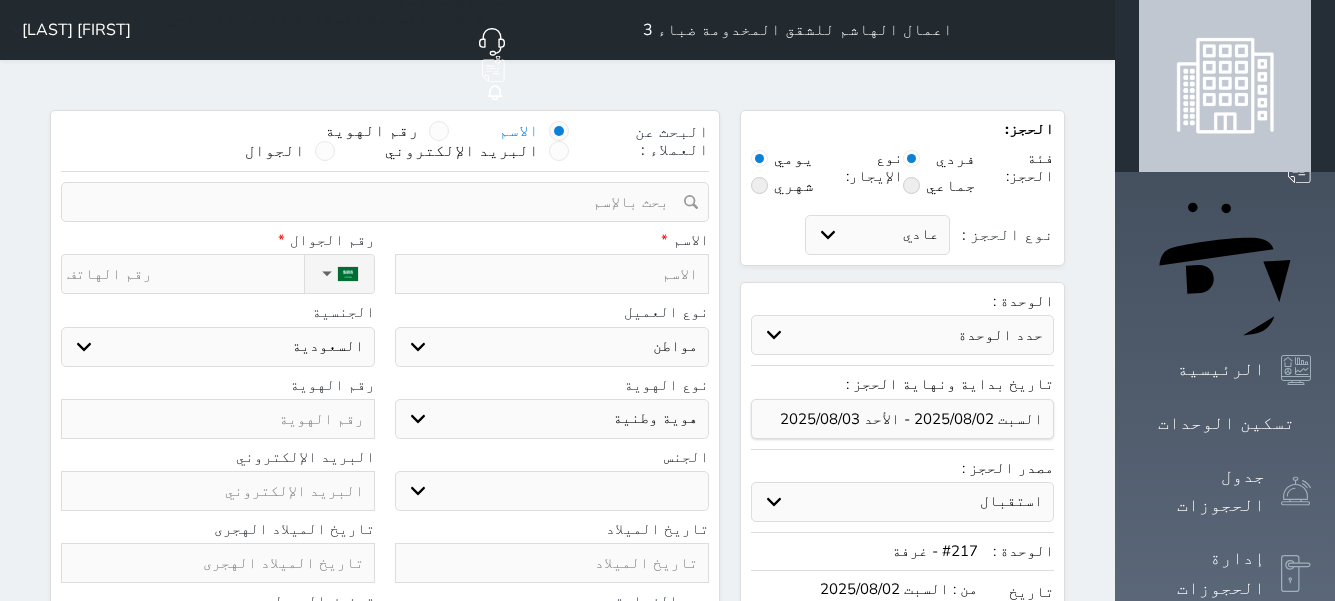 select 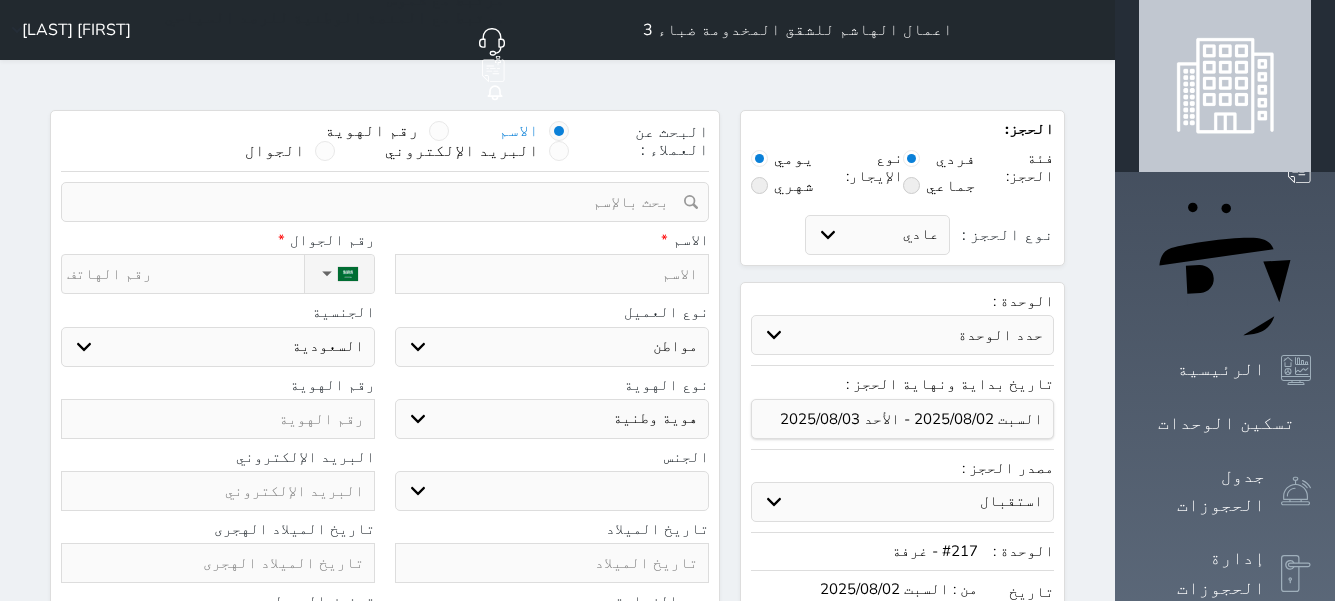 select 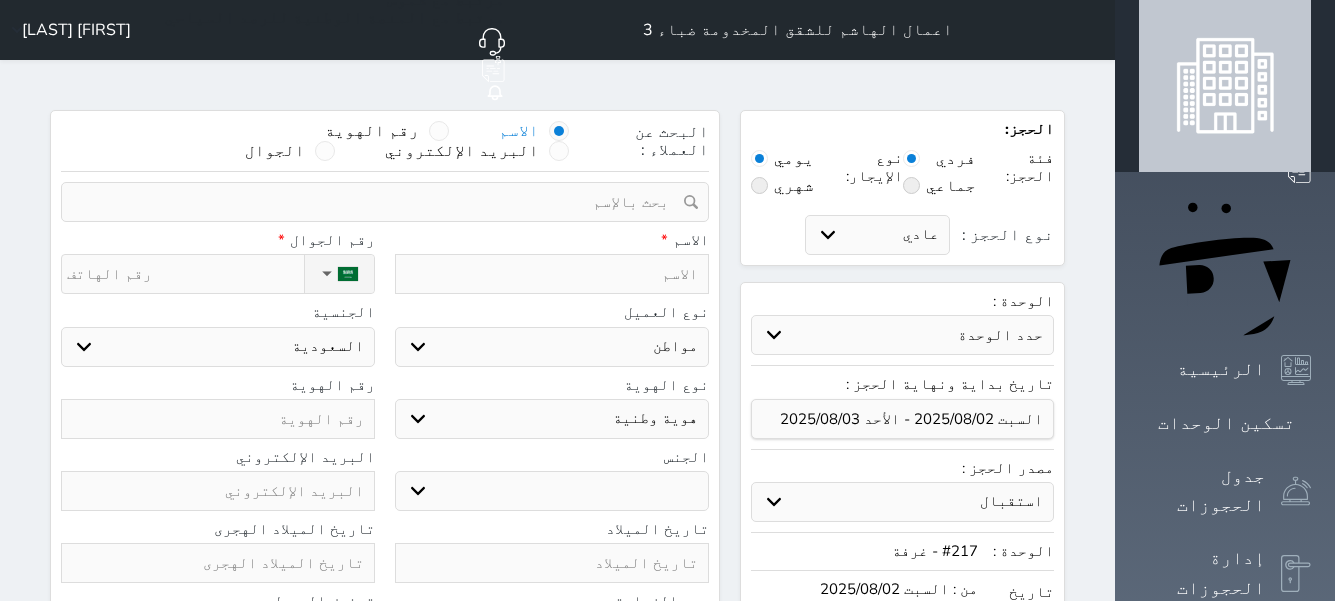 select 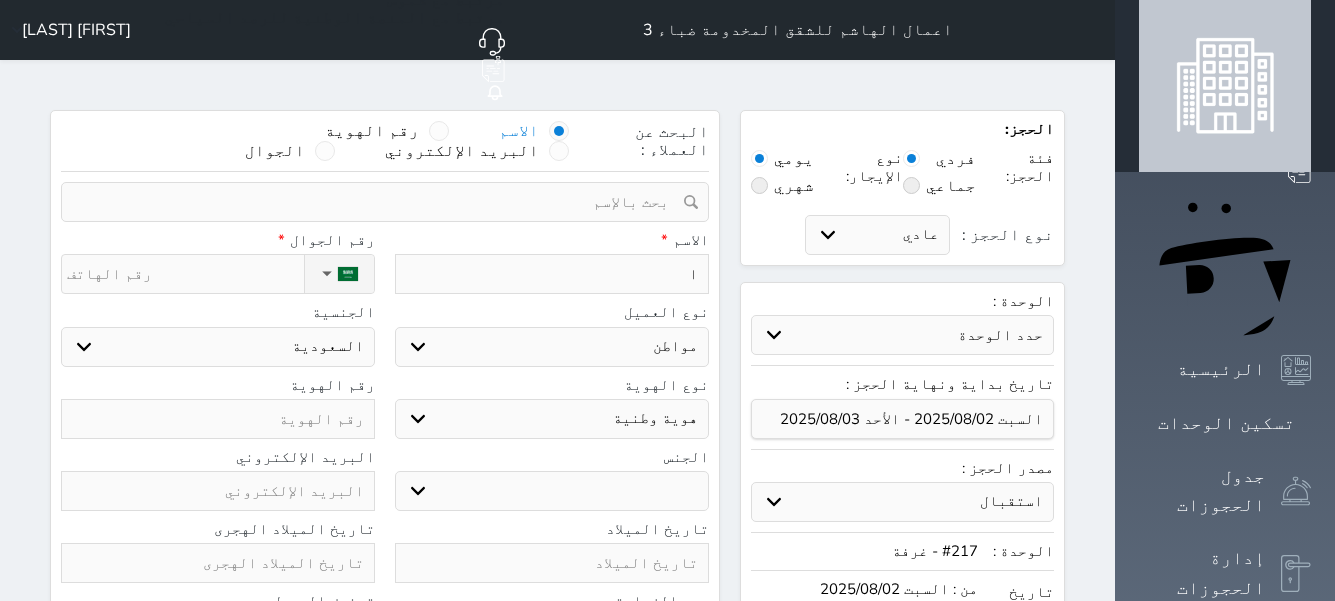 select 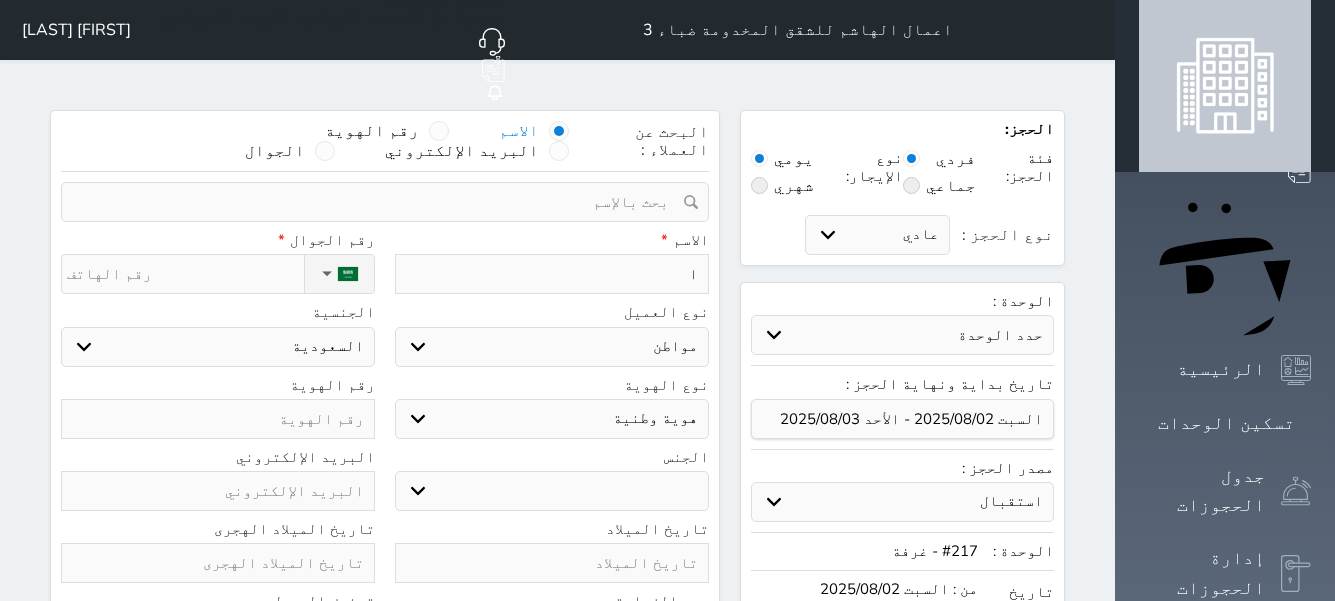 type on "اب" 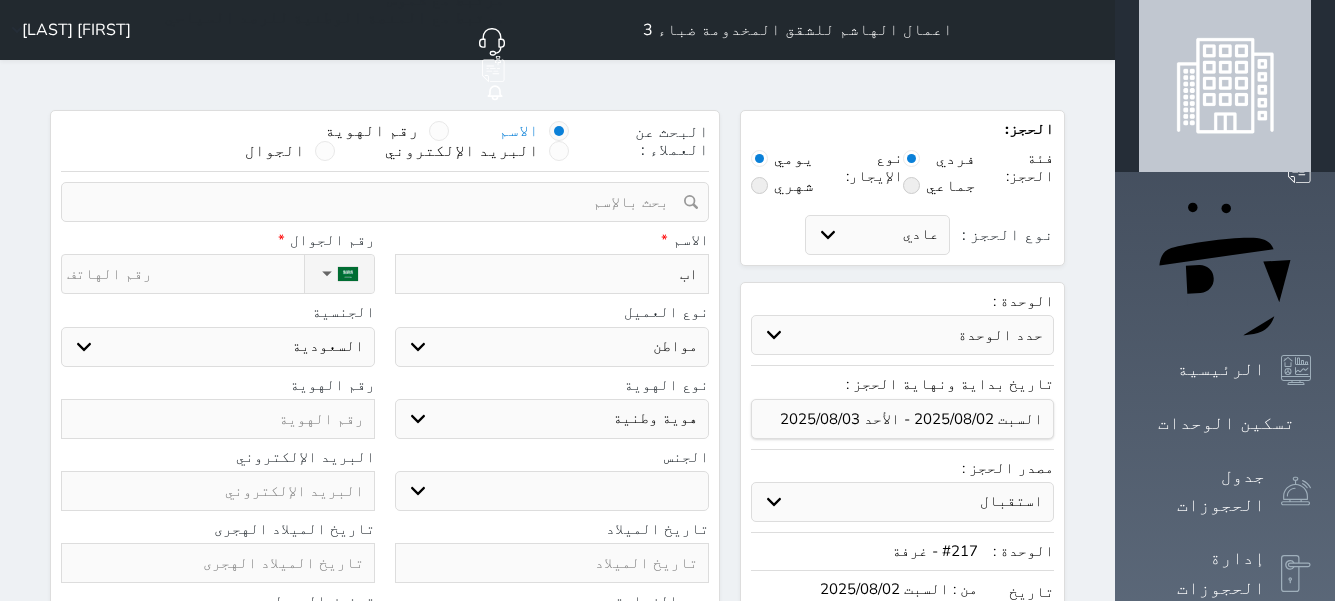 type on "ابر" 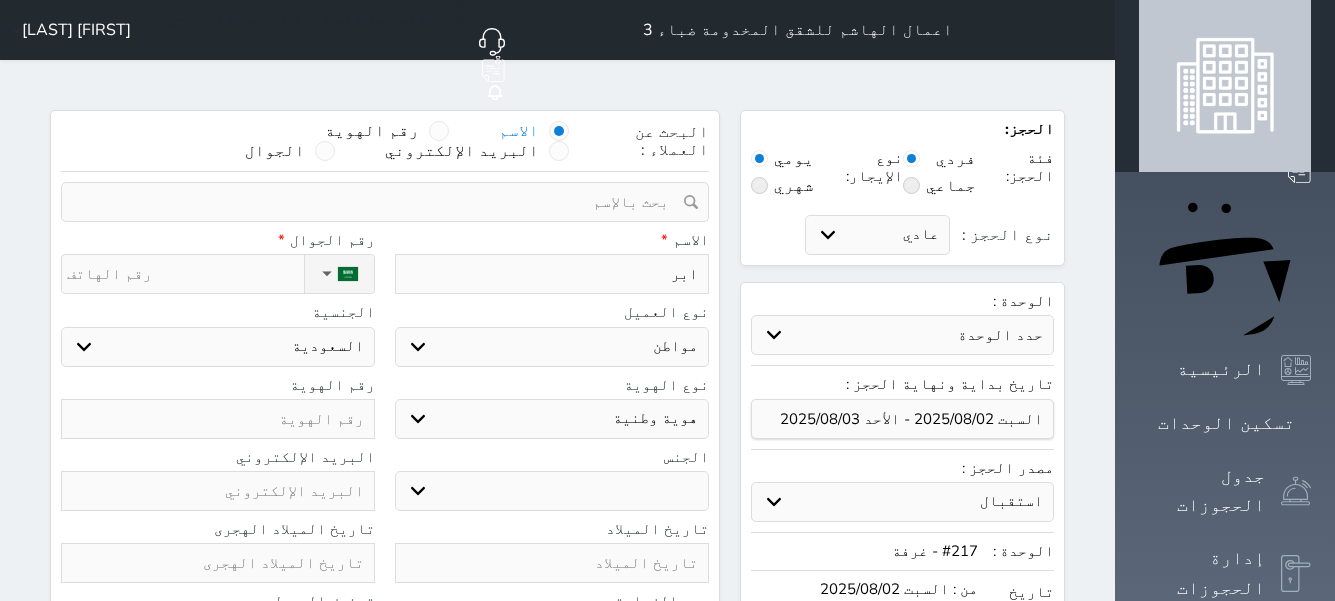 select 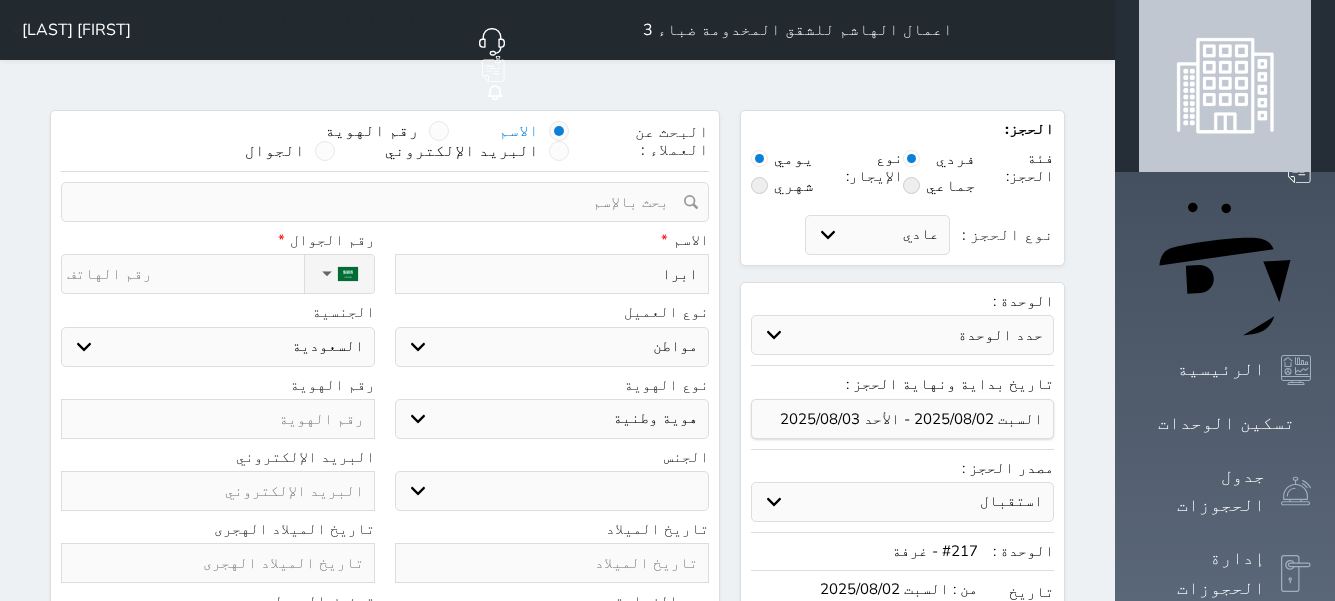 type on "[FIRST]" 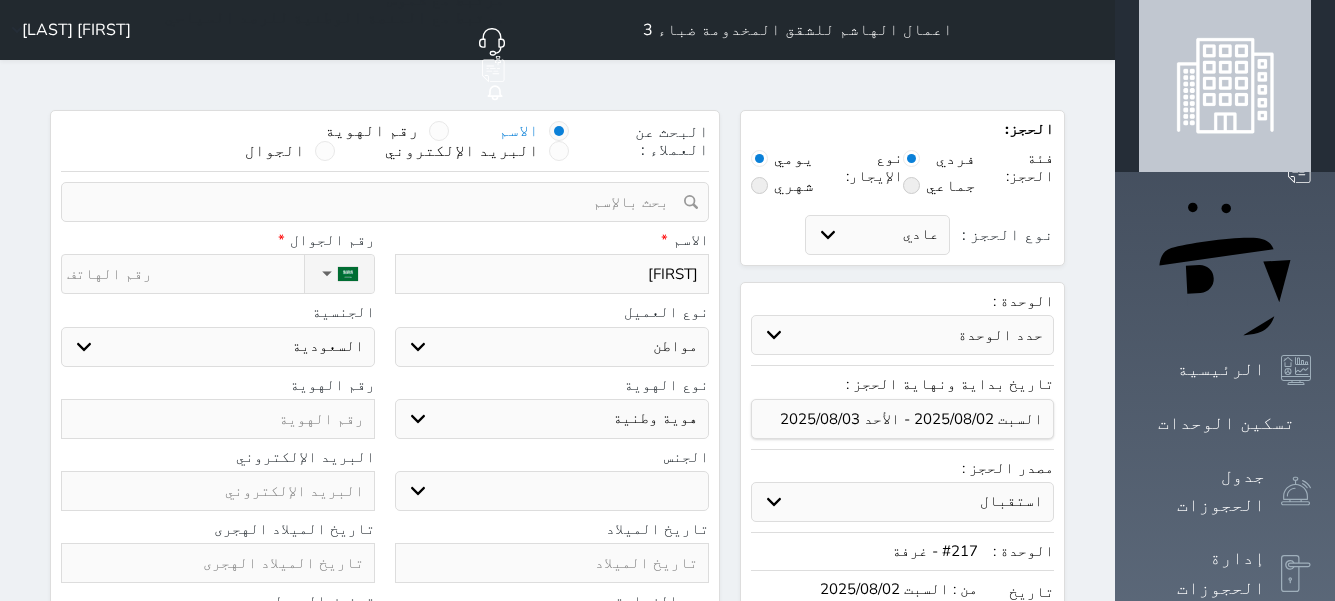 type on "[FIRST]" 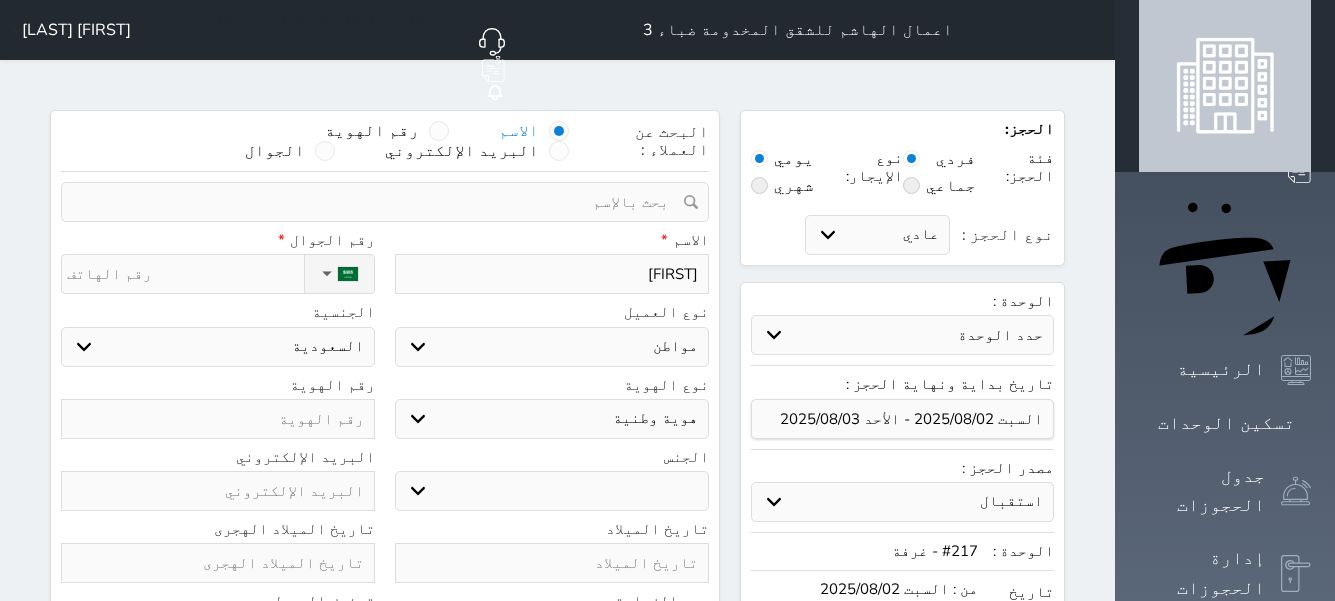 select 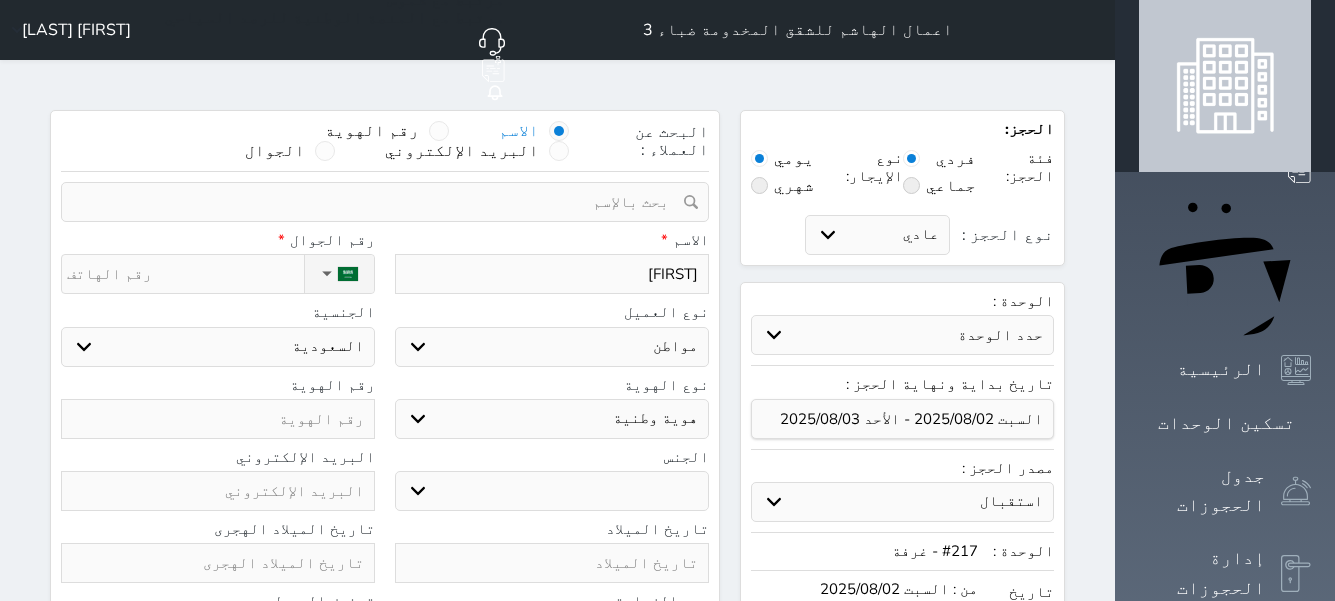 type on "[FIRST]" 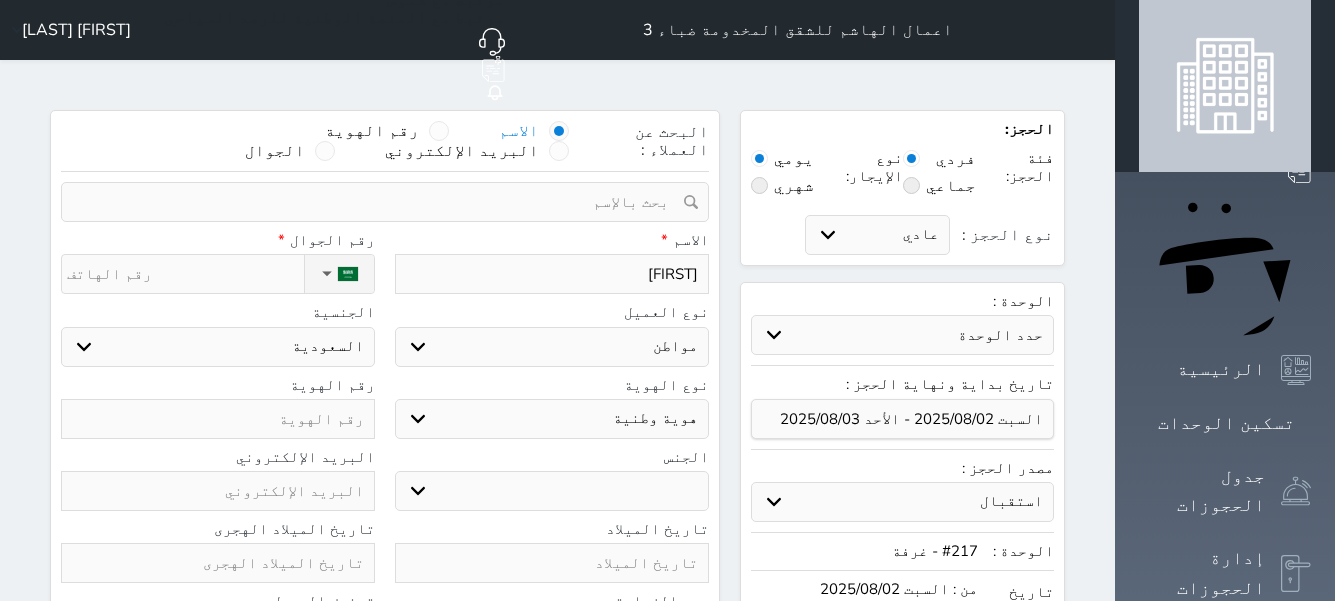 select 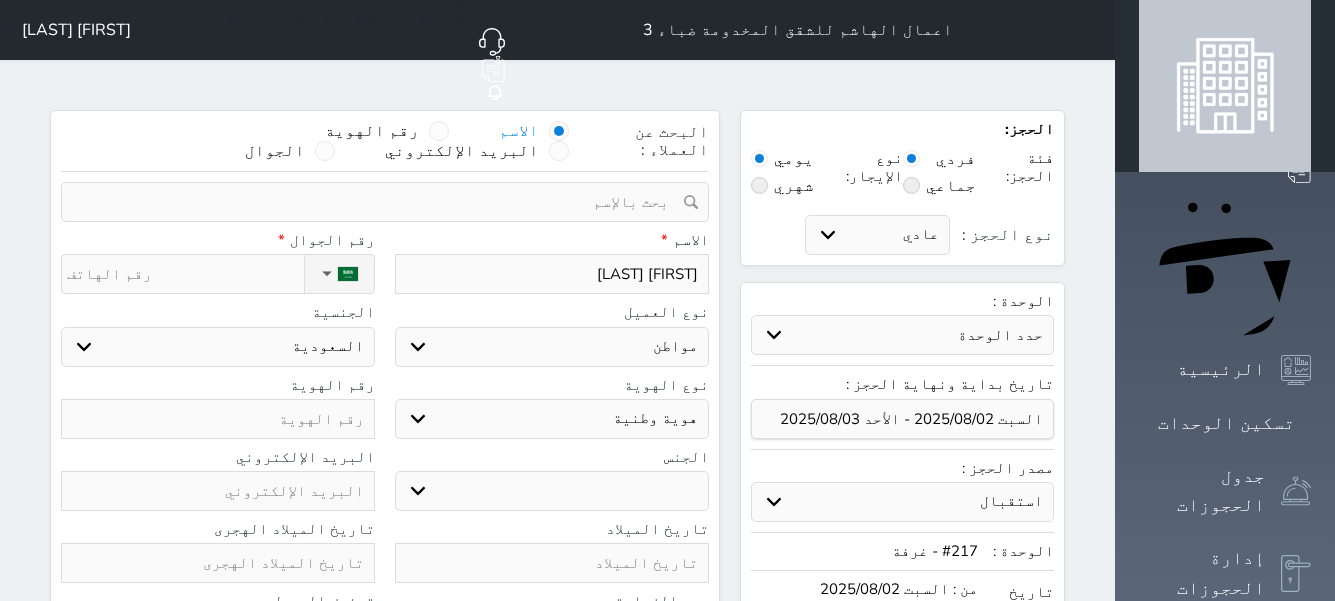type on "[FIRST] [LAST]" 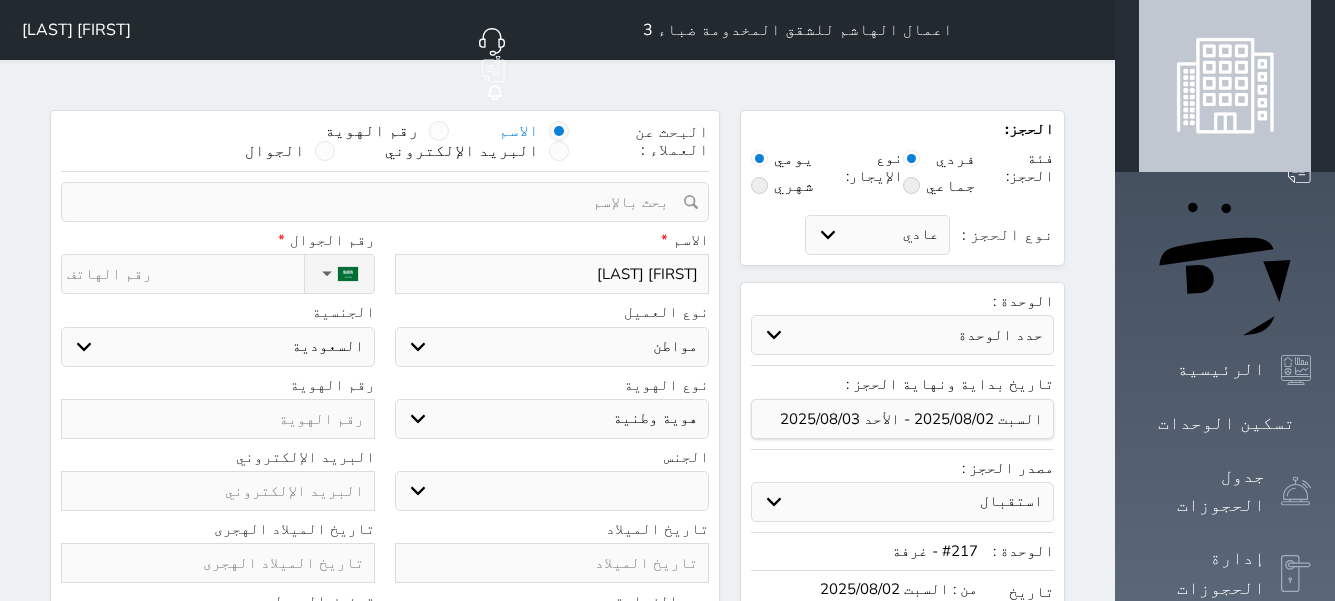 type on "[FIRST] [LAST]" 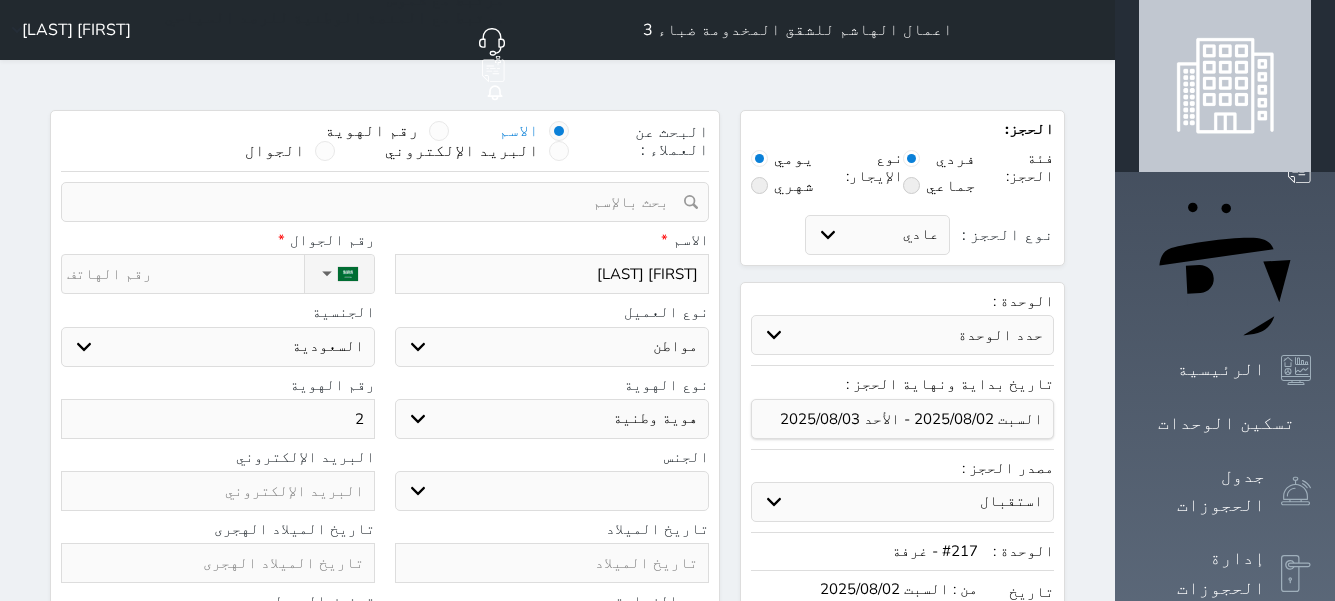type on "22" 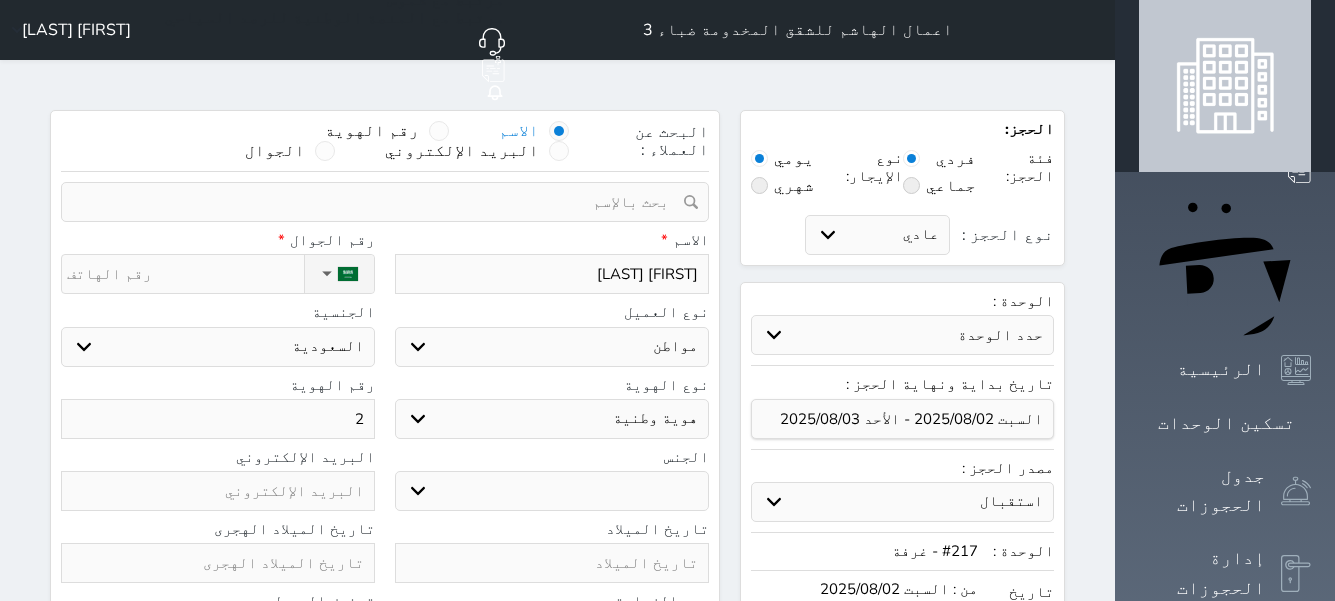select 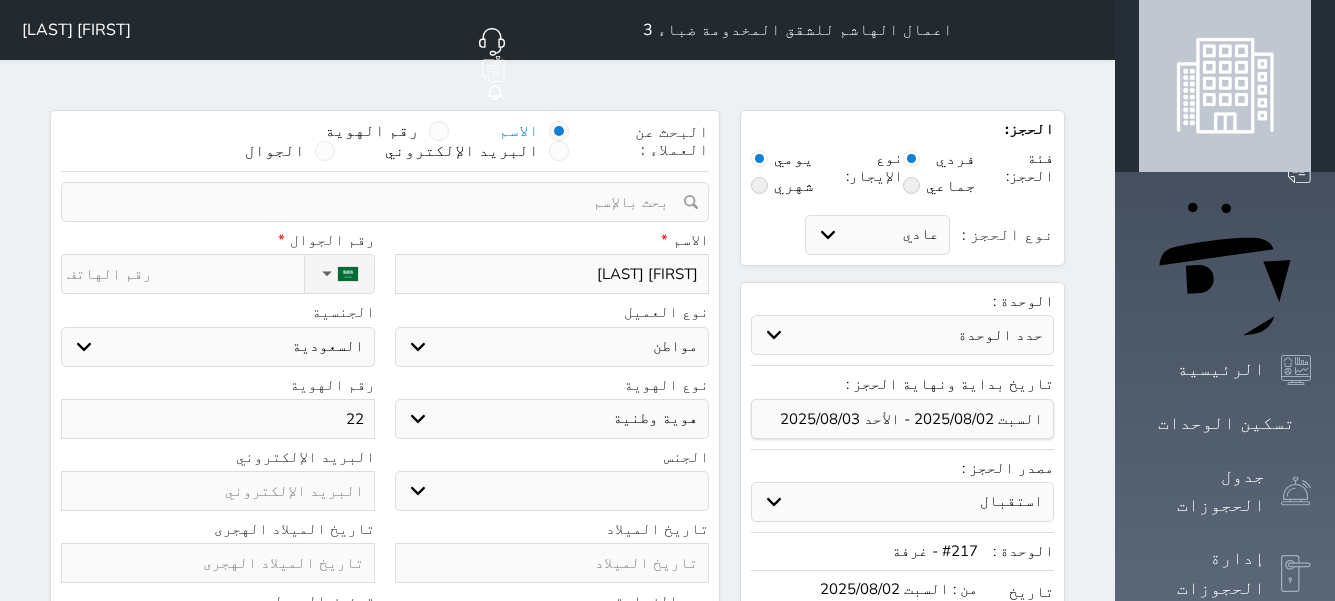 type on "229" 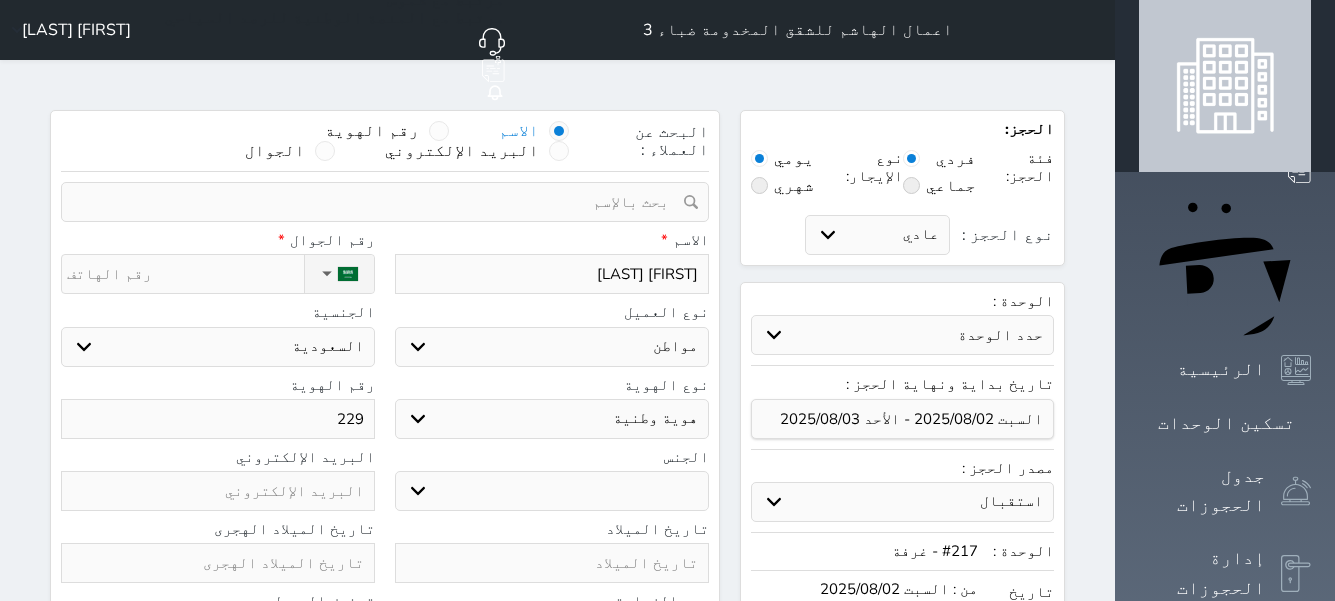 type on "[NUMBER]" 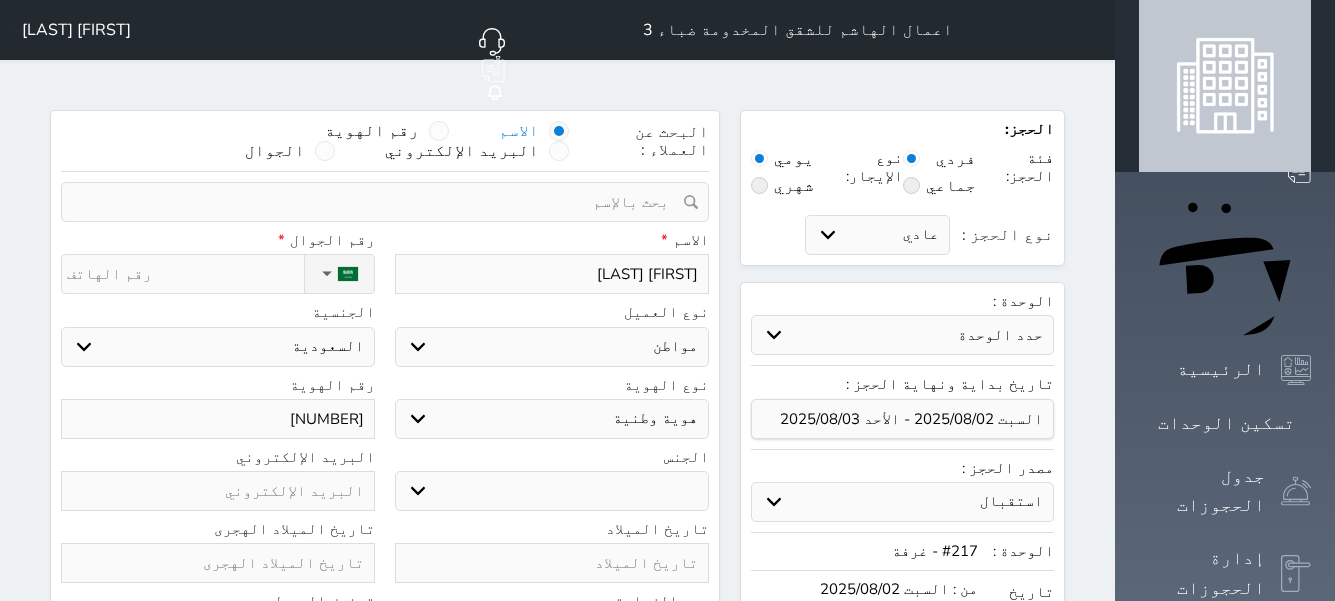 type on "[NUMBER]" 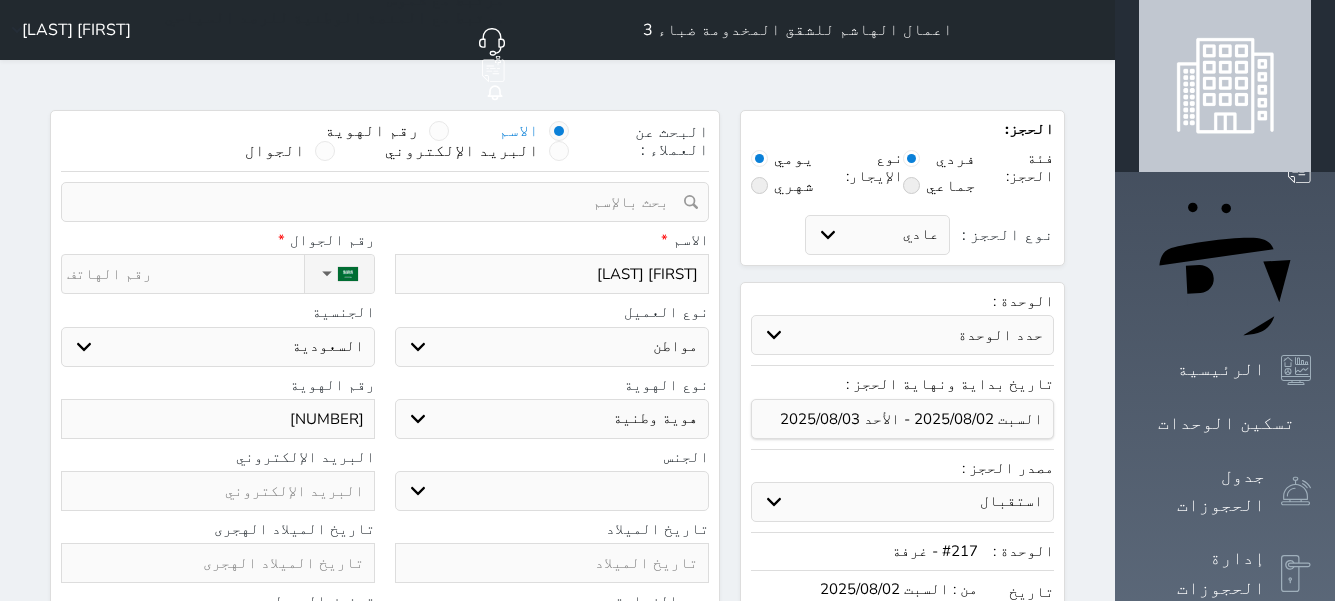 type on "2297170" 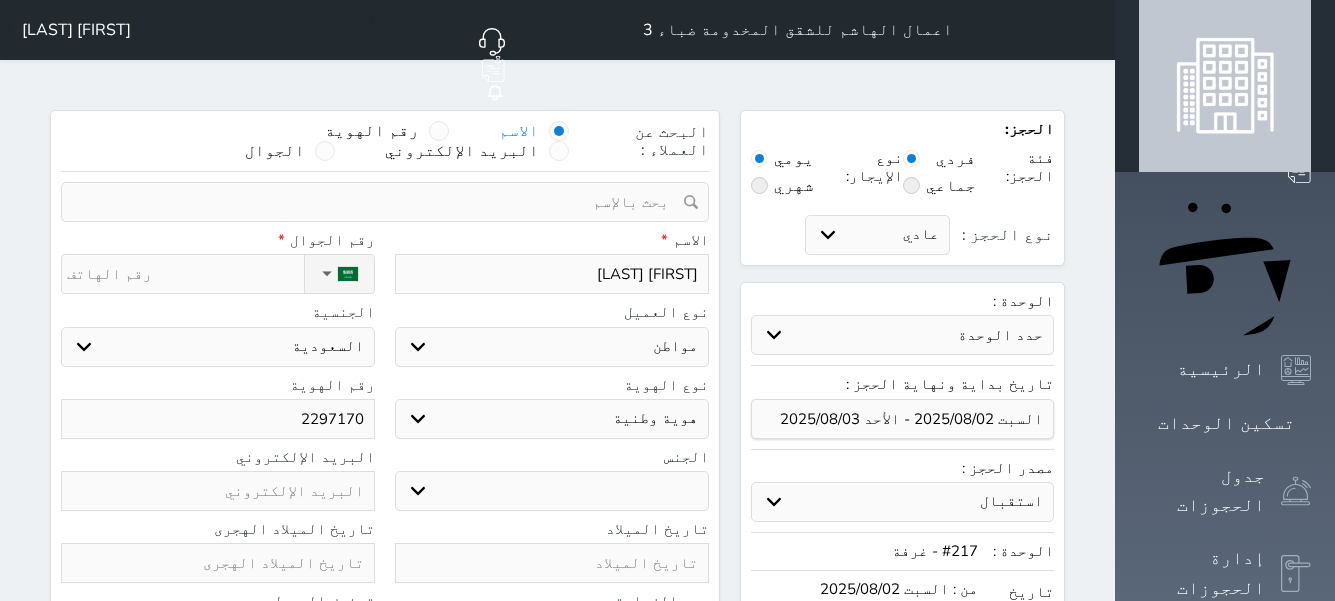 type on "[NUMBER]" 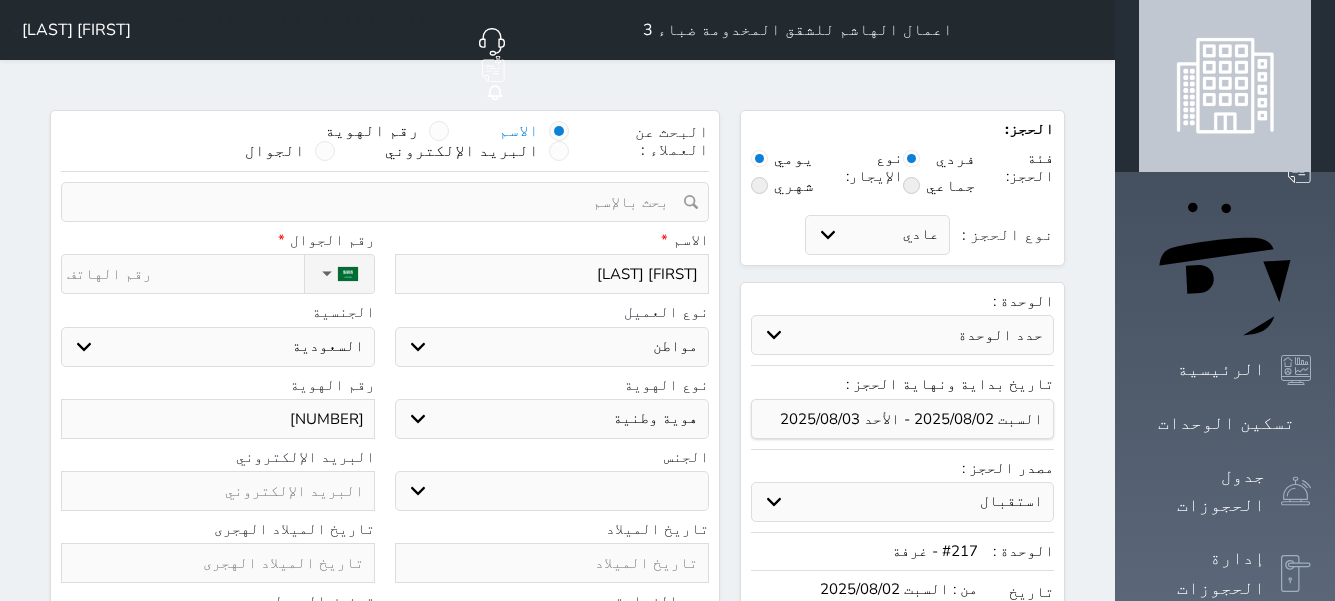 type on "[NUMBER]" 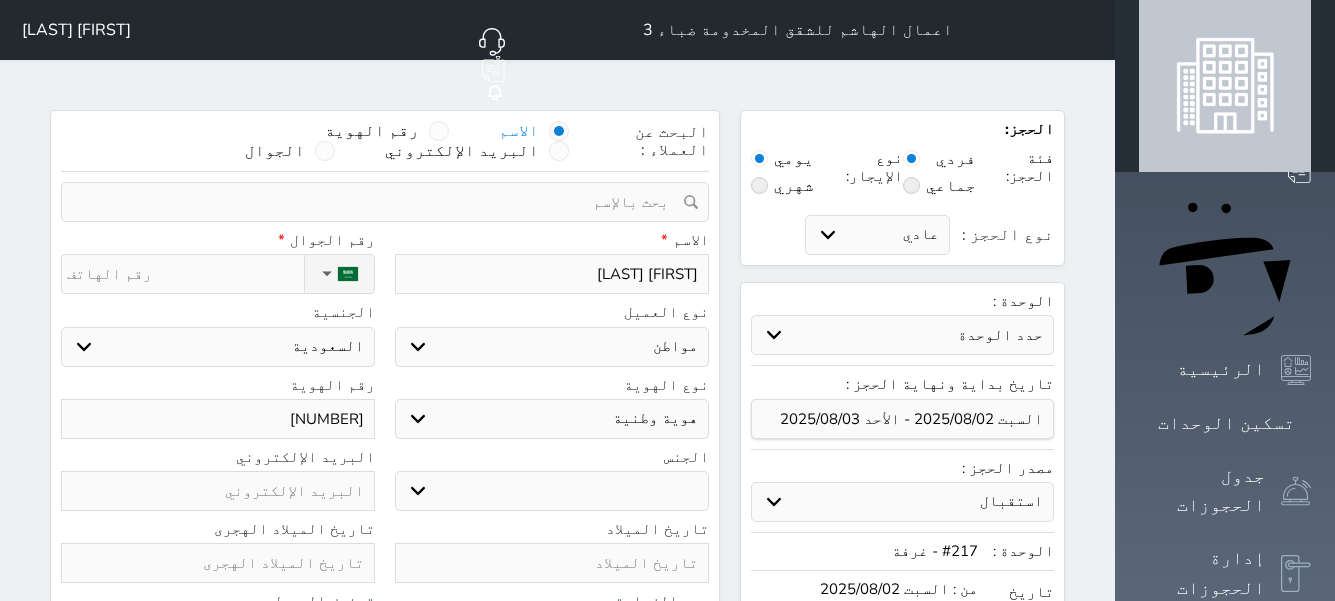 select 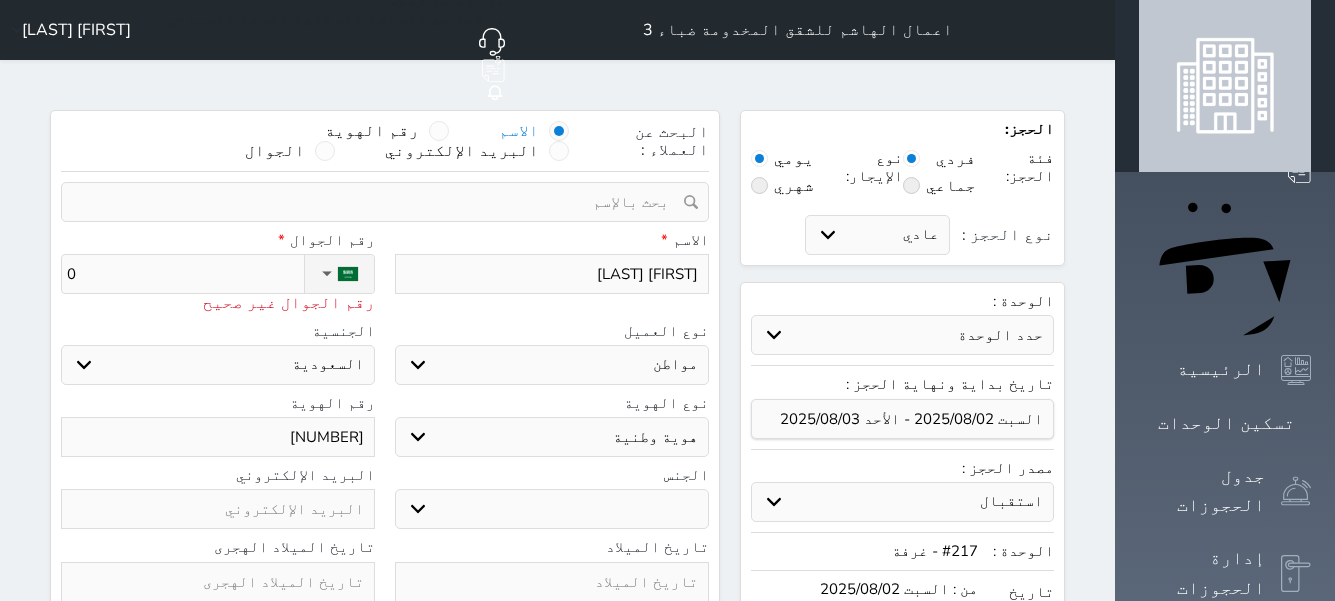 type on "05" 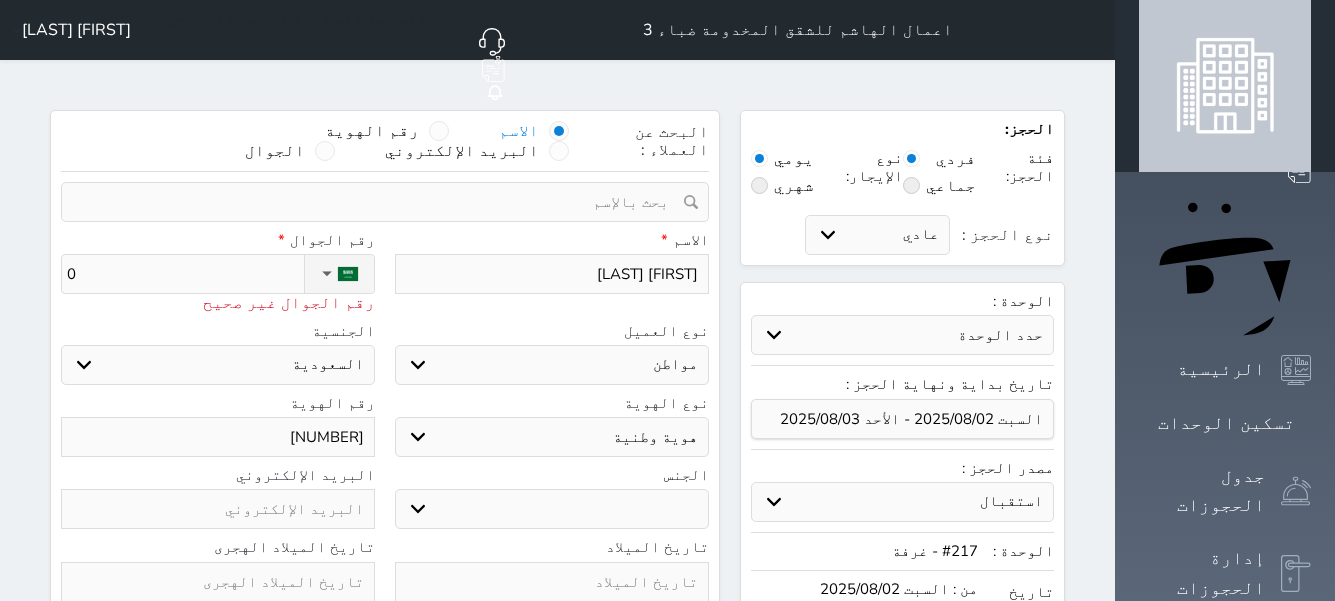 select 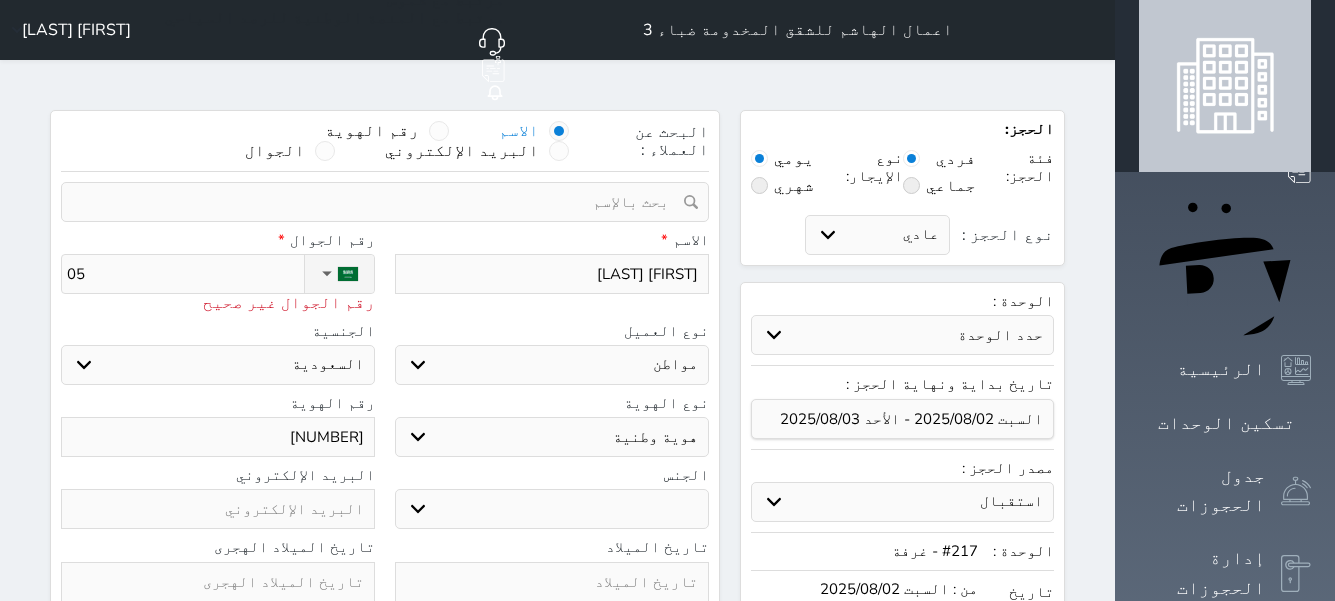 type on "050" 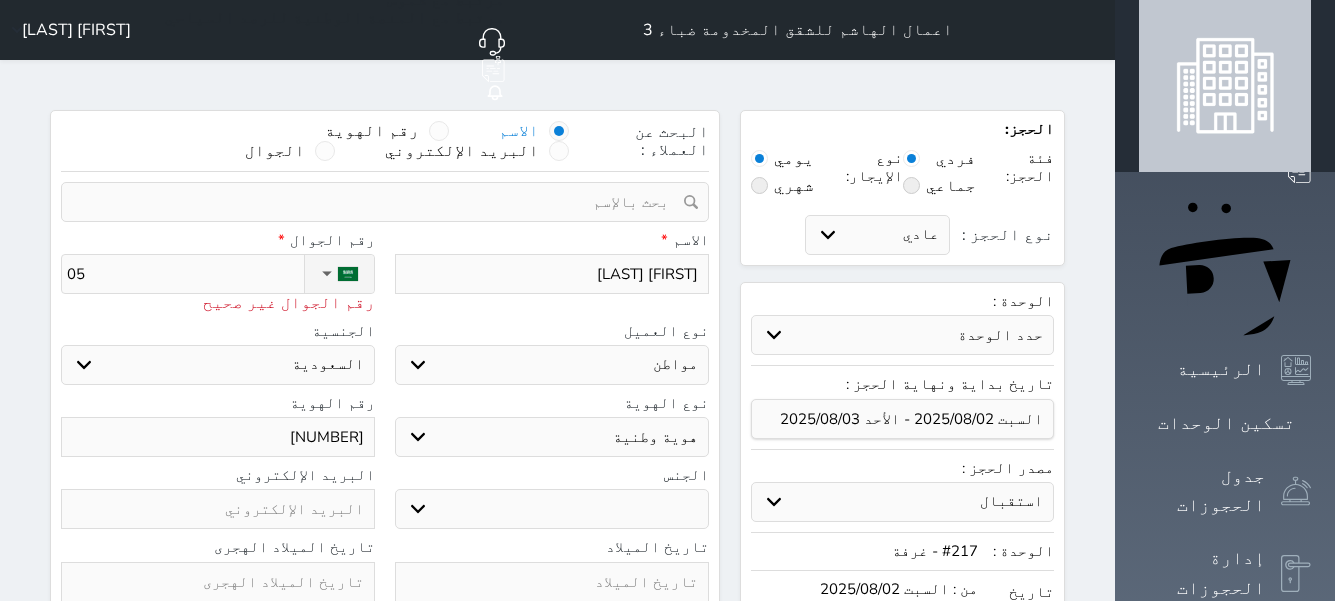 select 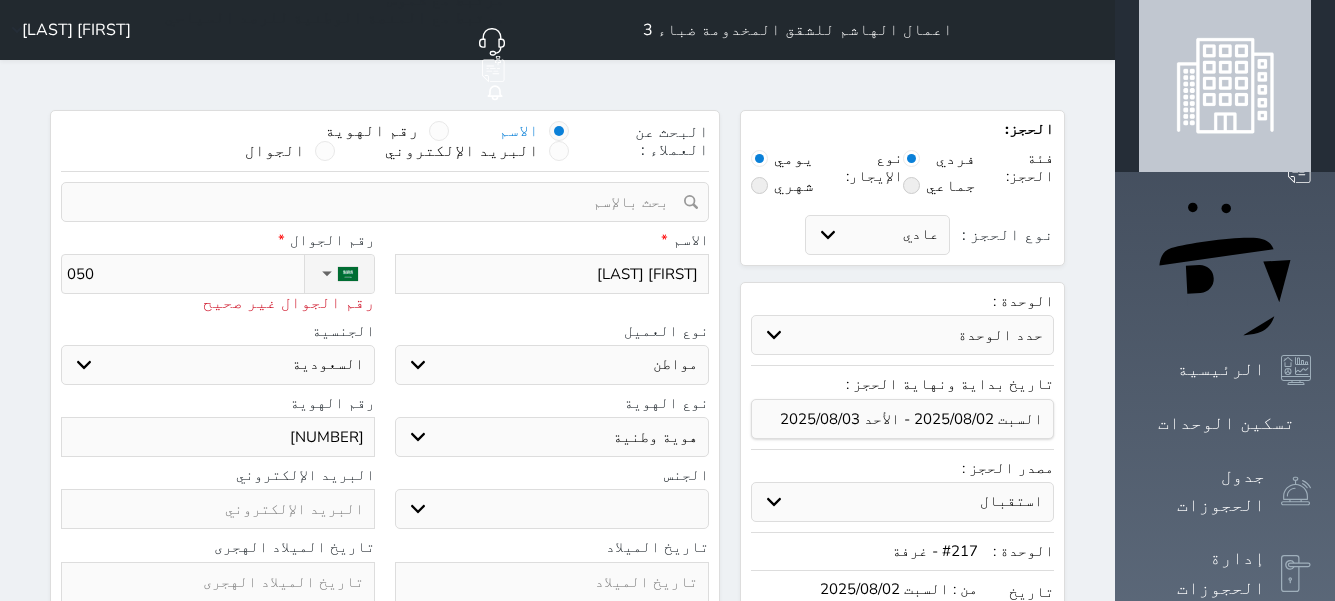 type on "0508" 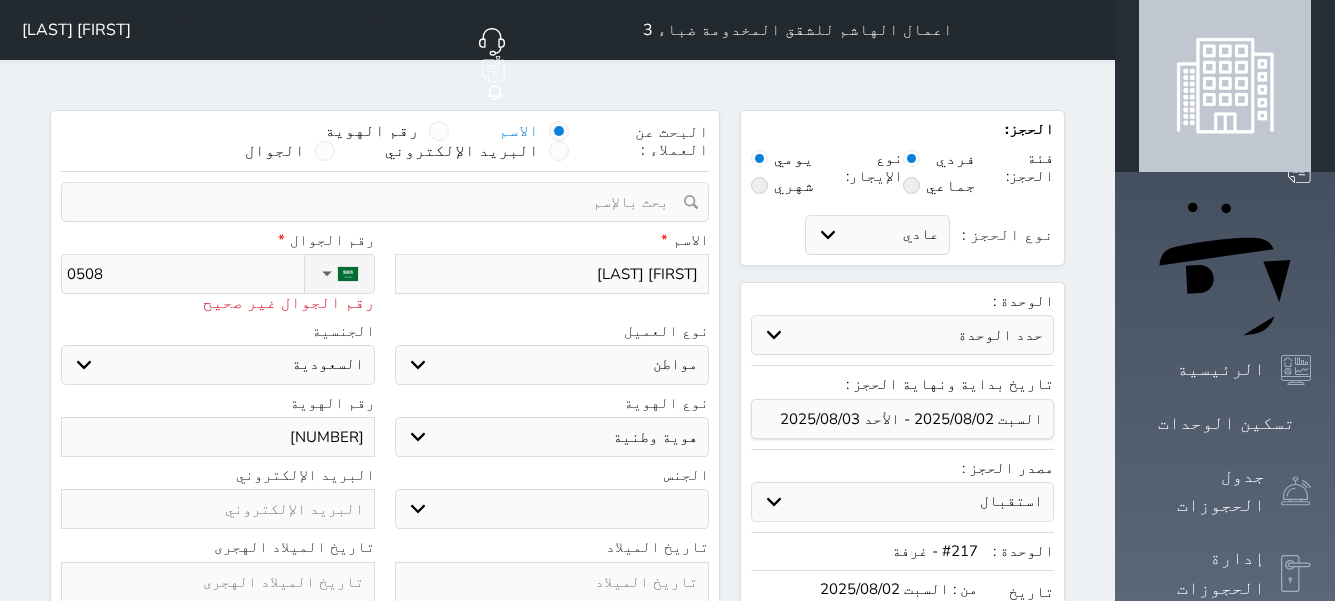 type on "[NUMBER]" 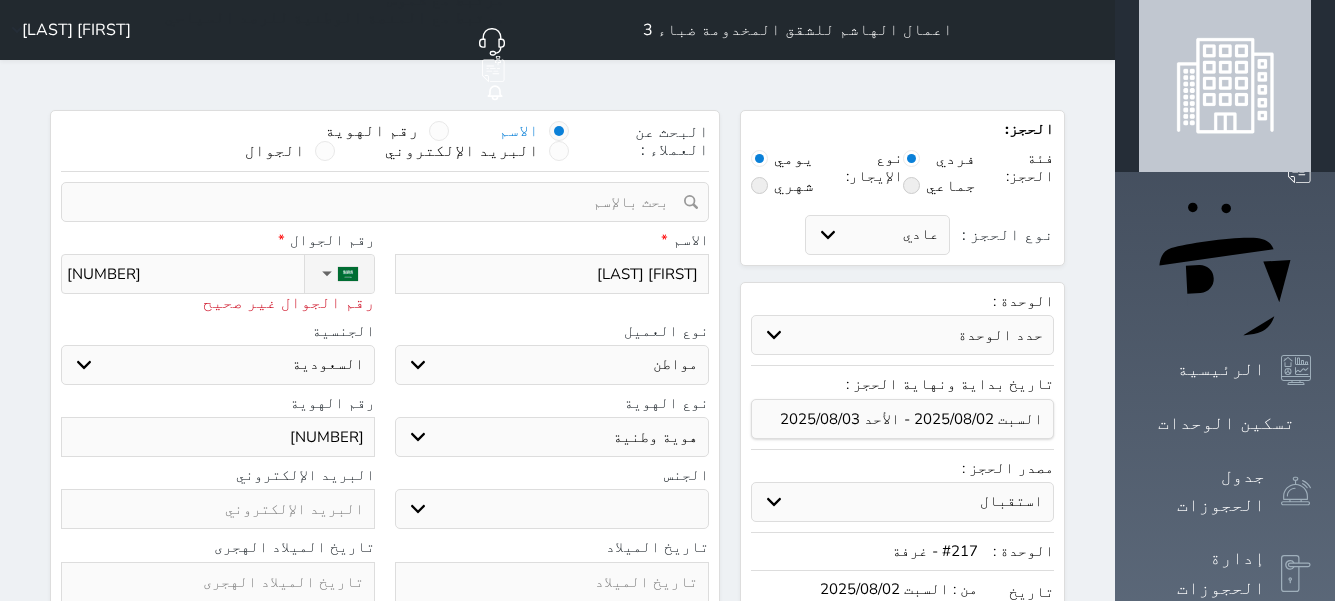 type on "[NUMBER]" 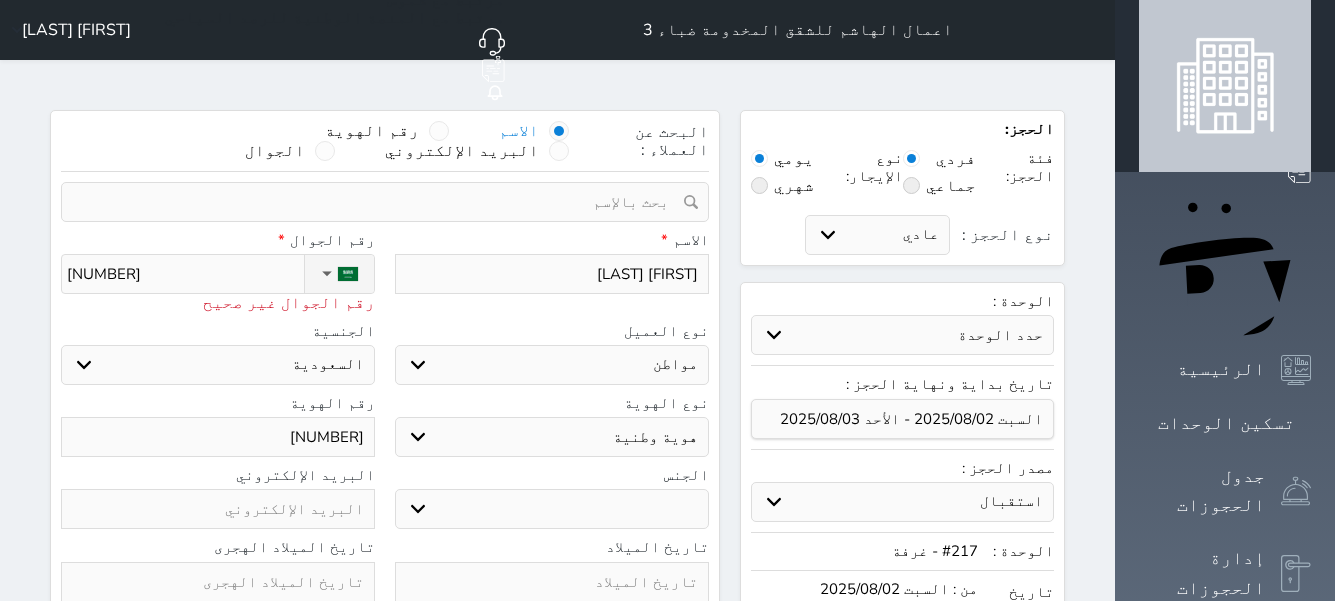 select 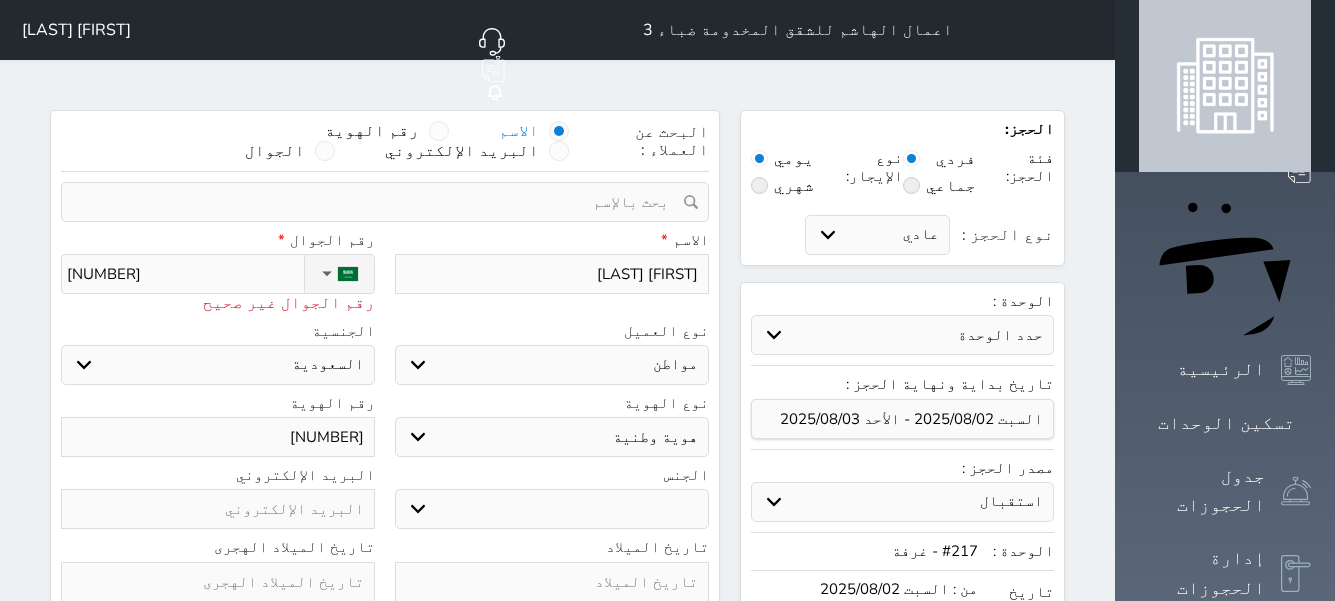 type on "[NUMBER]" 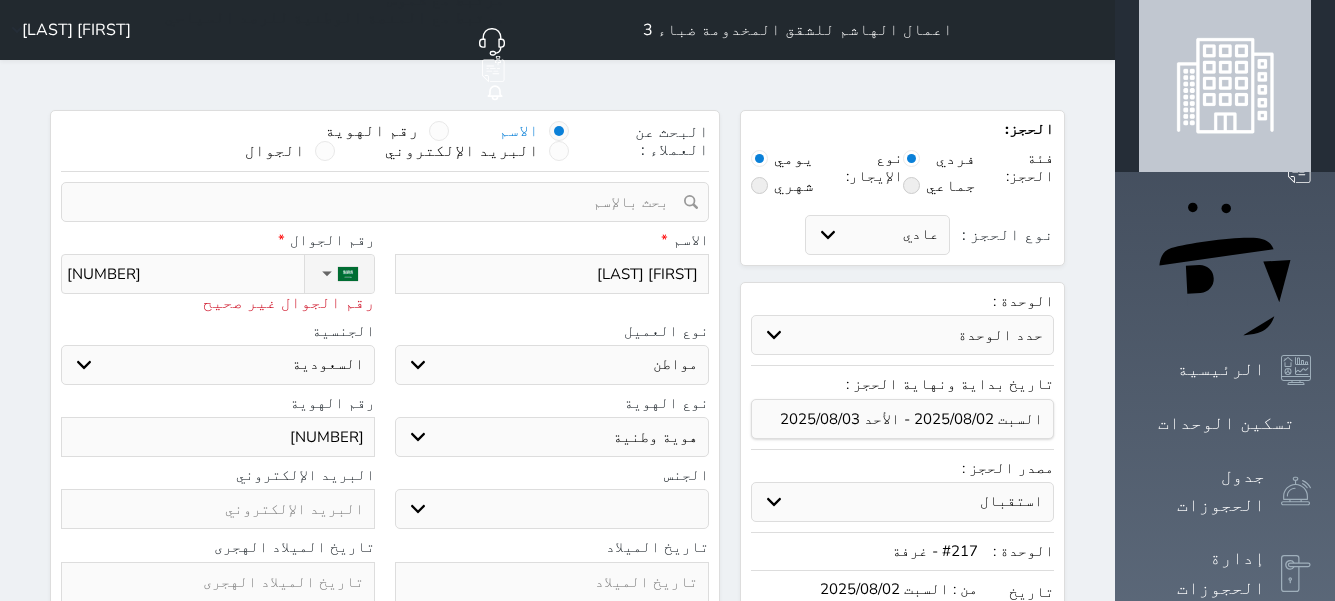 select 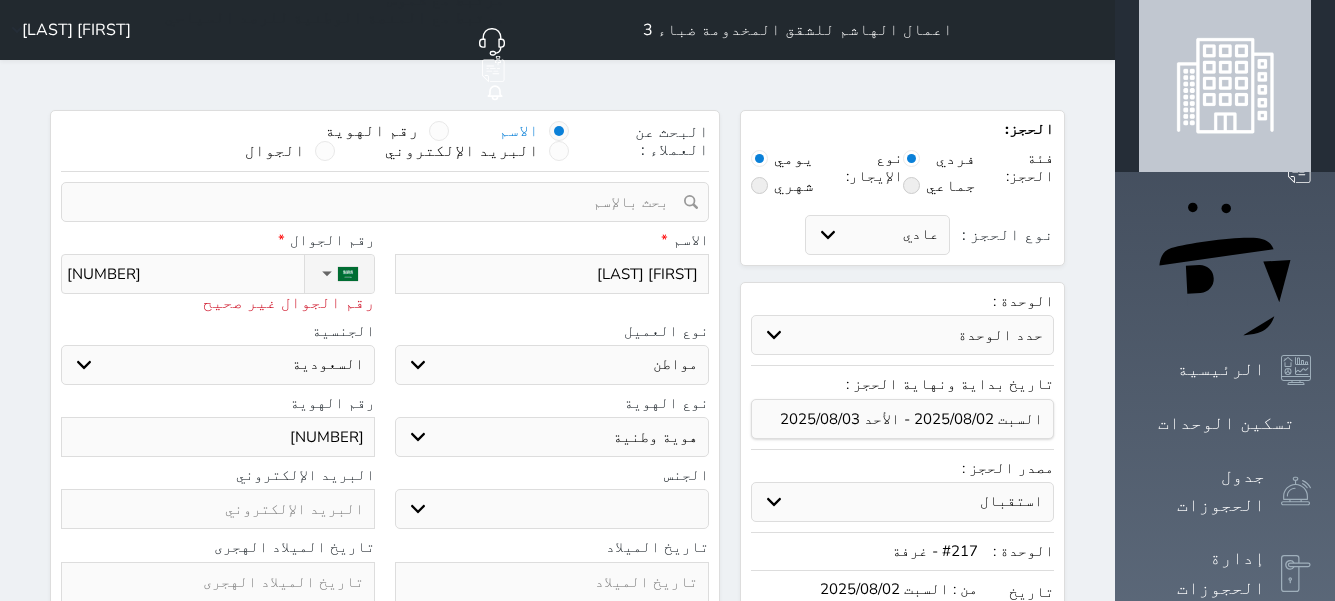 type on "[NUMBER]" 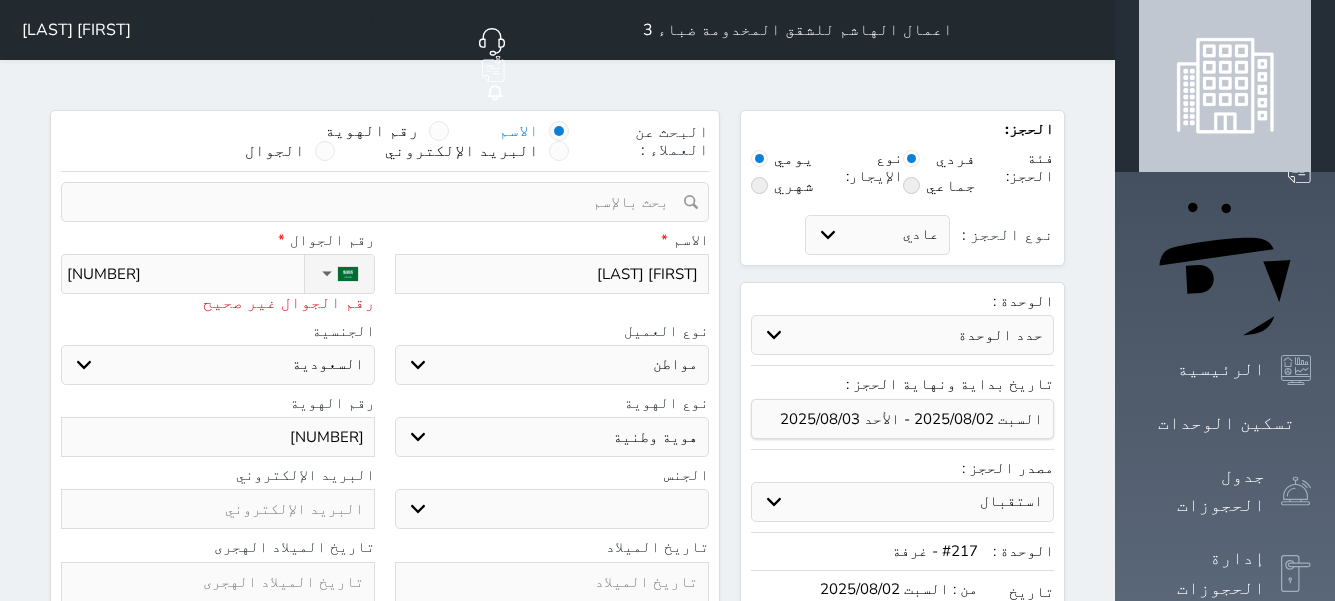 select 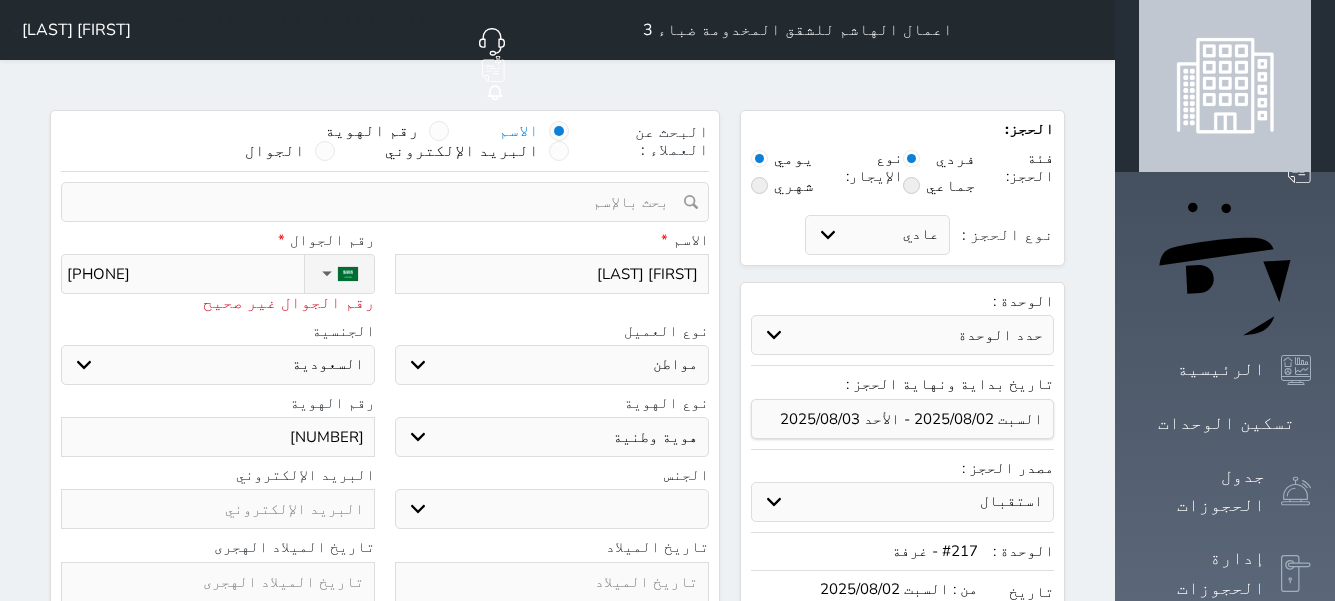 select 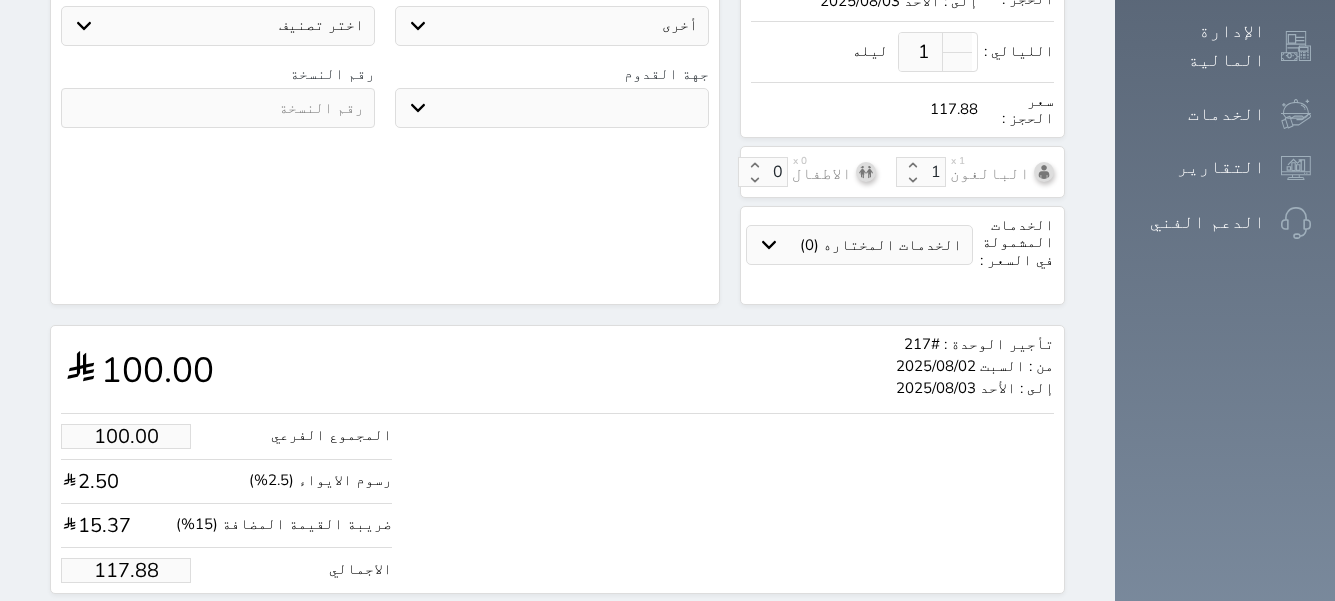 scroll, scrollTop: 626, scrollLeft: 0, axis: vertical 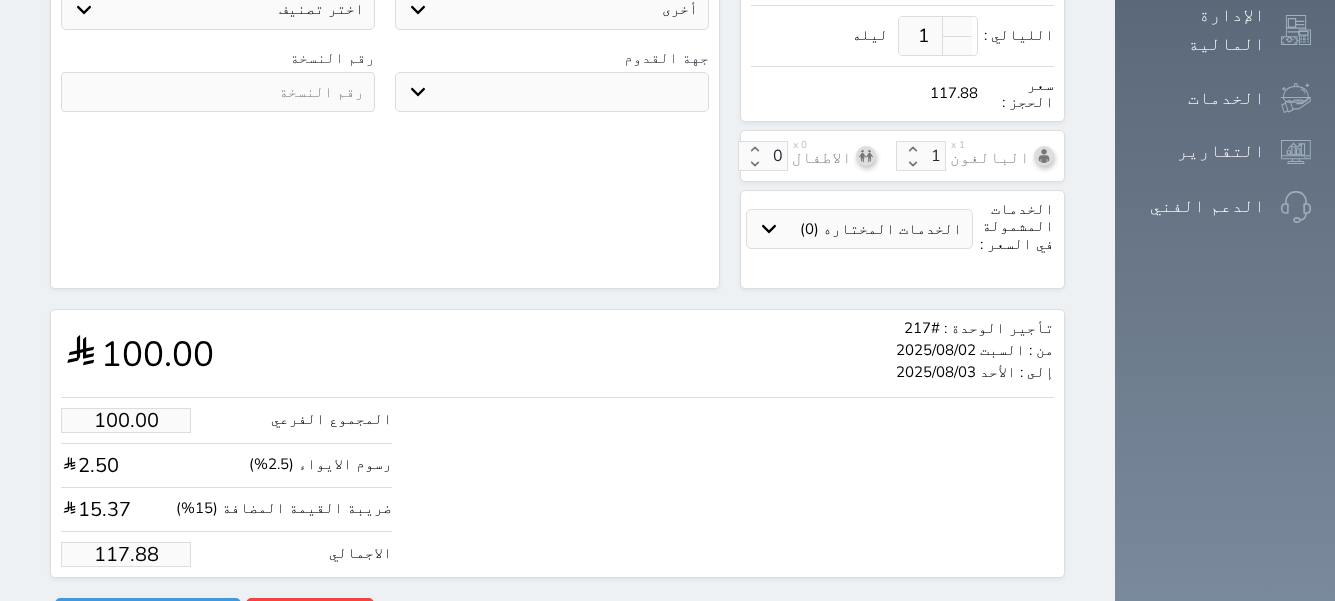 type on "[PHONE]" 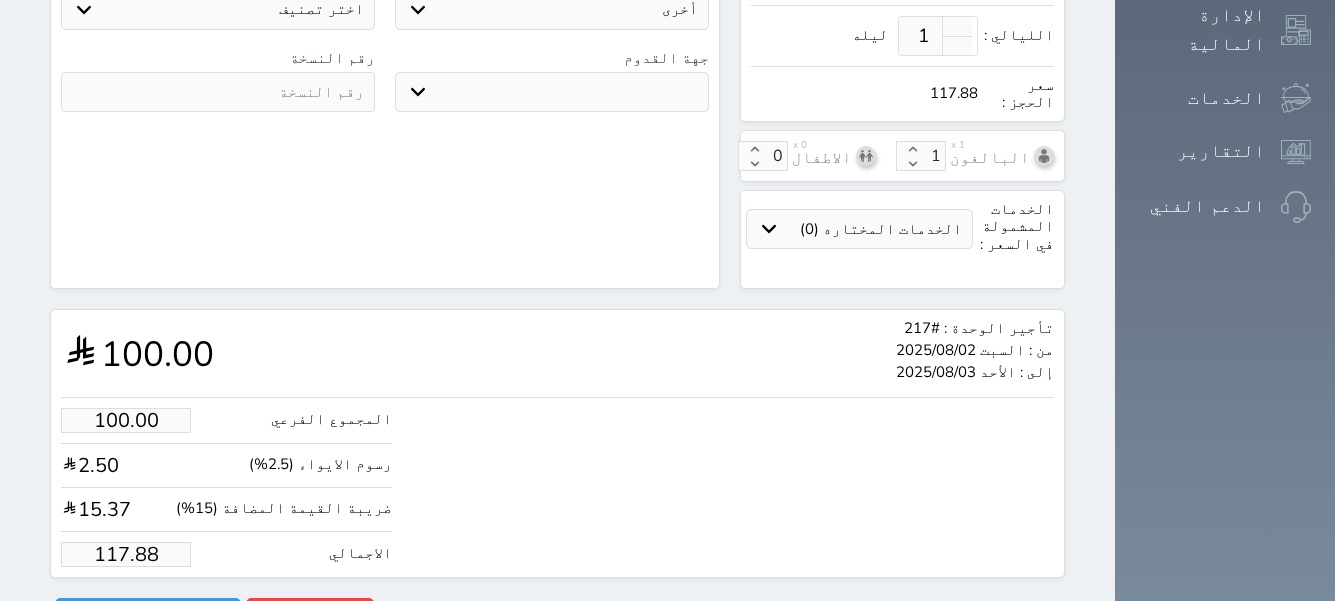 click on "117.88" at bounding box center (126, 554) 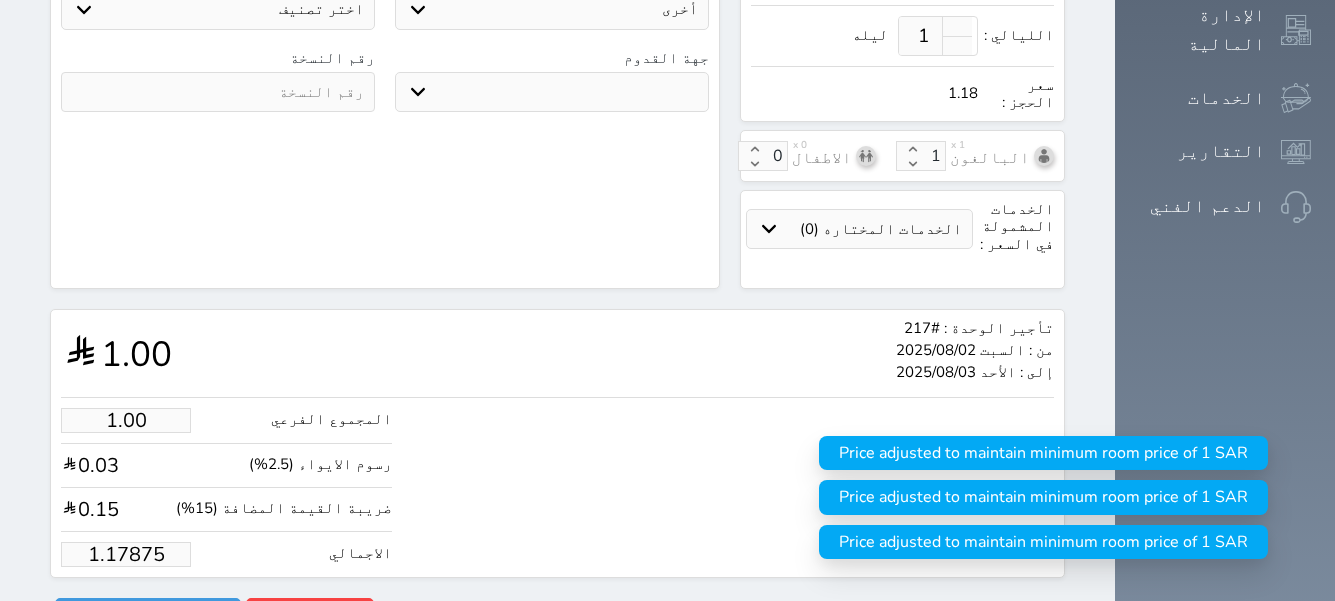 click on "1.17875" at bounding box center (126, 554) 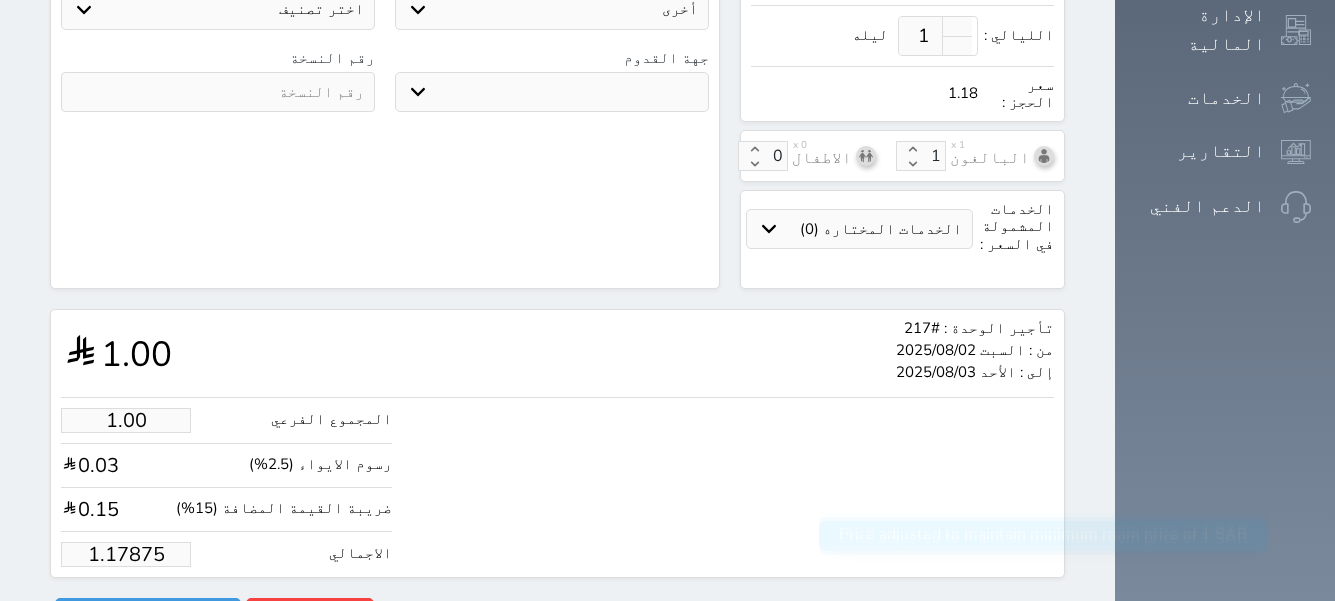 type 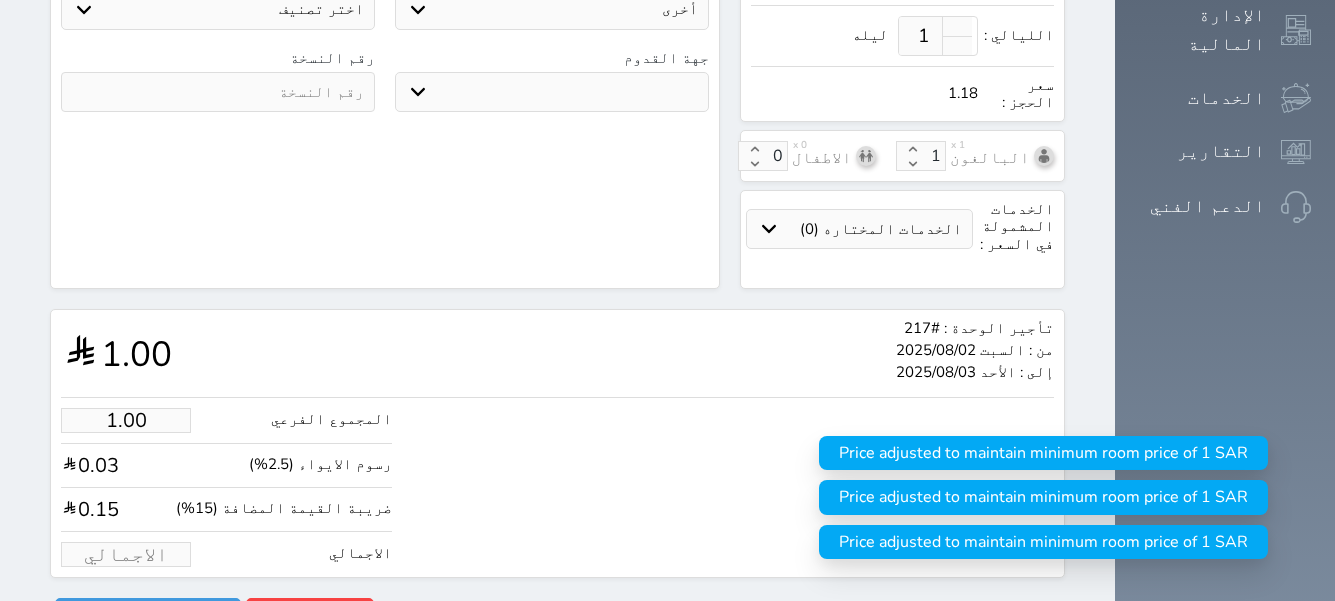 type on "1.70" 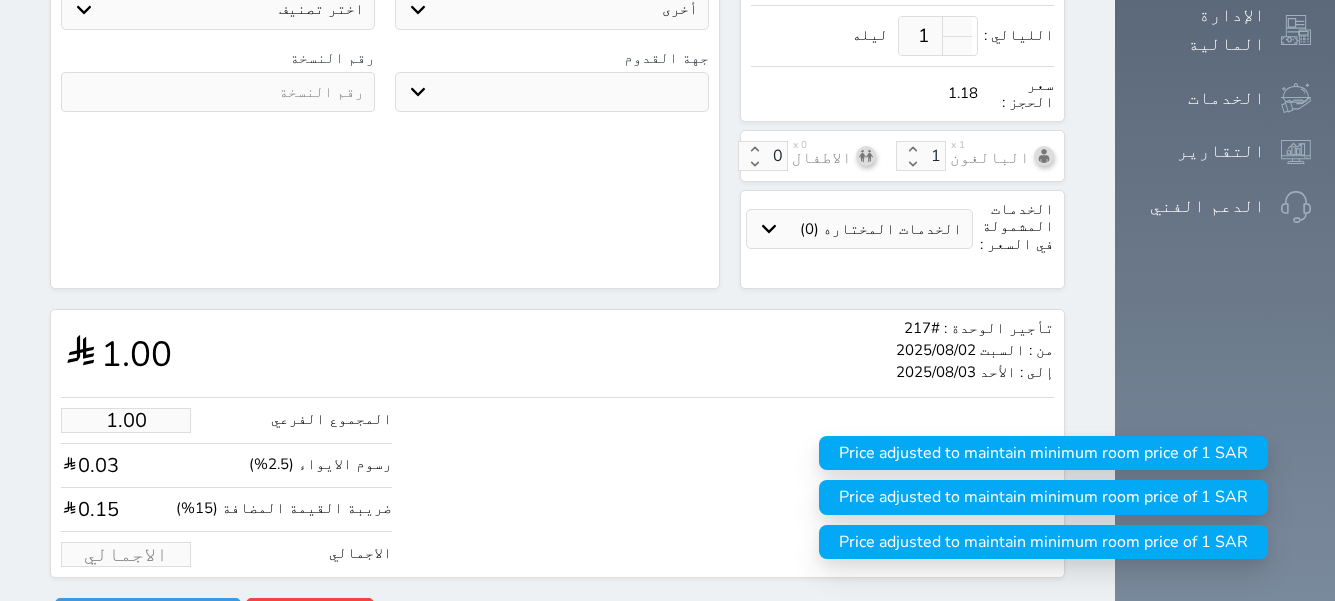 select 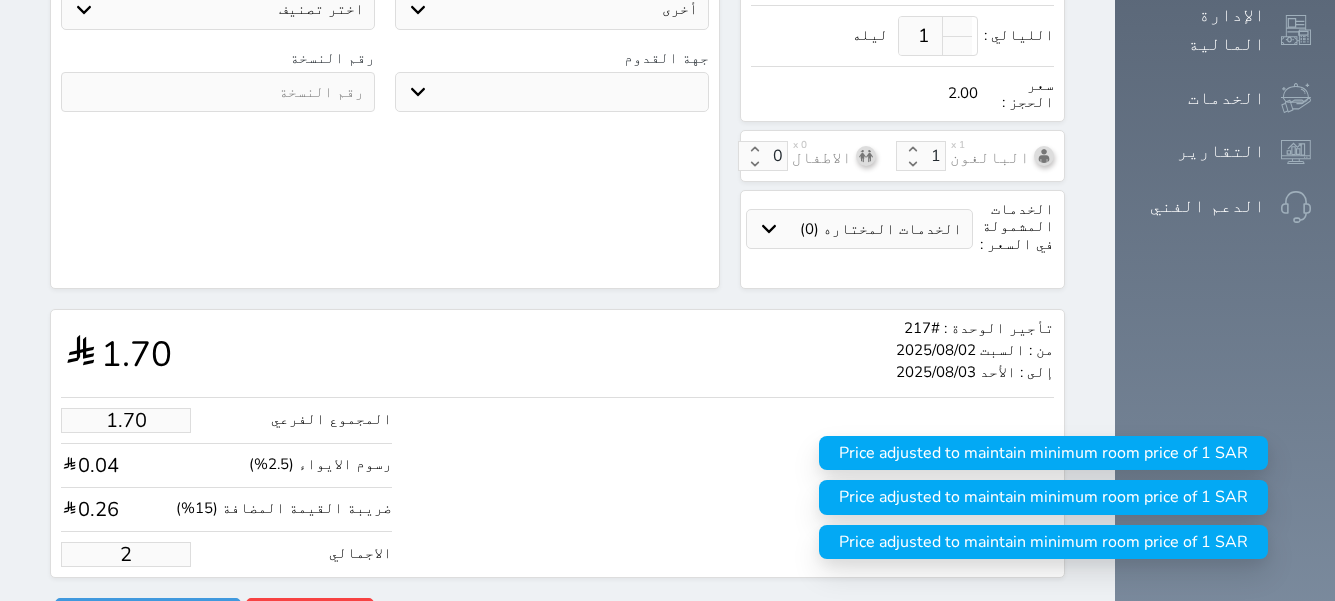 type on "16.97" 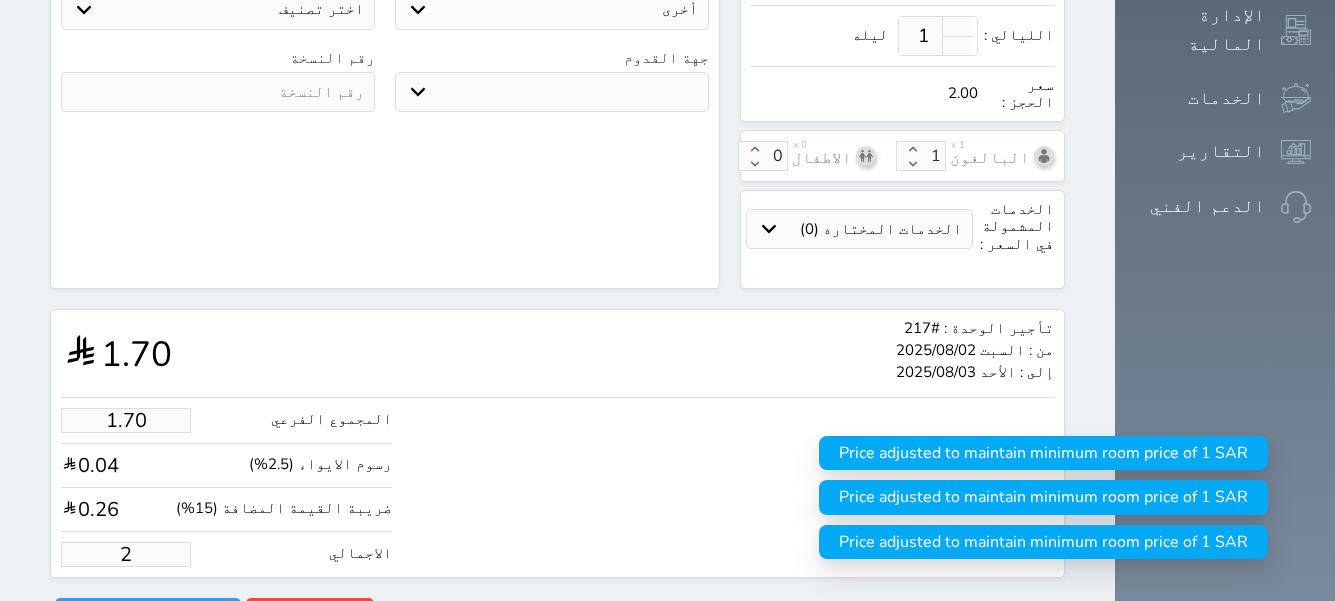 type on "20" 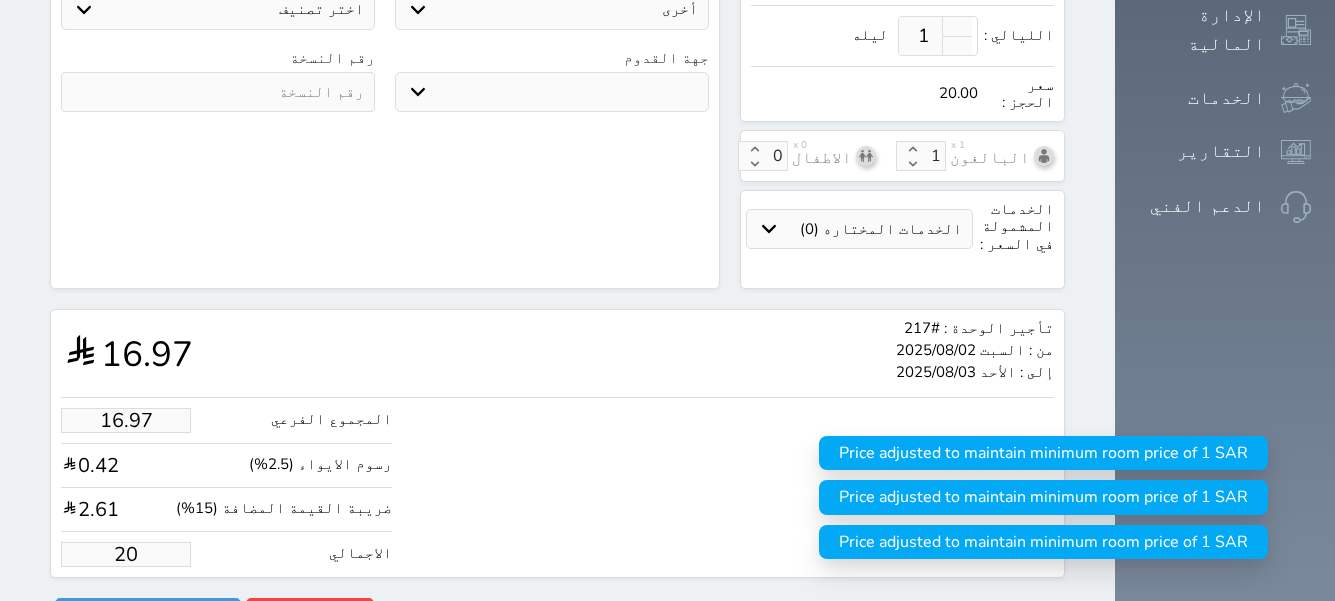 type on "169.67" 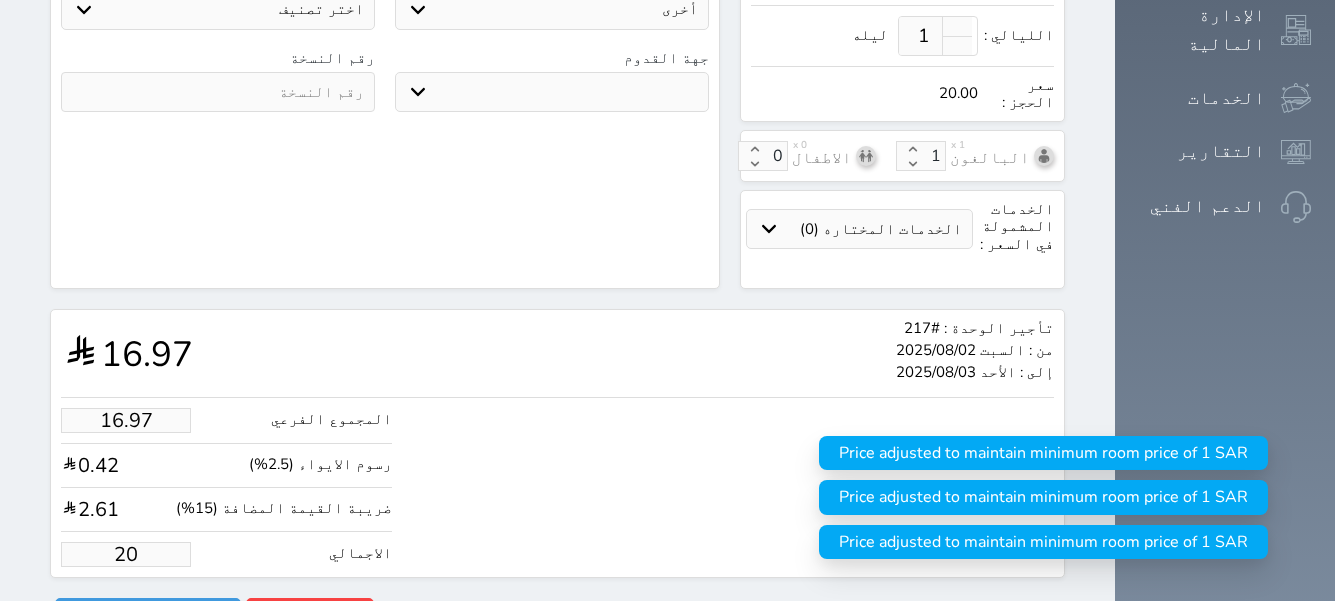 type on "200" 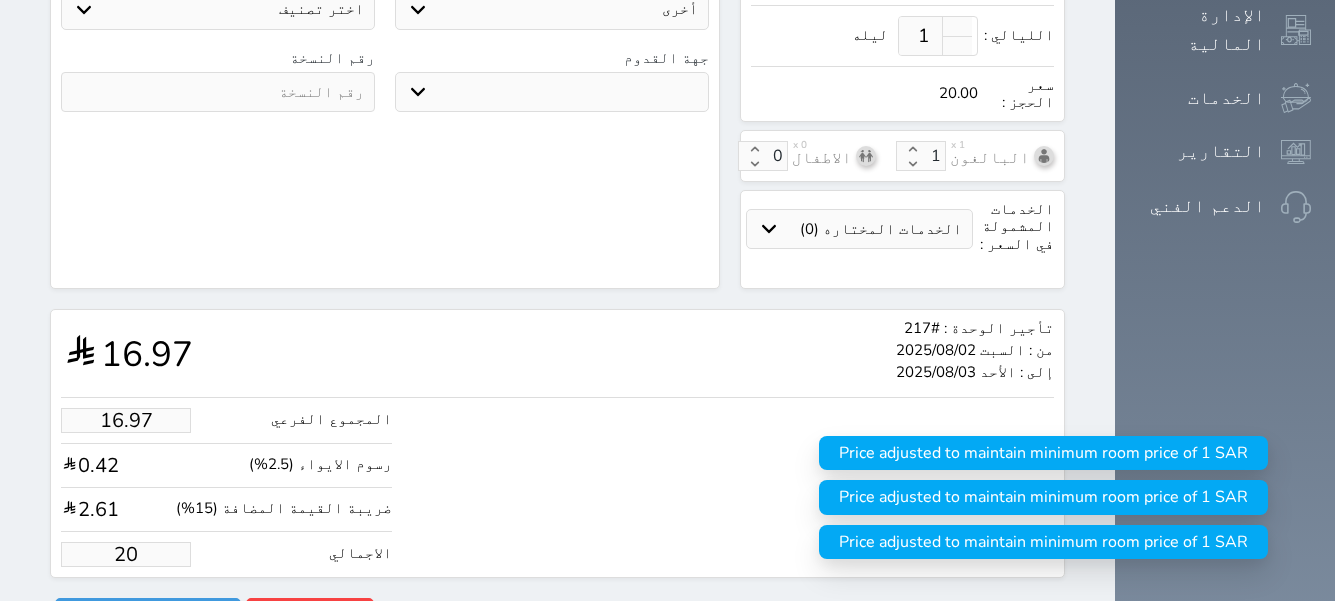 select 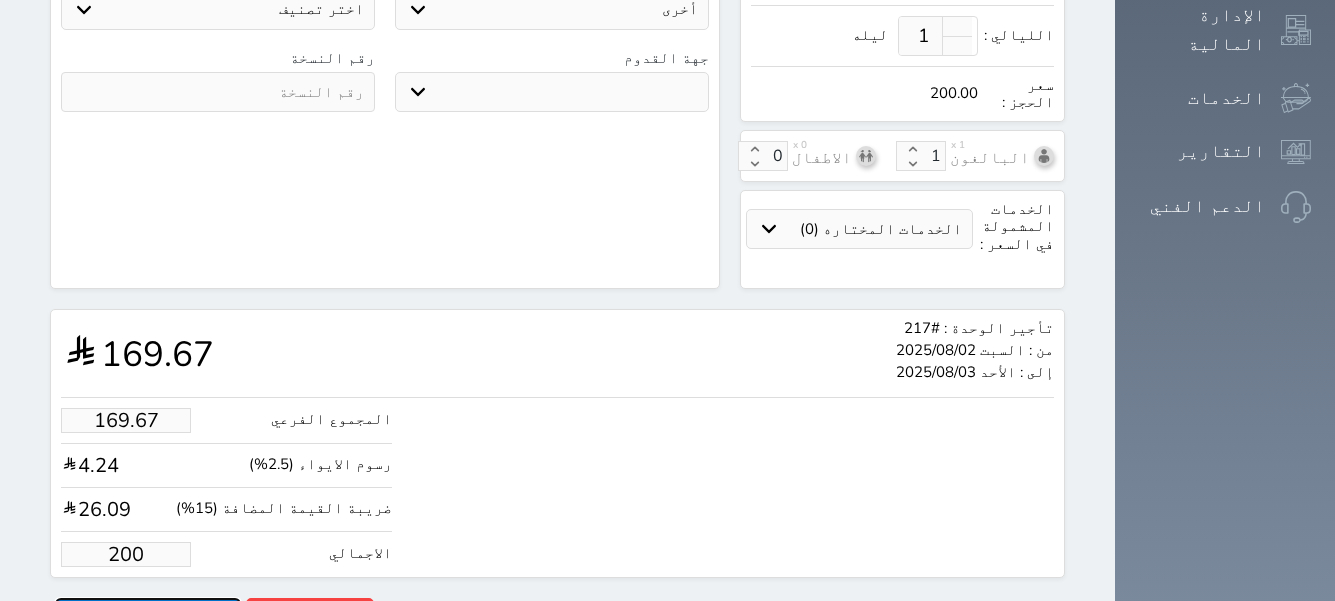 type on "200.00" 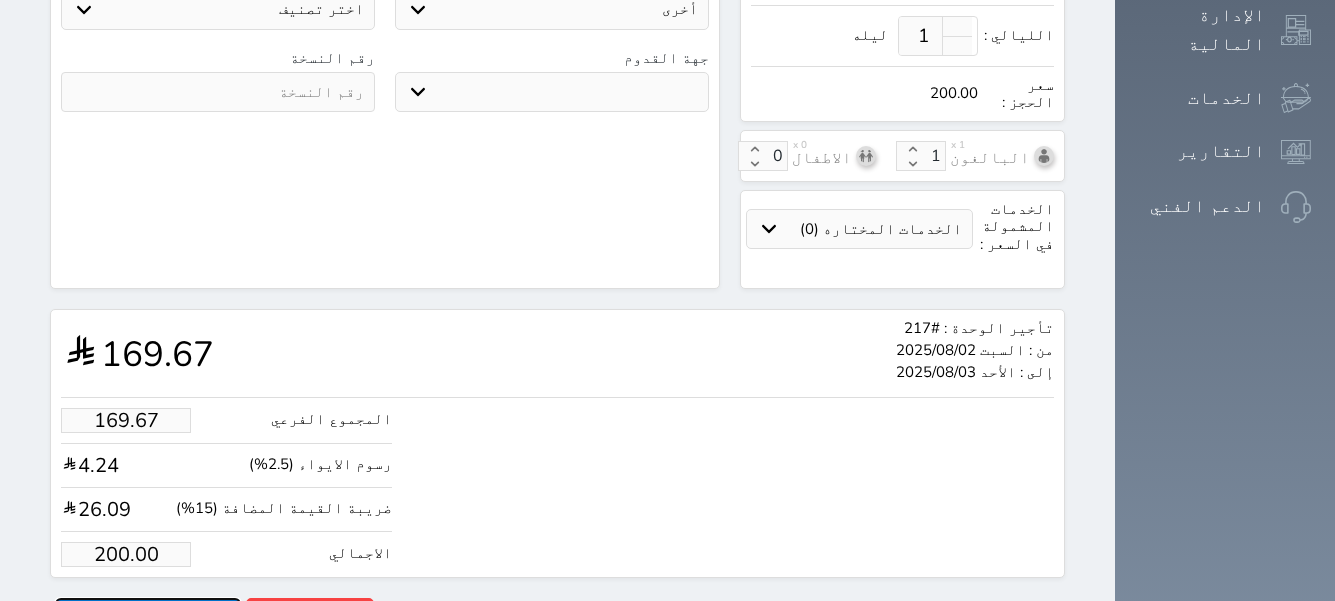 click on "حجز" at bounding box center [148, 615] 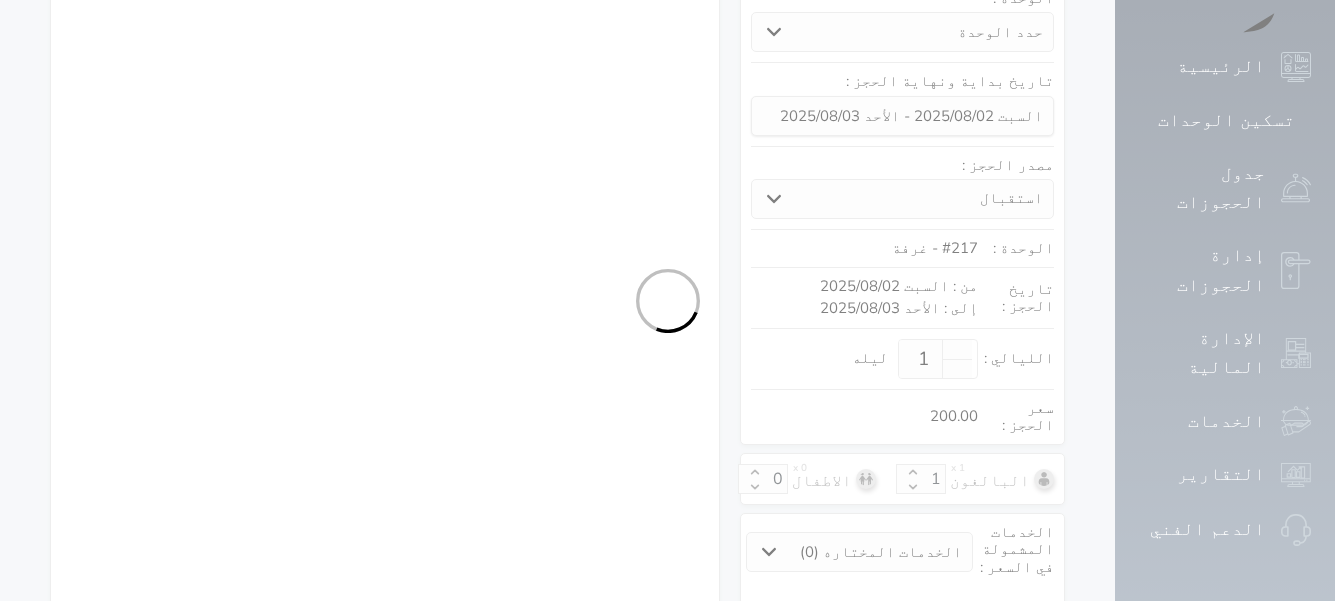 select on "1" 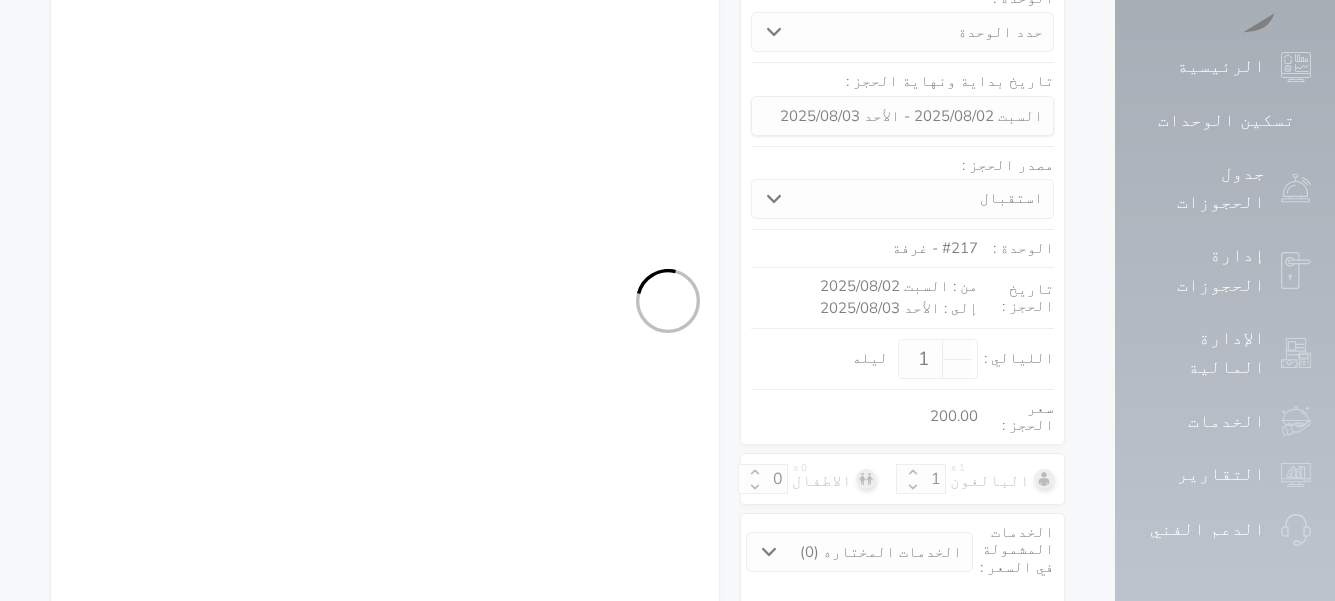 select on "113" 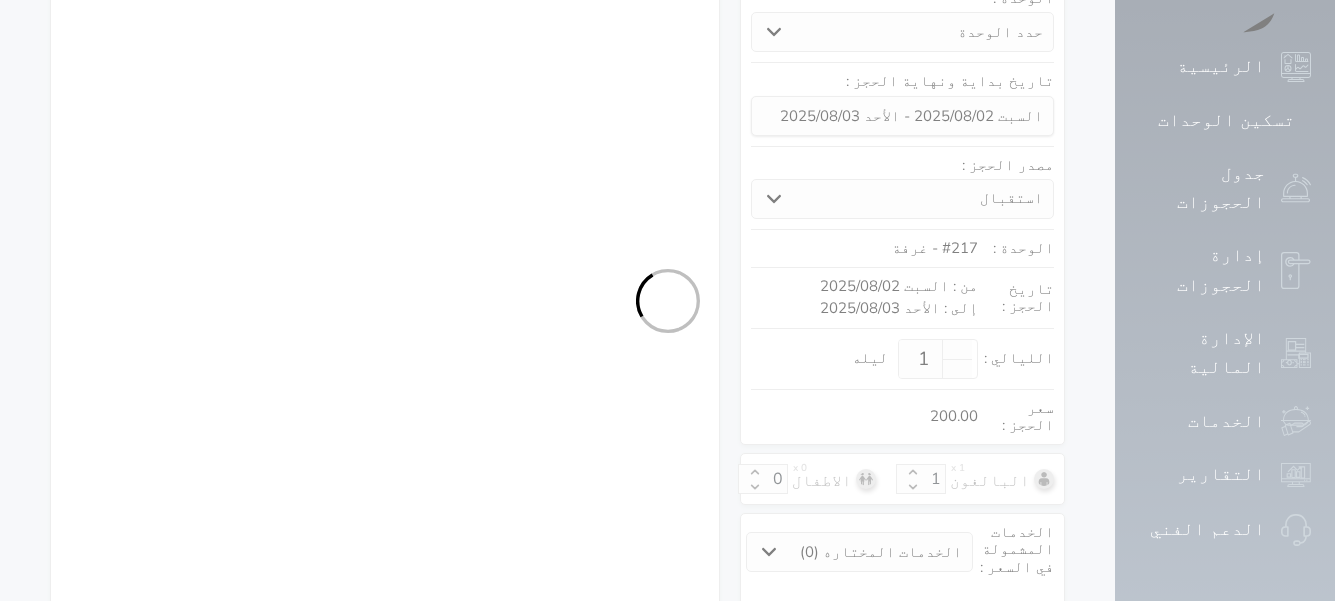 select on "1" 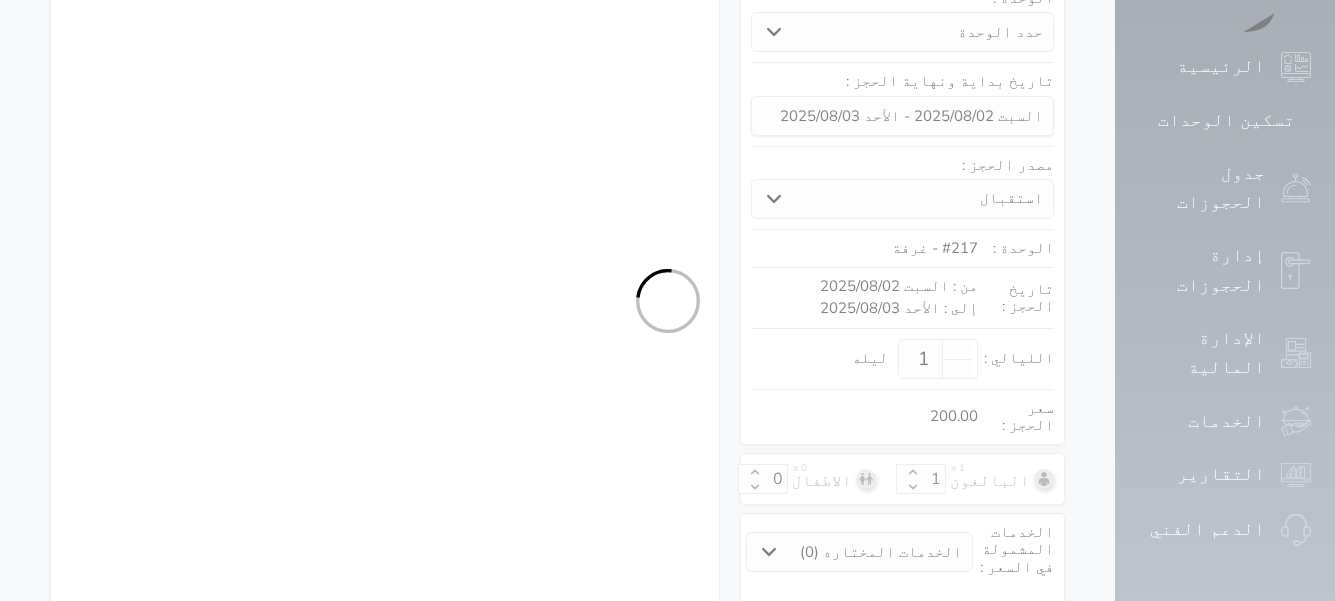select 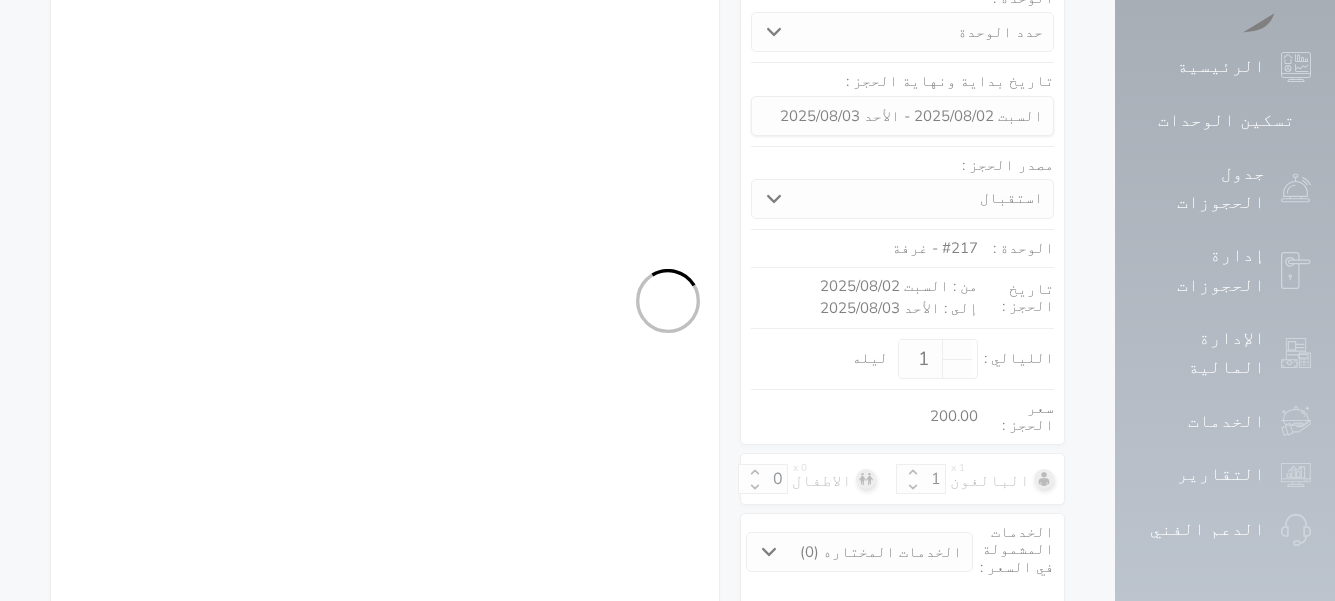 select on "7" 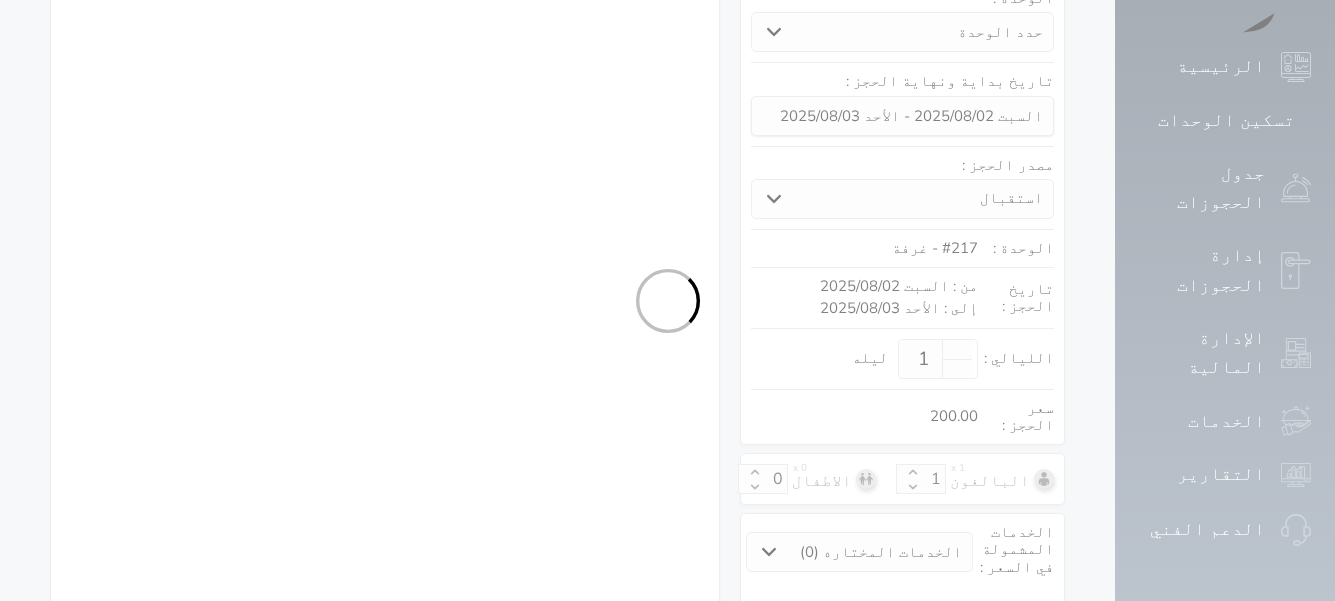 select 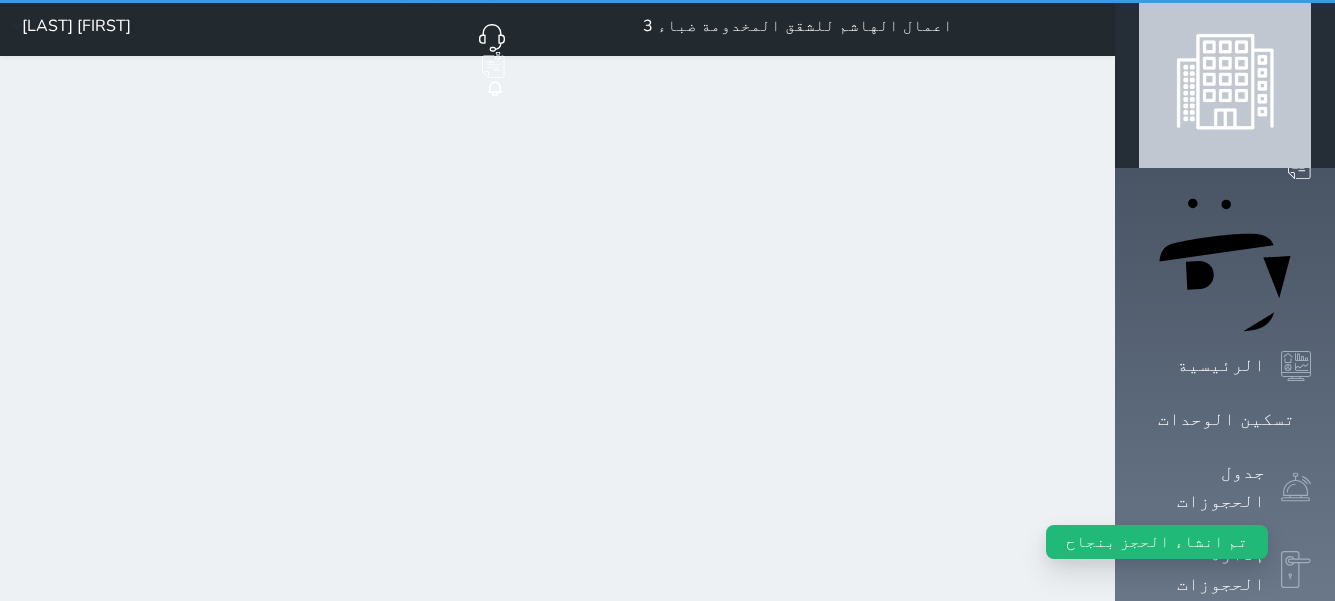 scroll, scrollTop: 0, scrollLeft: 0, axis: both 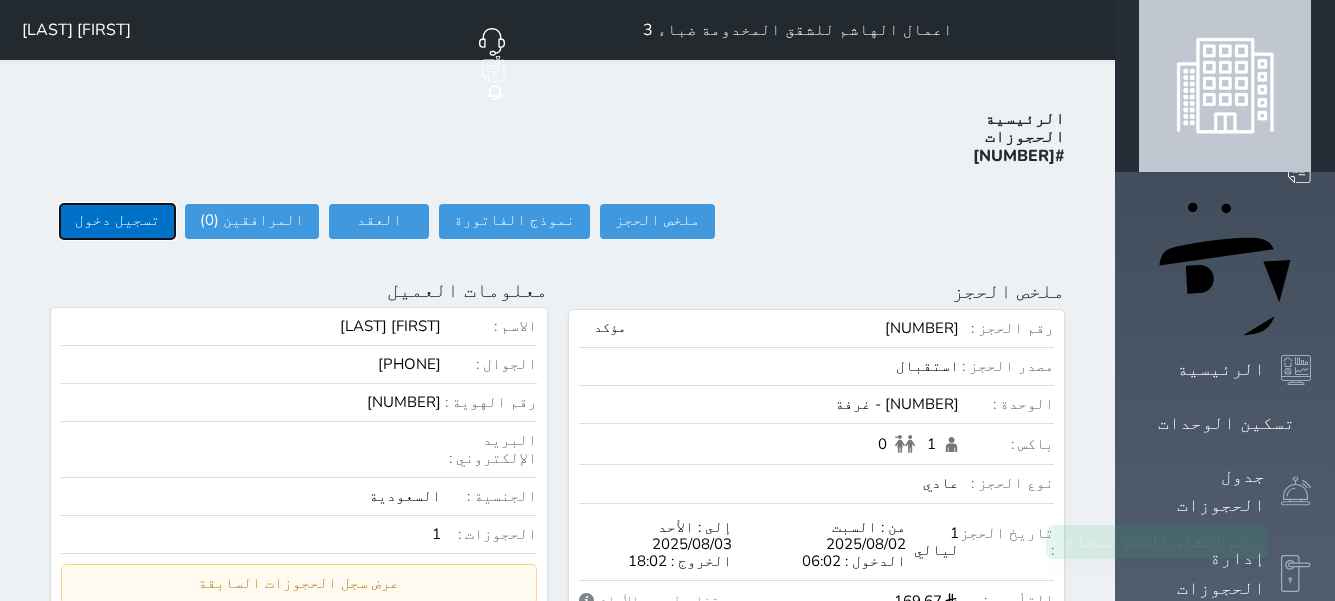 click on "تسجيل دخول" at bounding box center (117, 221) 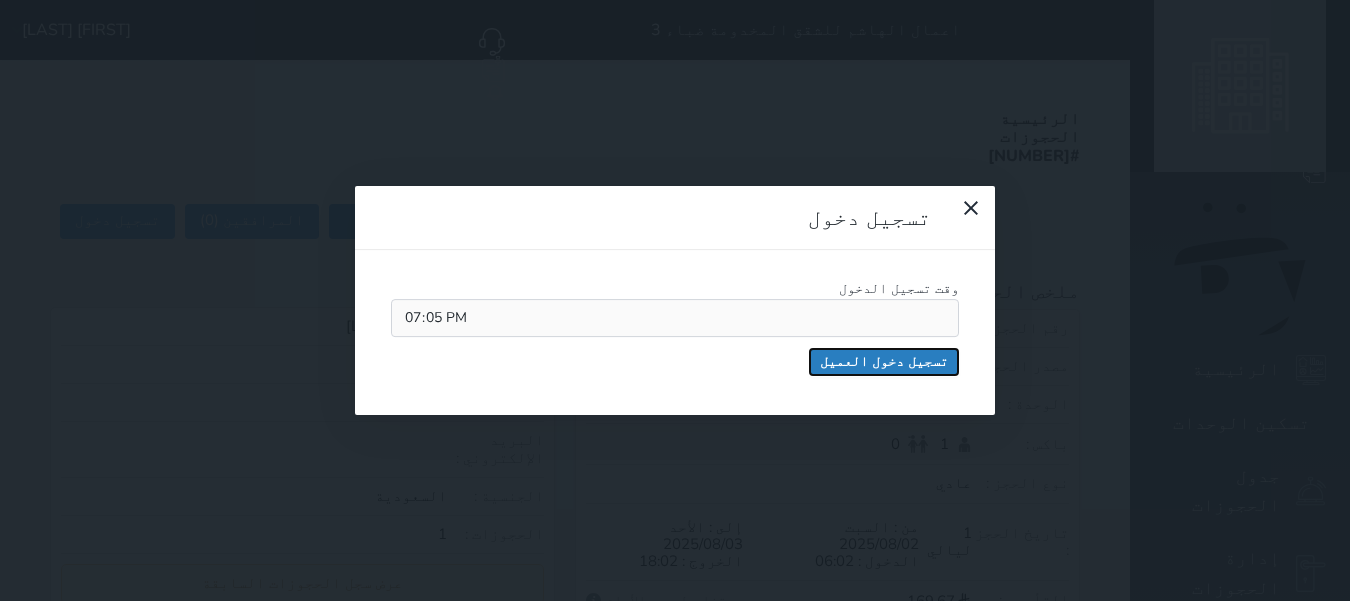 click on "تسجيل دخول العميل" at bounding box center [884, 362] 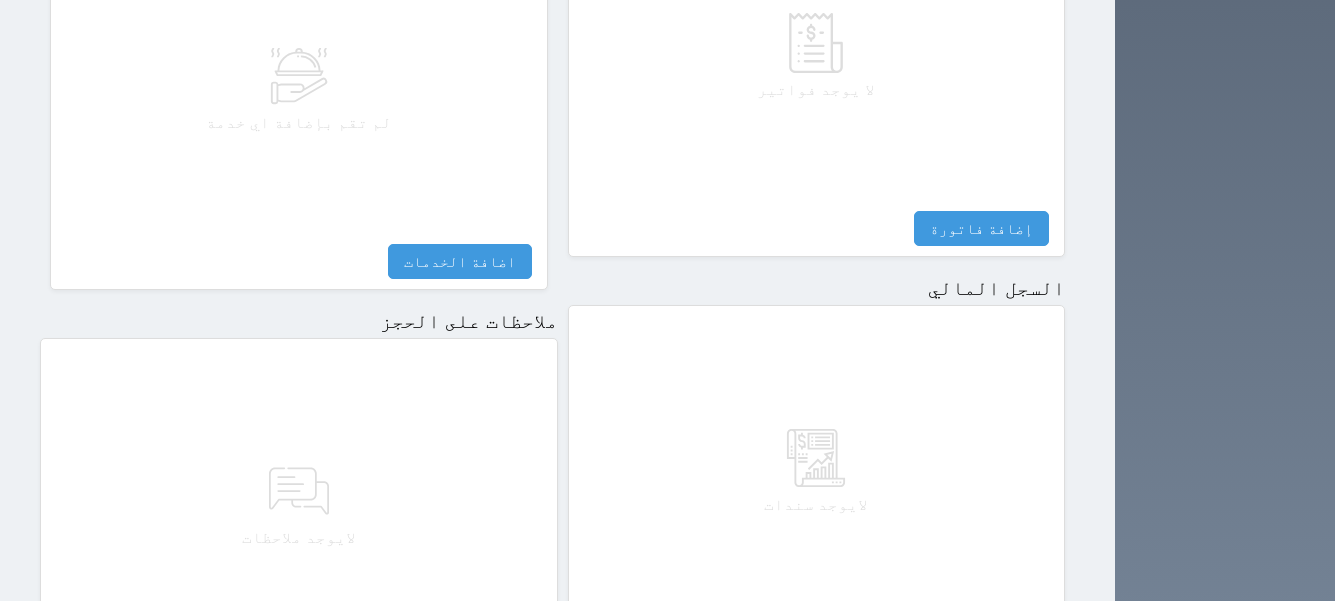 scroll, scrollTop: 1000, scrollLeft: 0, axis: vertical 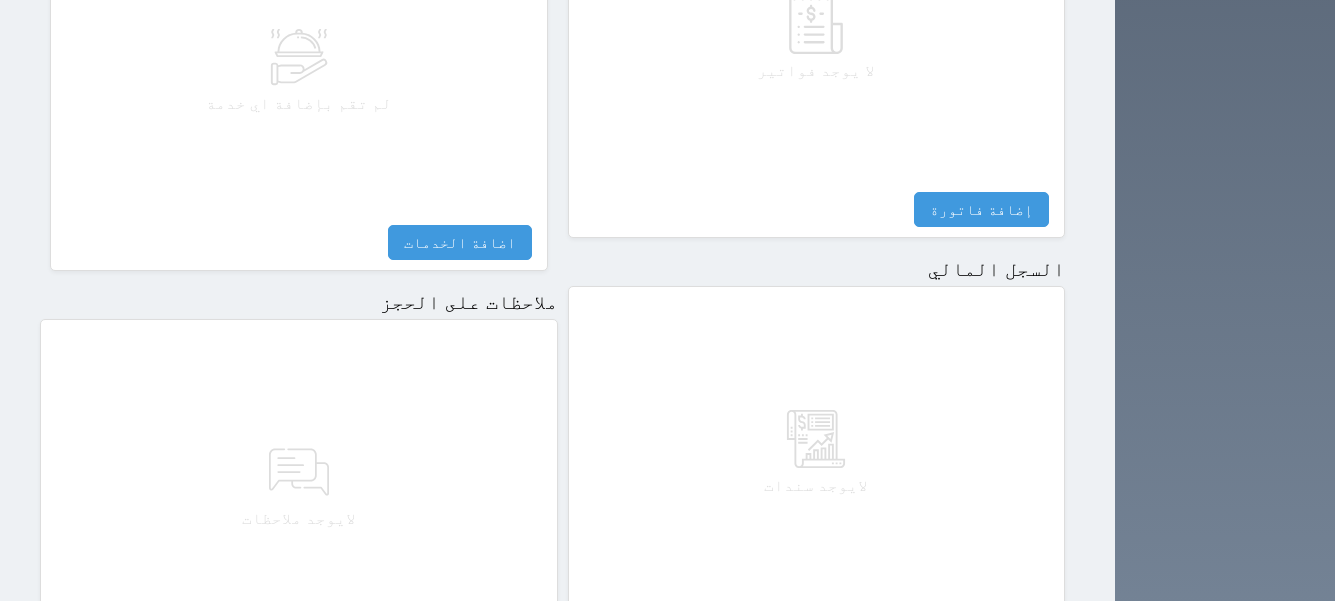 click on "مقبوضات" at bounding box center (1004, 624) 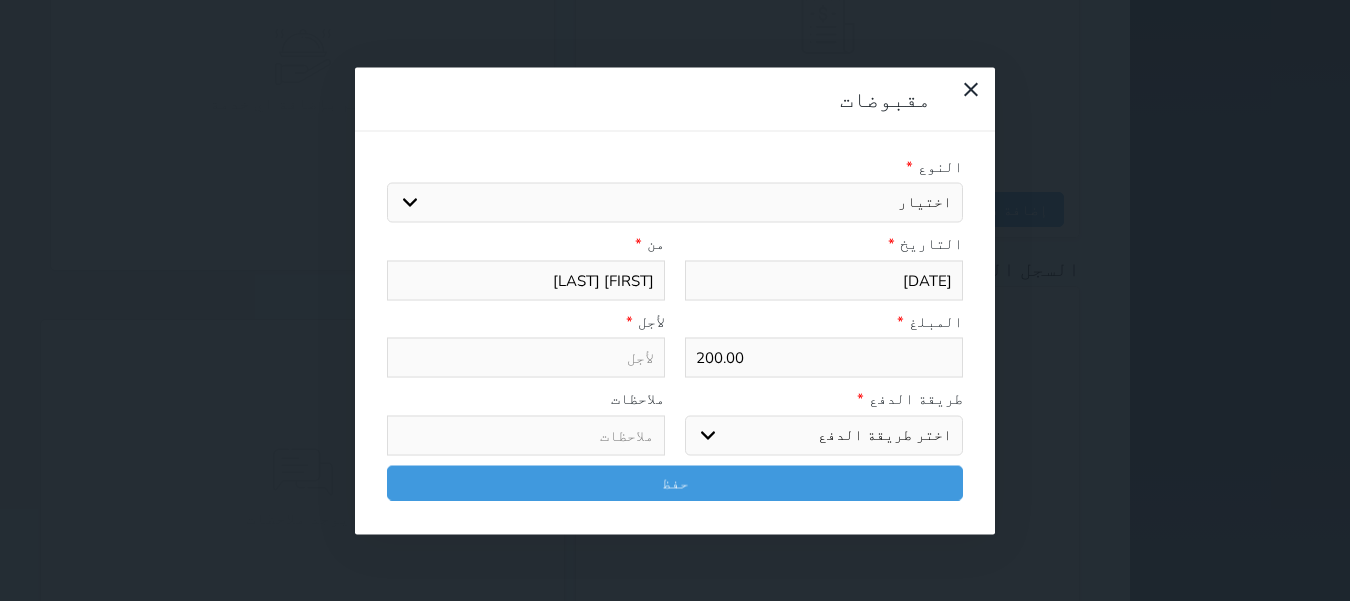 select 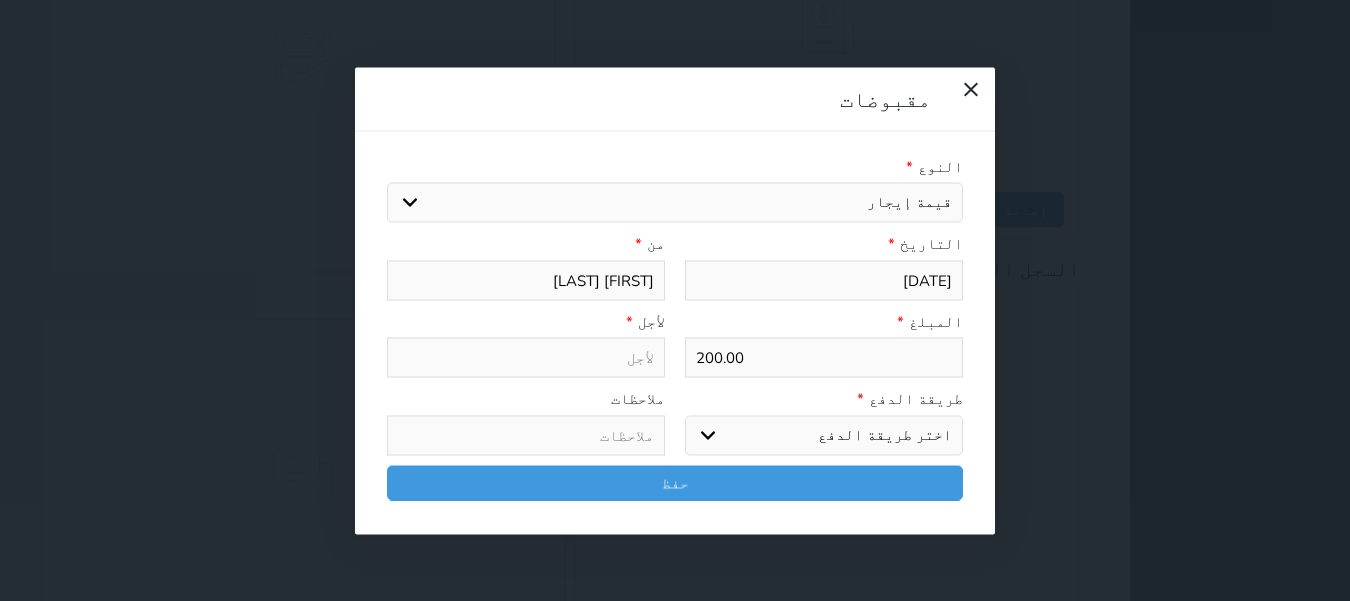click on "اختيار   مقبوضات عامة قيمة إيجار فواتير تامين عربون لا ينطبق آخر مغسلة واي فاي - الإنترنت مواقف السيارات طعام الأغذية والمشروبات مشروبات المشروبات الباردة المشروبات الساخنة الإفطار غداء عشاء مخبز و كعك حمام سباحة الصالة الرياضية سبا و خدمات الجمال اختيار وإسقاط (خدمات النقل) ميني بار كابل - تلفزيون سرير إضافي تصفيف الشعر التسوق خدمات الجولات السياحية المنظمة خدمات الدليل السياحي" at bounding box center [675, 203] 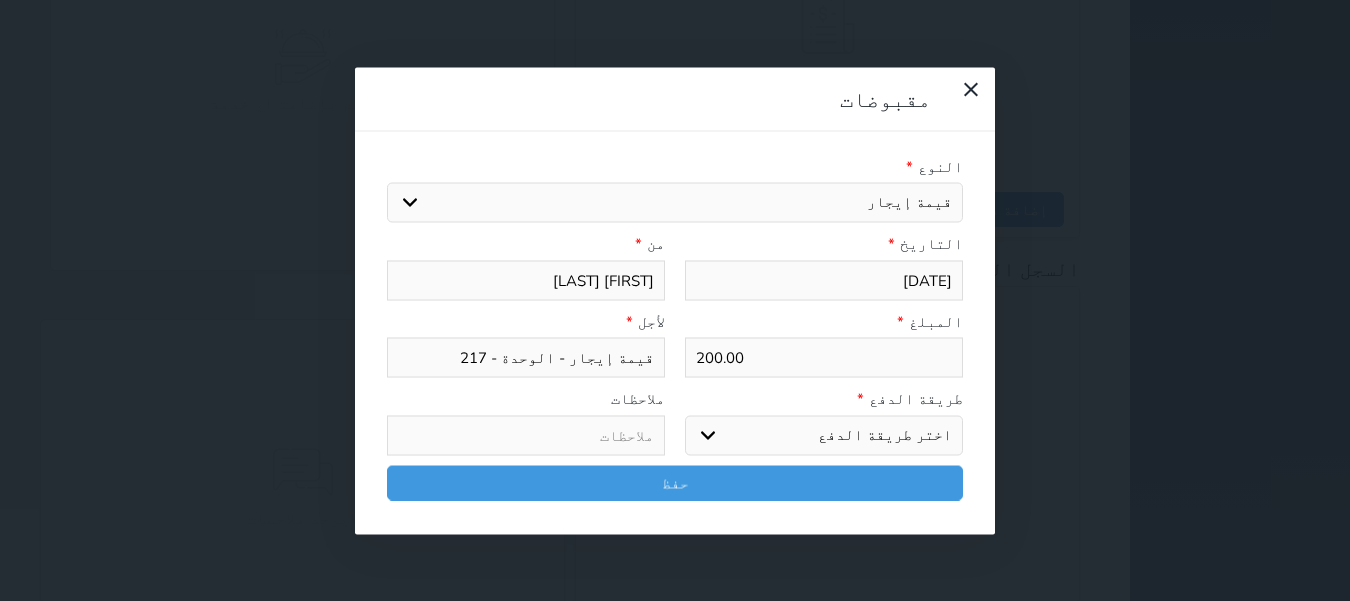 drag, startPoint x: 823, startPoint y: 365, endPoint x: 815, endPoint y: 372, distance: 10.630146 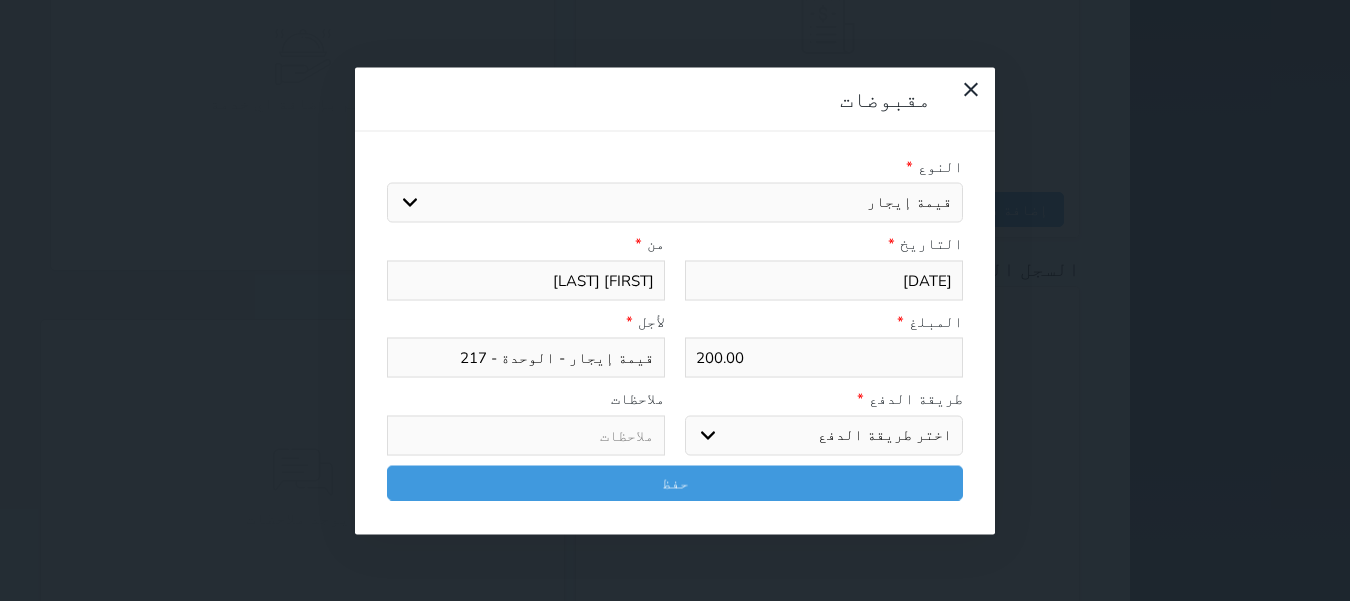 click on "اختر طريقة الدفع   دفع نقدى   تحويل بنكى   مدى   بطاقة ائتمان   آجل" at bounding box center (824, 435) 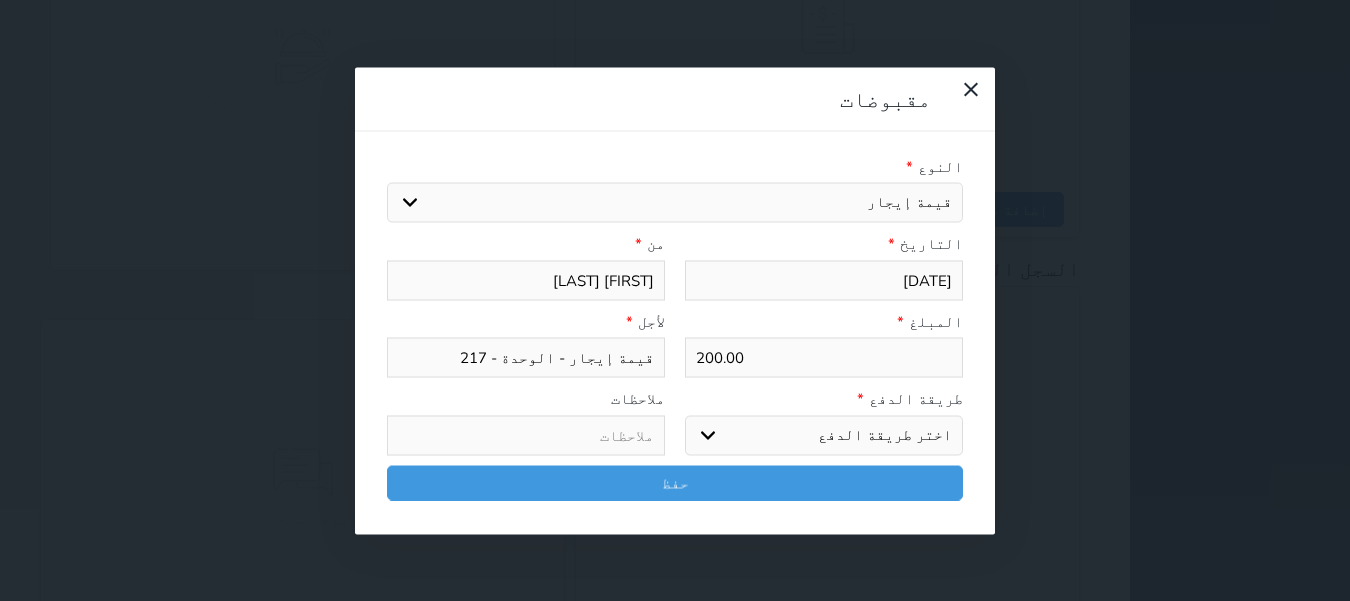 select on "mada" 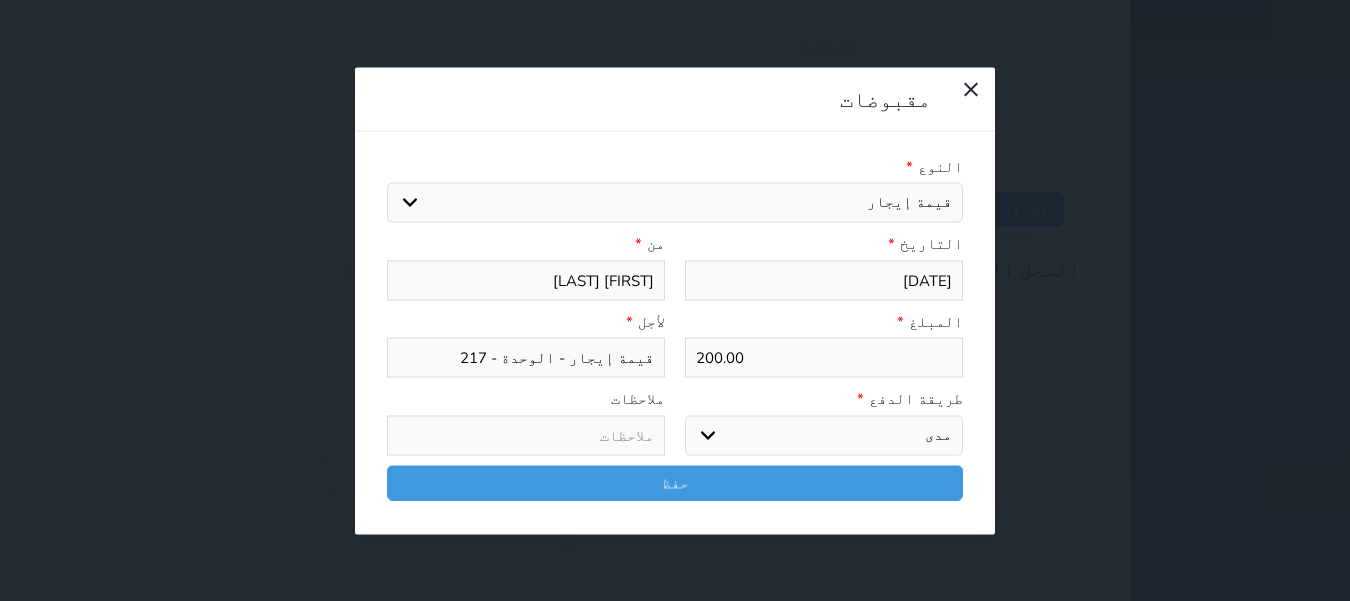 click on "اختر طريقة الدفع   دفع نقدى   تحويل بنكى   مدى   بطاقة ائتمان   آجل" at bounding box center [824, 435] 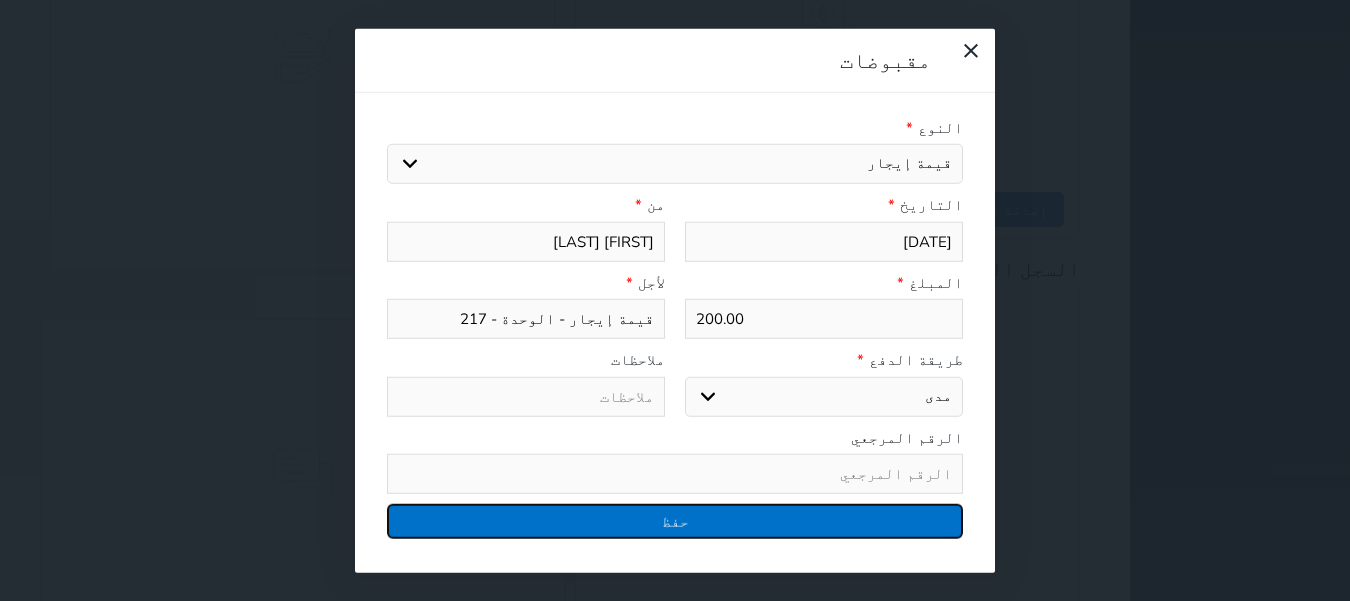 click on "حفظ" at bounding box center (675, 521) 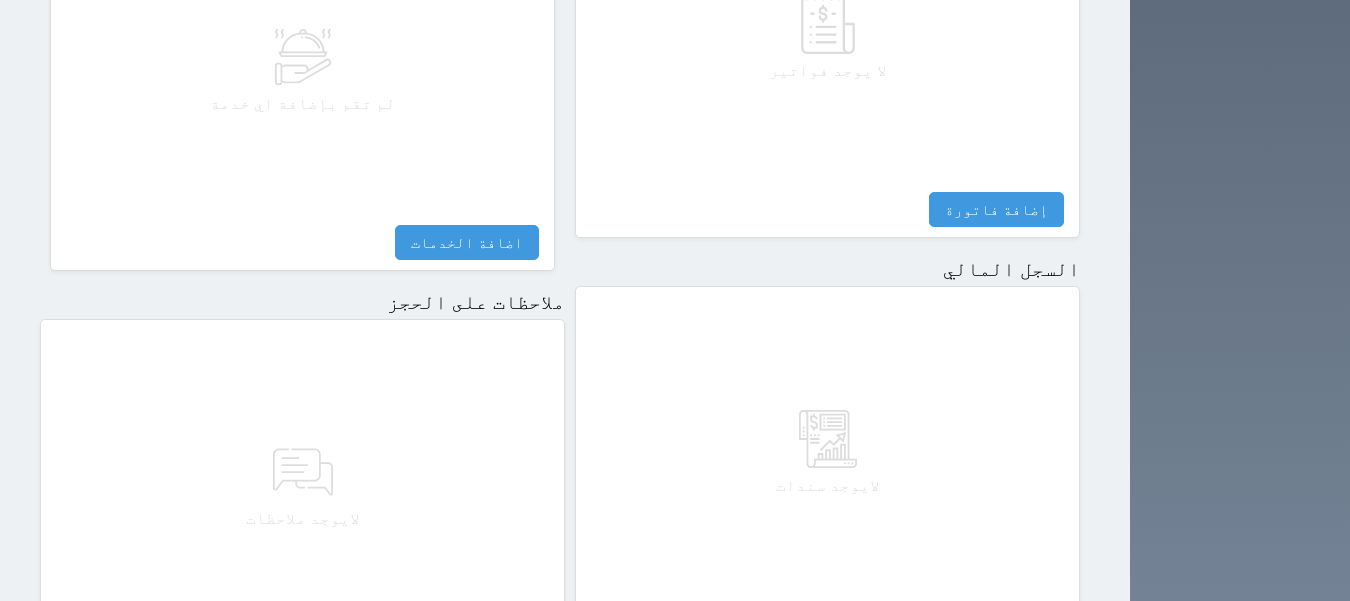 select 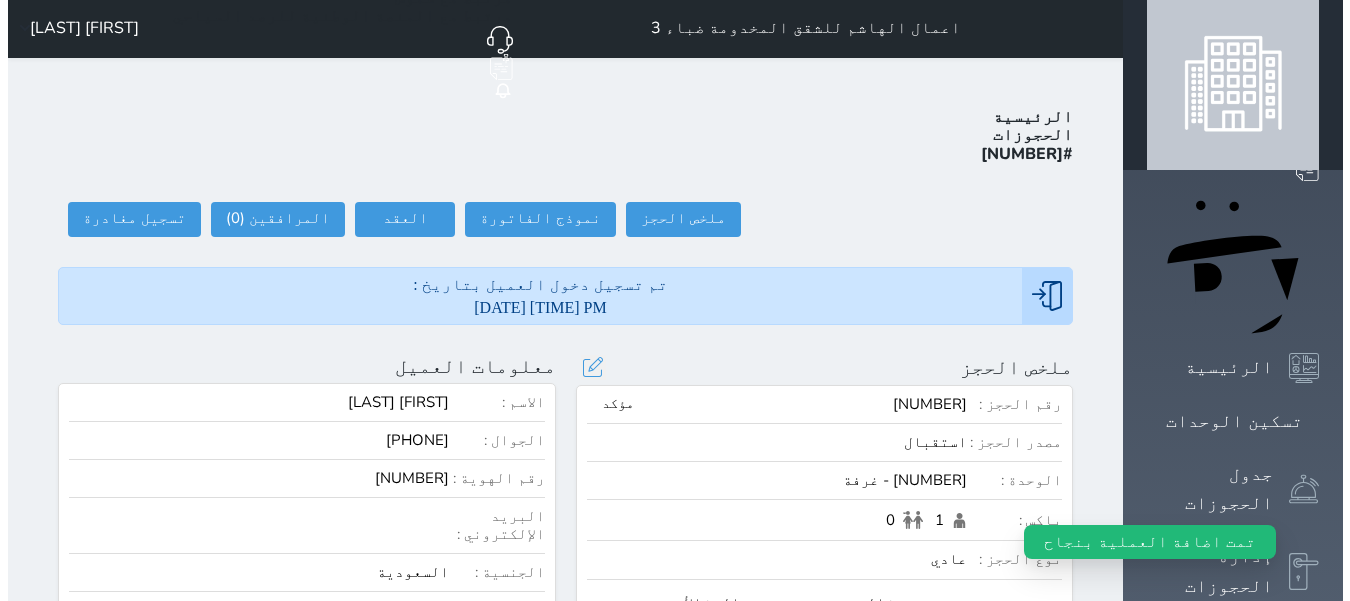 scroll, scrollTop: 0, scrollLeft: 0, axis: both 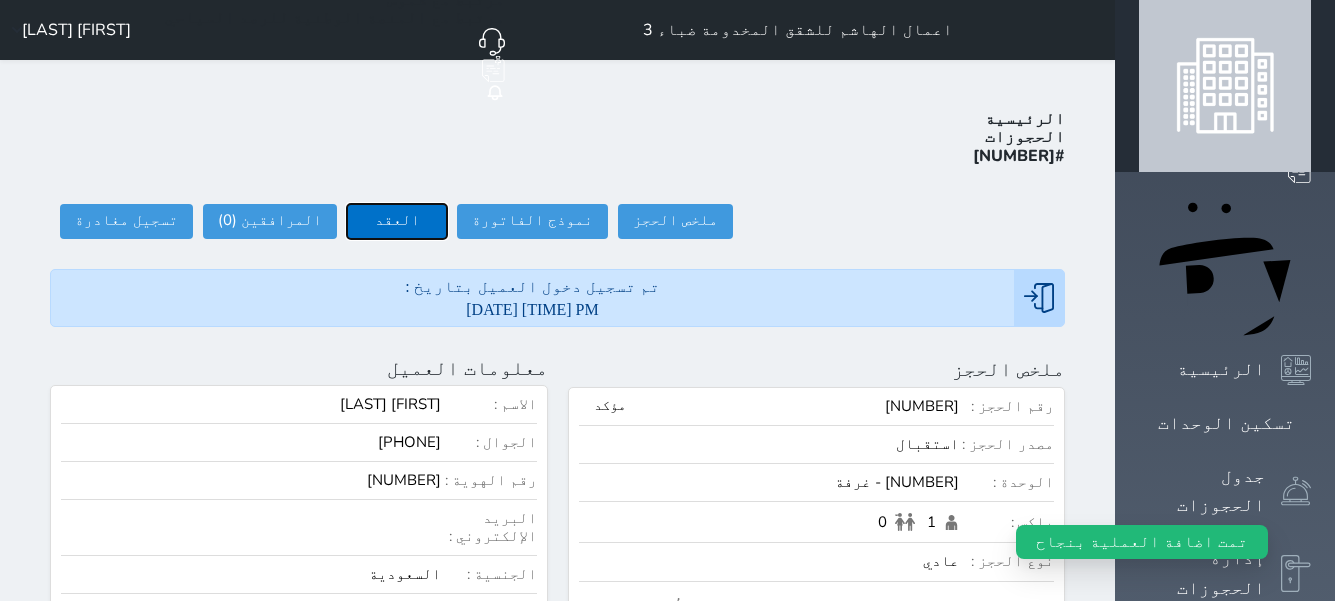 click on "العقد" at bounding box center (397, 221) 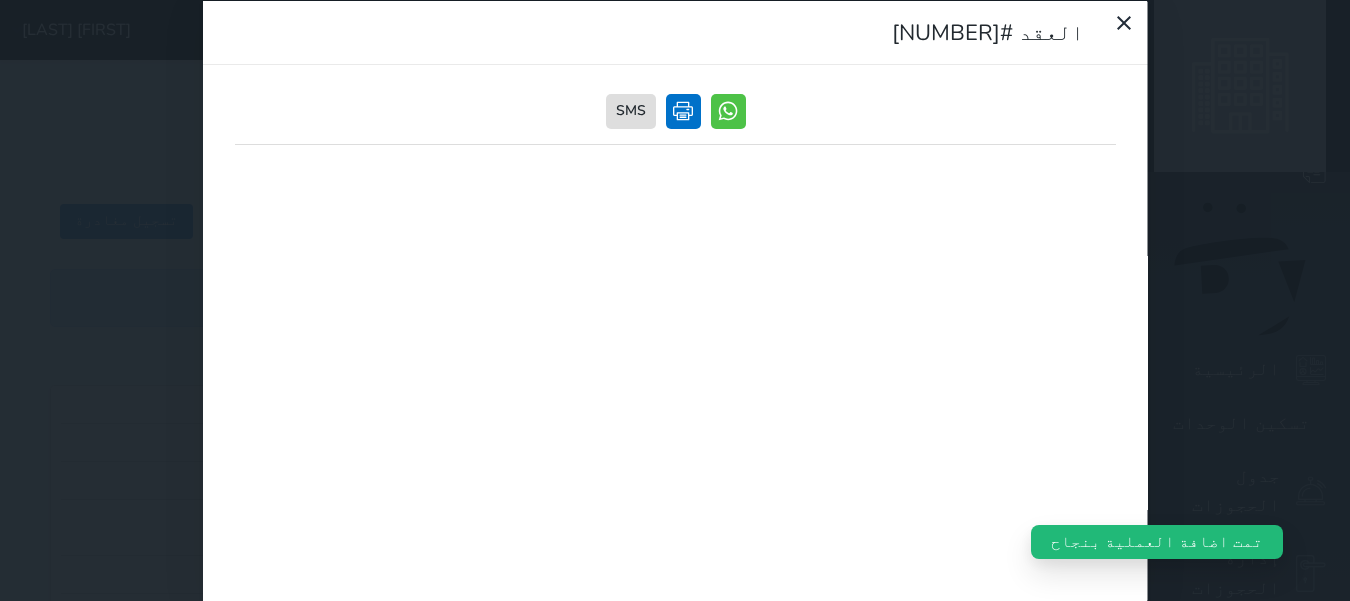 click at bounding box center (682, 110) 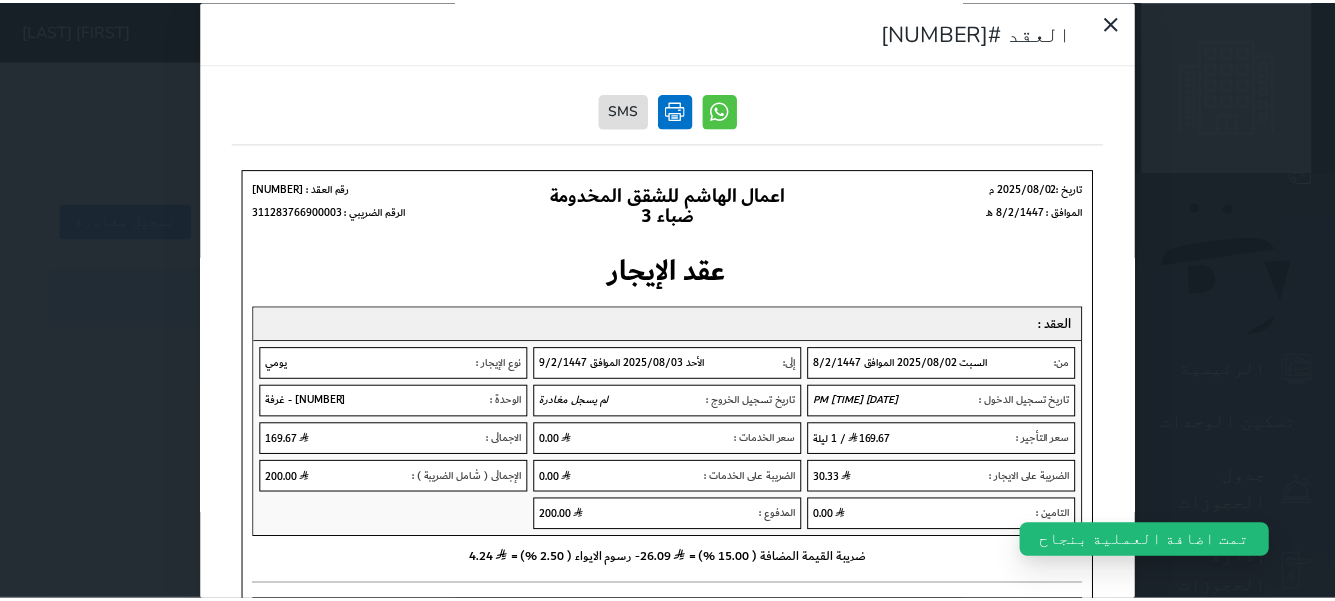 scroll, scrollTop: 0, scrollLeft: 0, axis: both 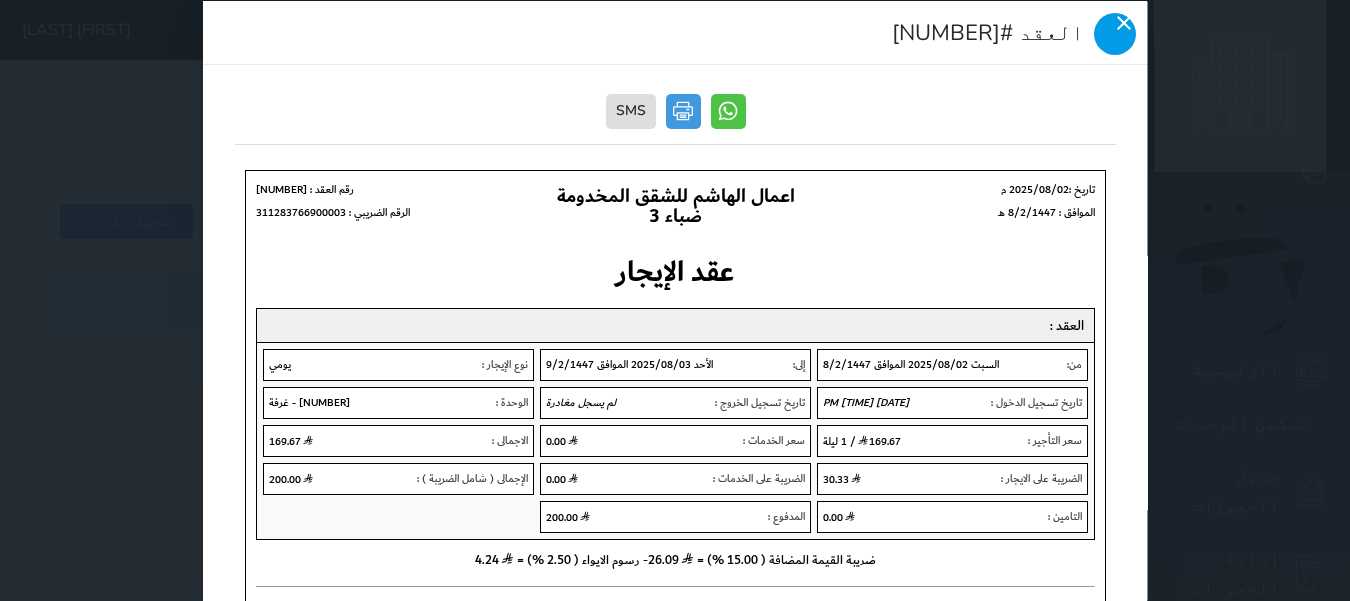 click 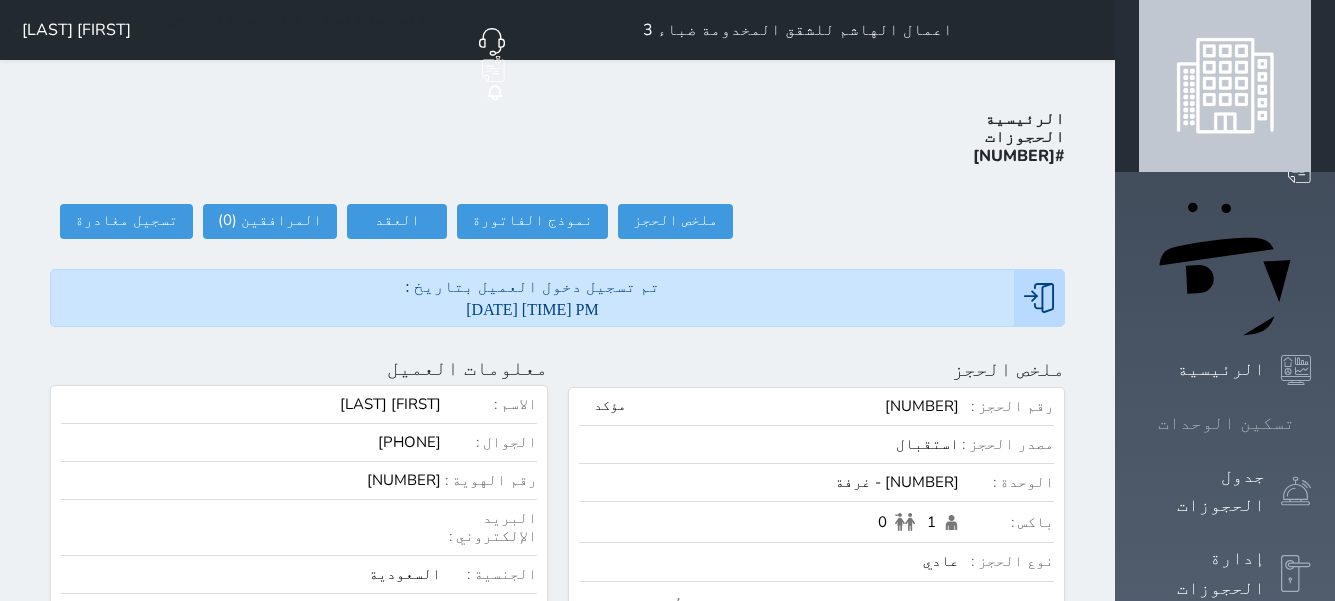 click at bounding box center (1311, 423) 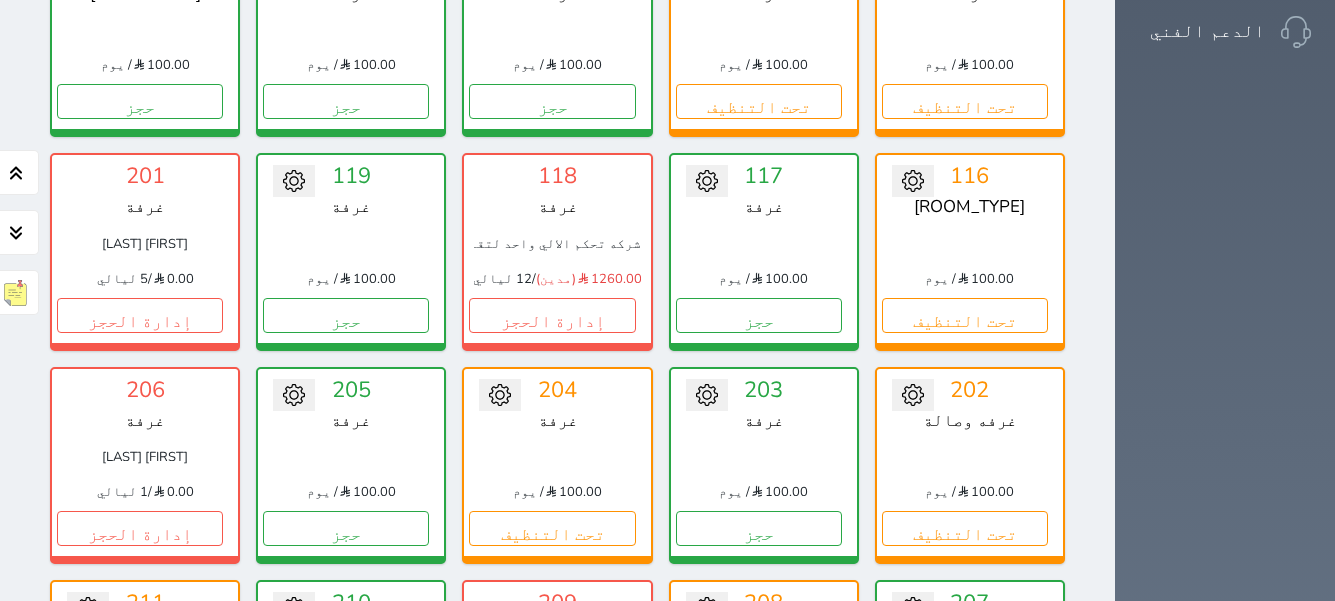scroll, scrollTop: 1078, scrollLeft: 0, axis: vertical 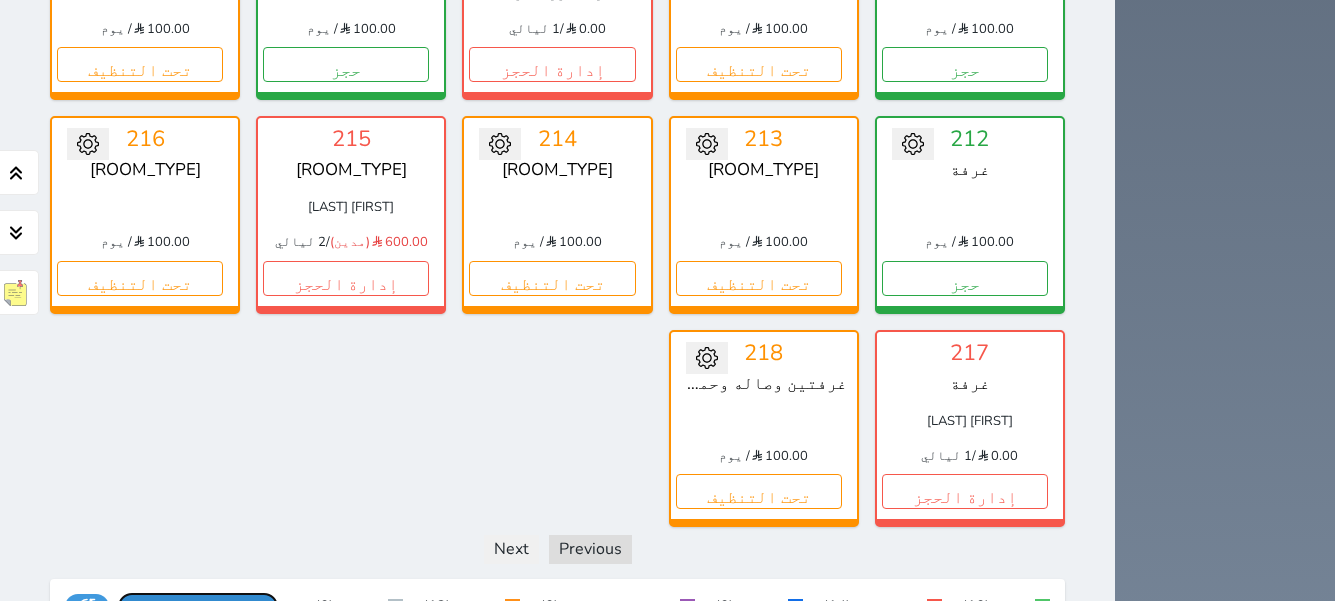 click on "عرض رصيد الصندوق" at bounding box center (198, 606) 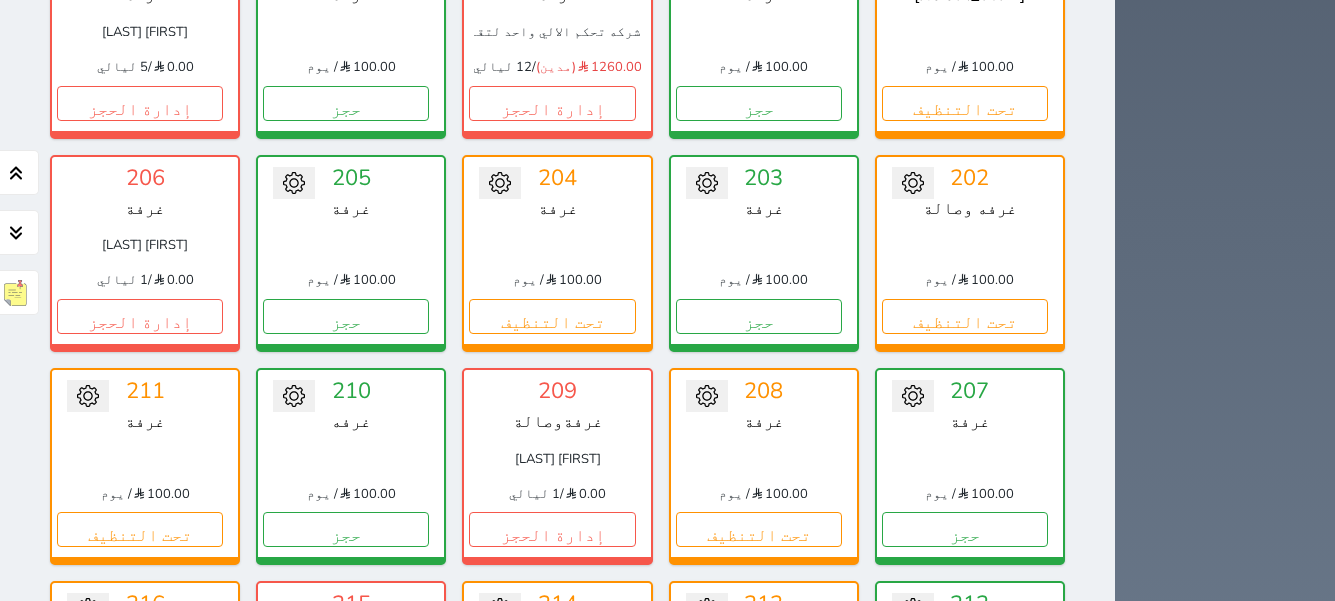 scroll, scrollTop: 978, scrollLeft: 0, axis: vertical 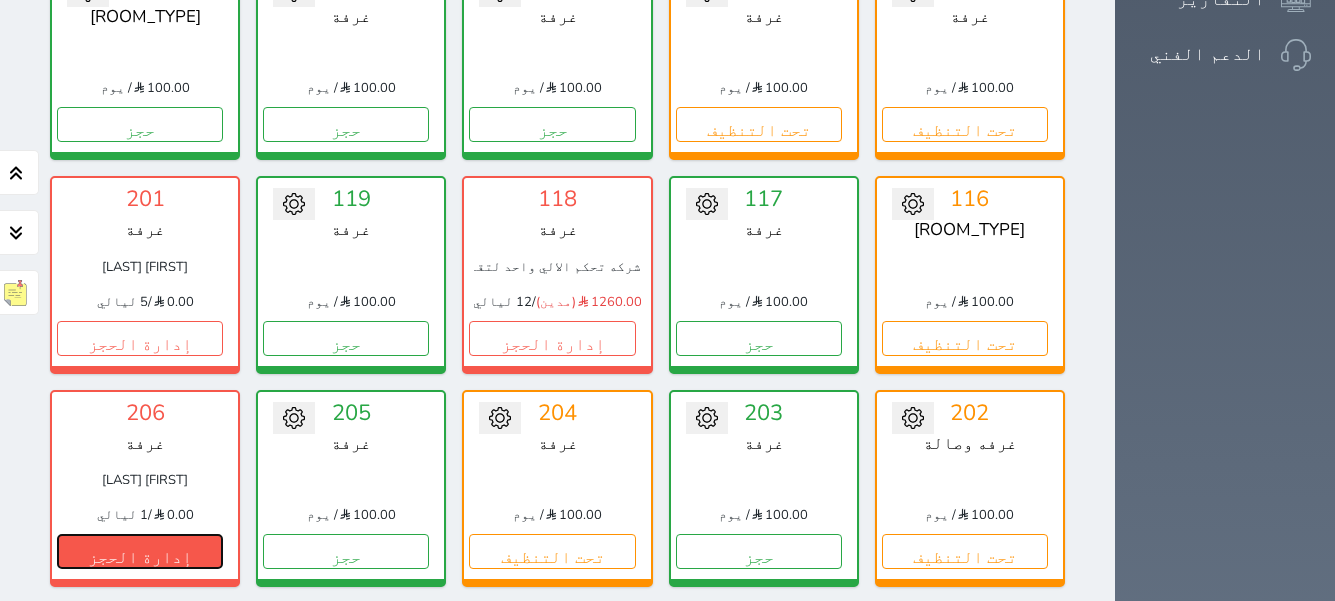 click on "إدارة الحجز" at bounding box center [140, 551] 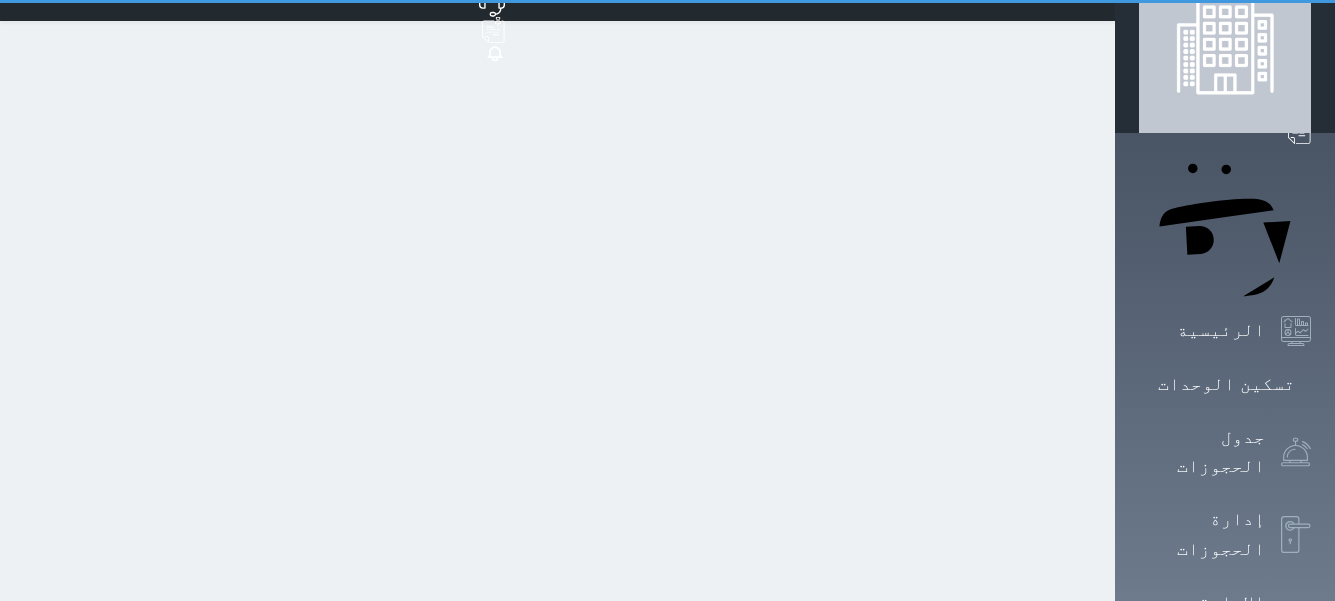 scroll, scrollTop: 0, scrollLeft: 0, axis: both 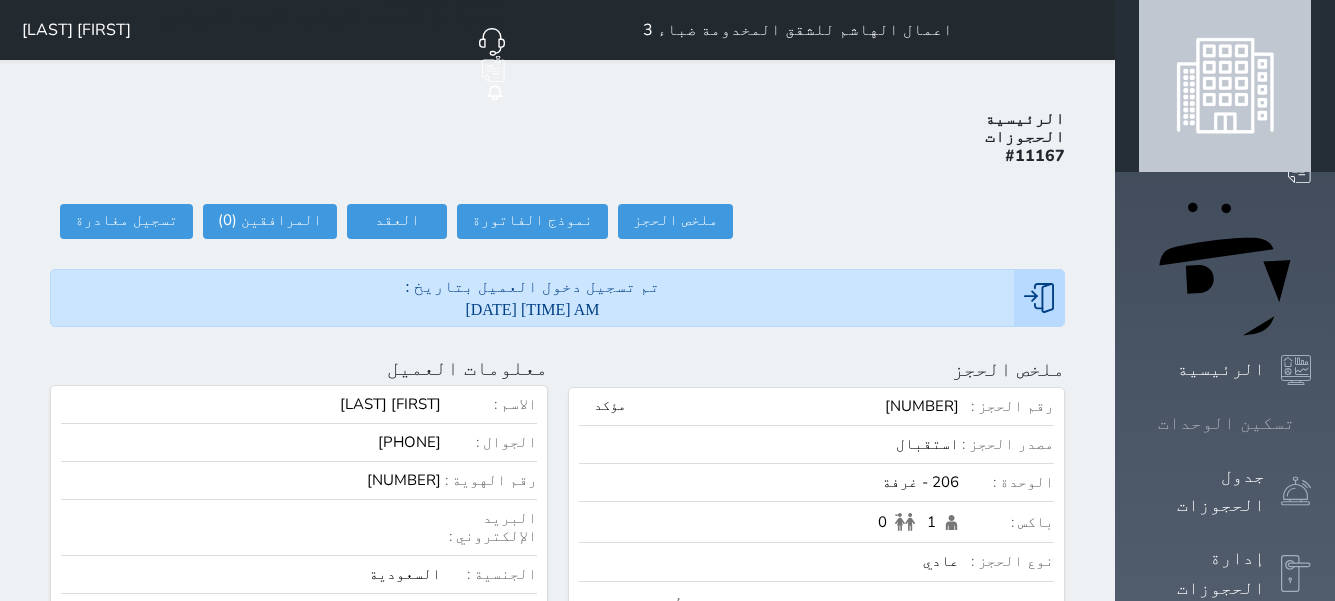 click 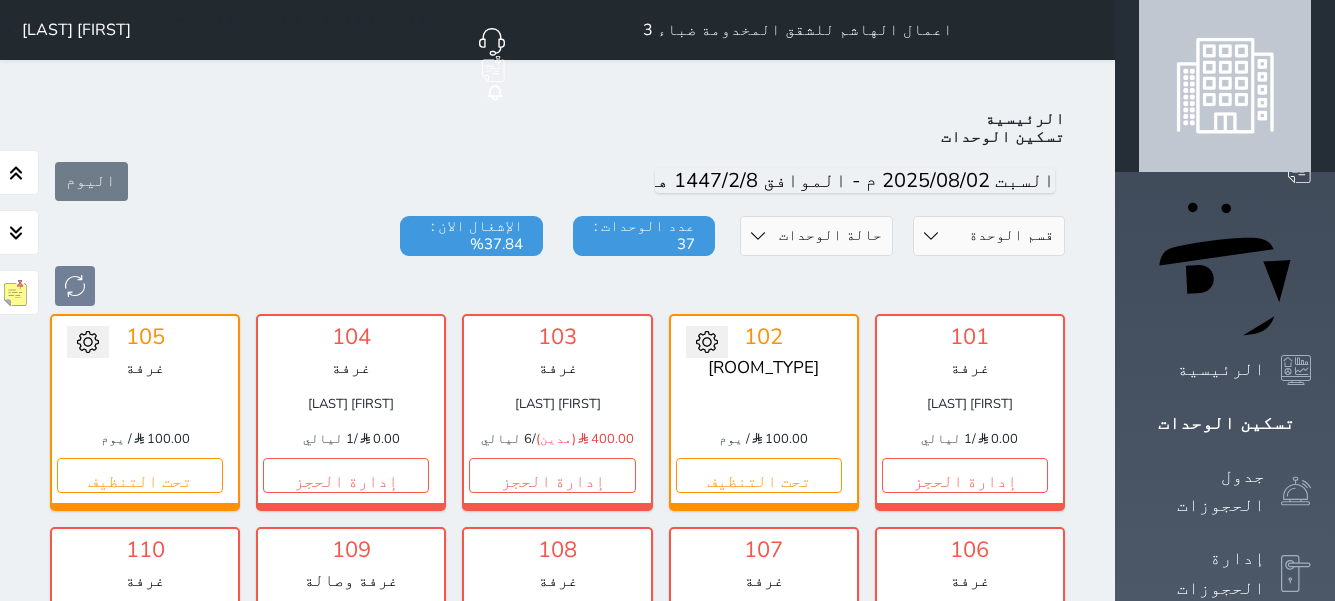 scroll, scrollTop: 78, scrollLeft: 0, axis: vertical 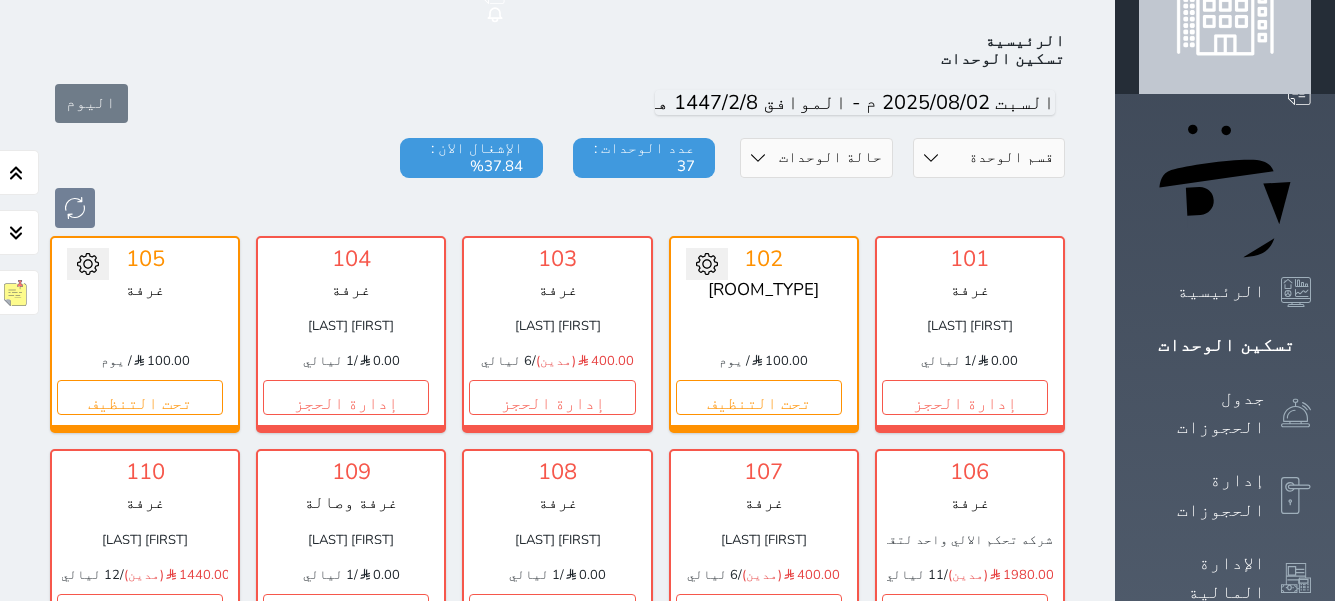 drag, startPoint x: 925, startPoint y: 416, endPoint x: 905, endPoint y: 397, distance: 27.58623 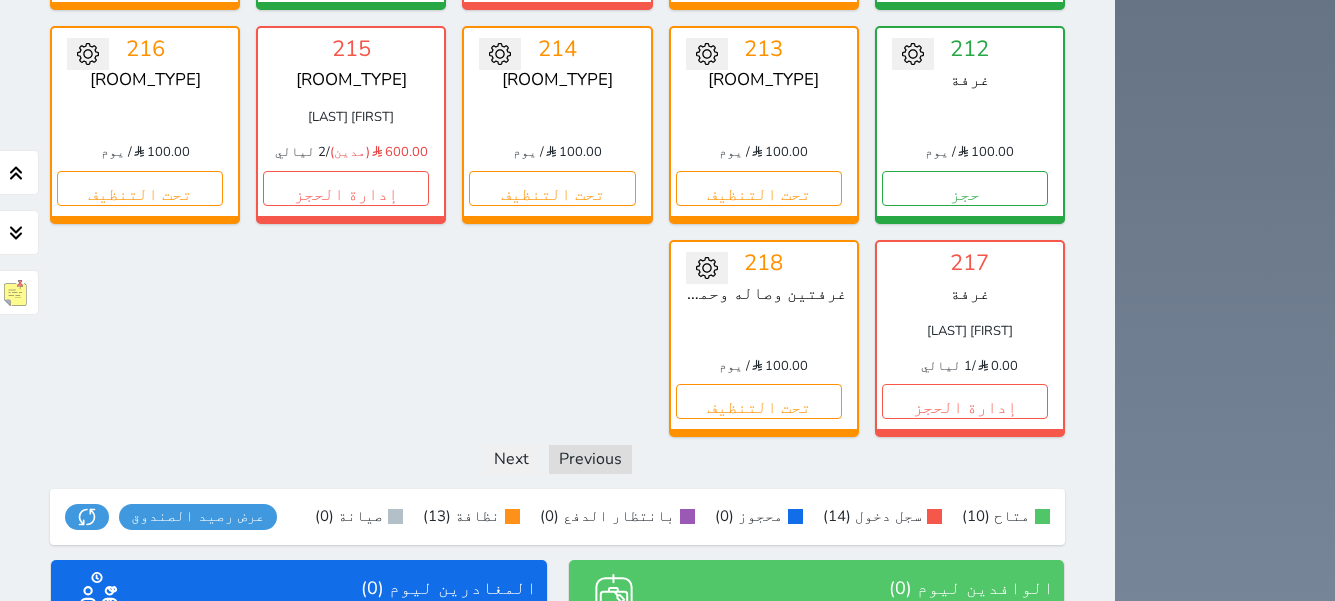 scroll, scrollTop: 1593, scrollLeft: 0, axis: vertical 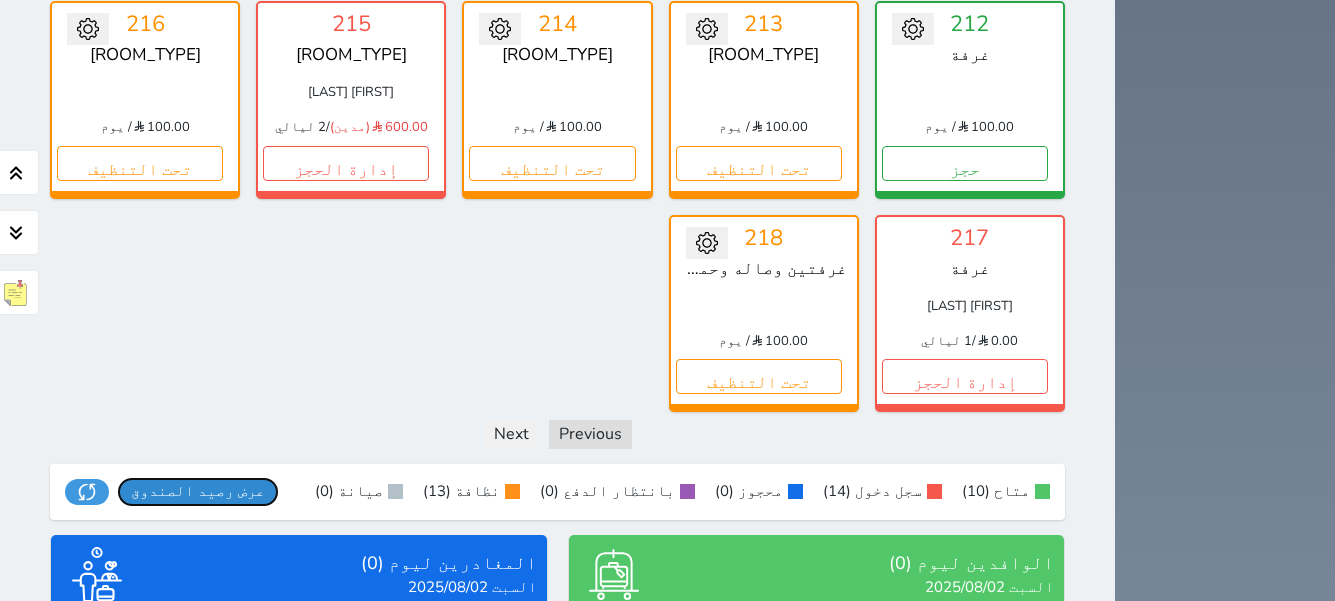 click on "عرض رصيد الصندوق" at bounding box center (198, 491) 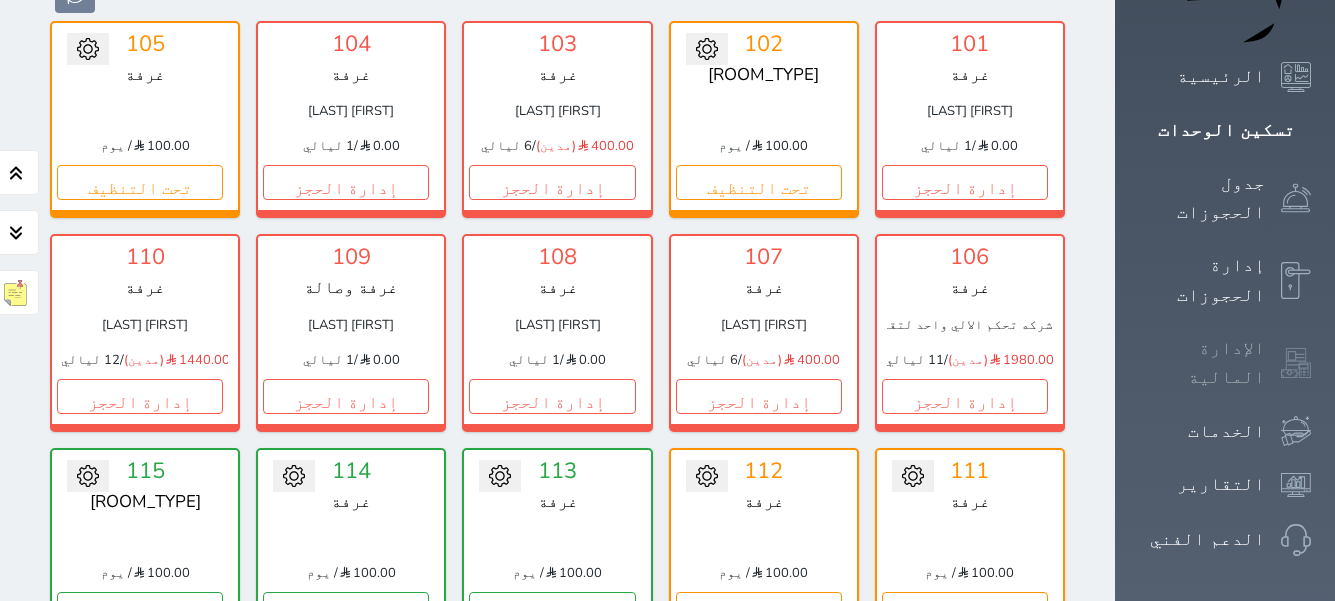 click on "الإدارة المالية" at bounding box center [1202, 363] 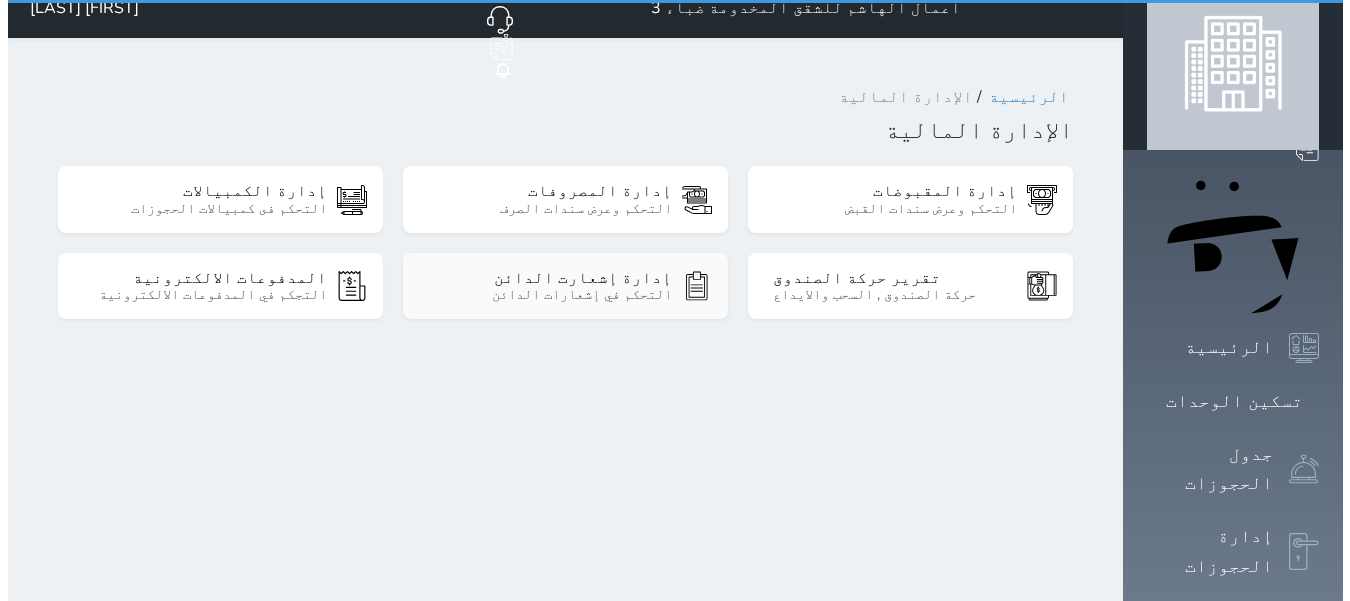 scroll, scrollTop: 0, scrollLeft: 0, axis: both 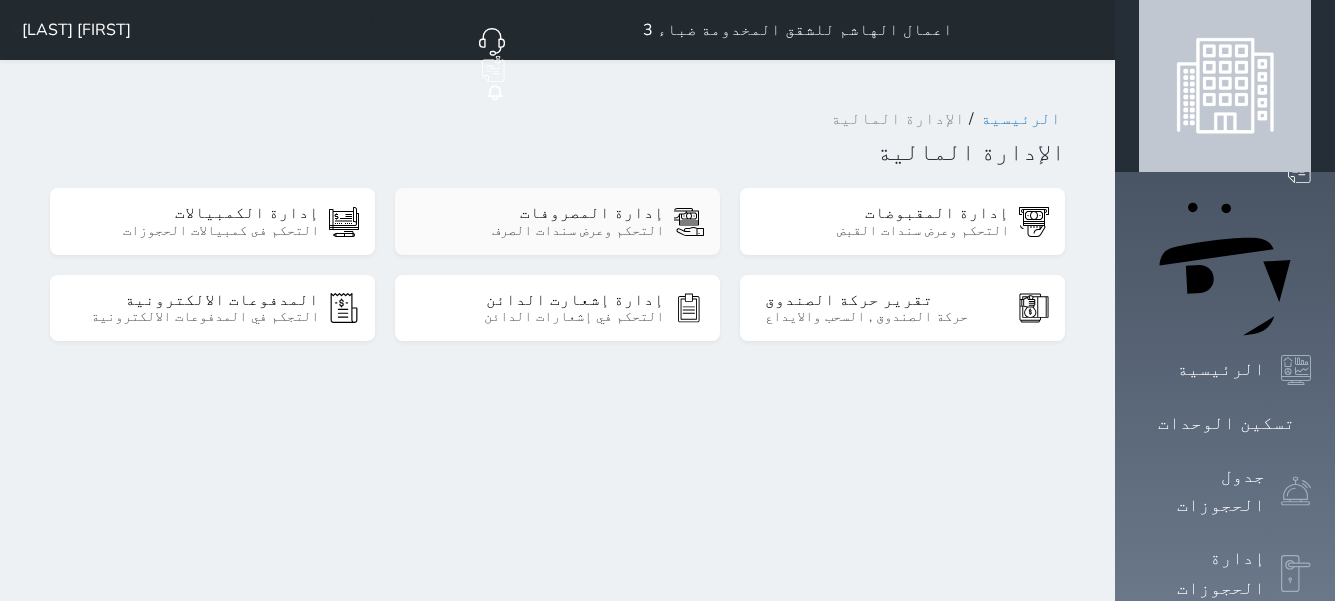 click on "التحكم وعرض سندات الصرف" at bounding box center [542, 231] 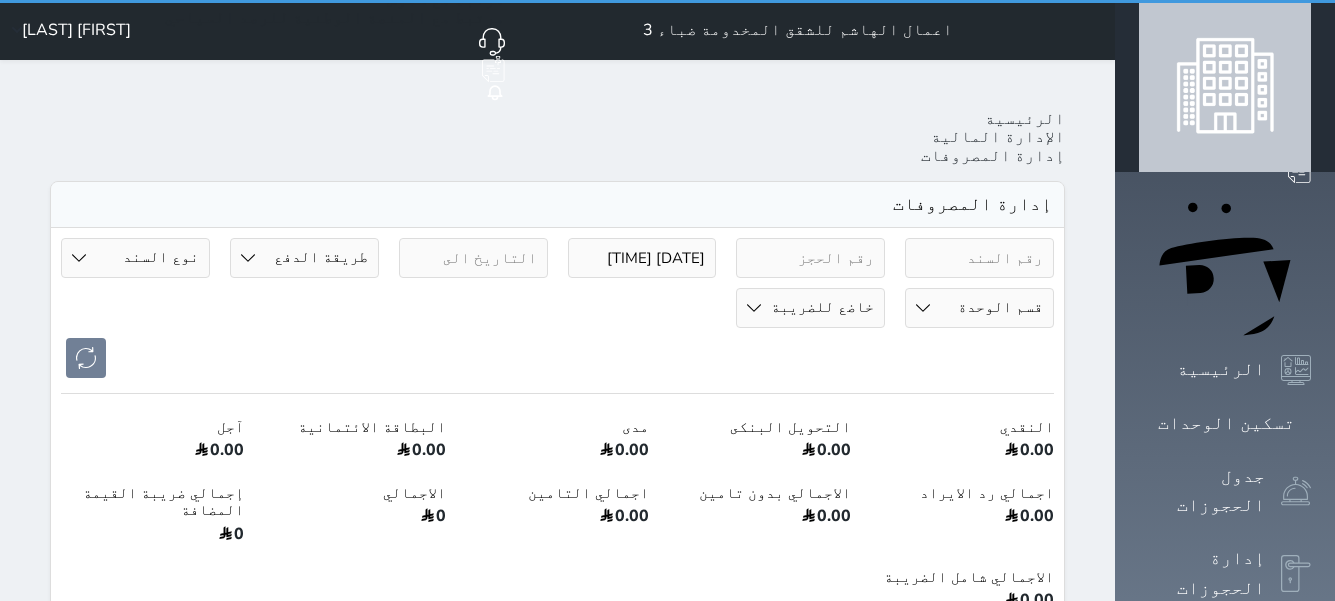 select 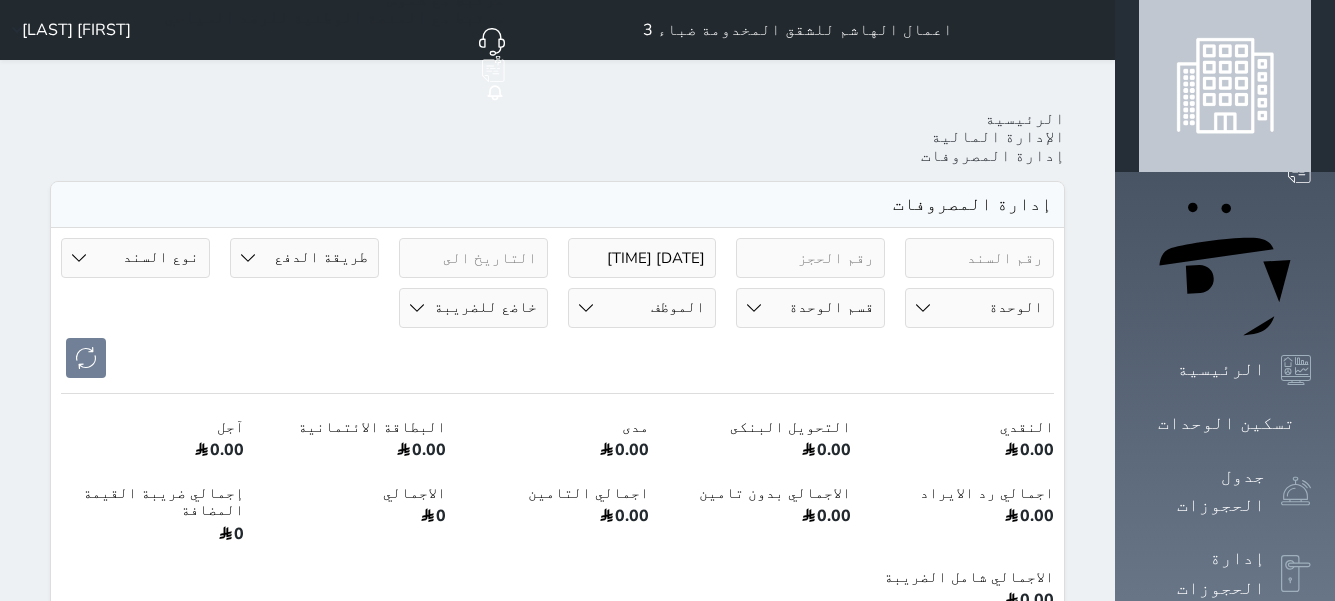 click on "اضافة سند صرف" at bounding box center [980, 669] 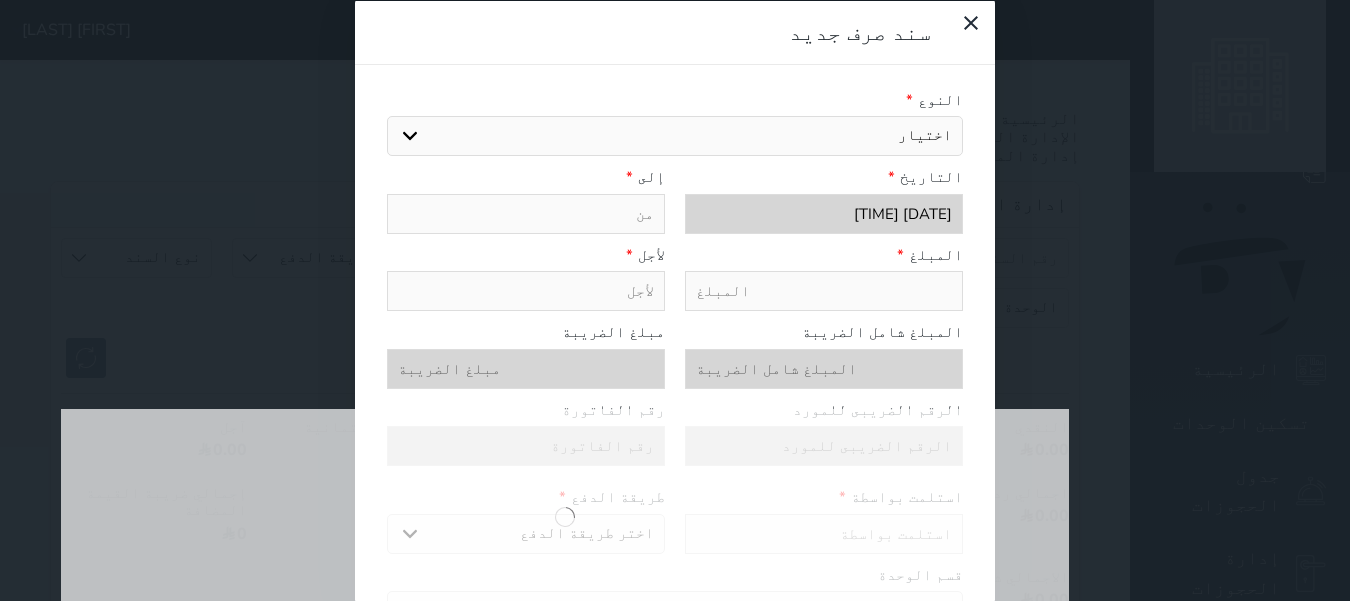 drag, startPoint x: 803, startPoint y: 121, endPoint x: 812, endPoint y: 128, distance: 11.401754 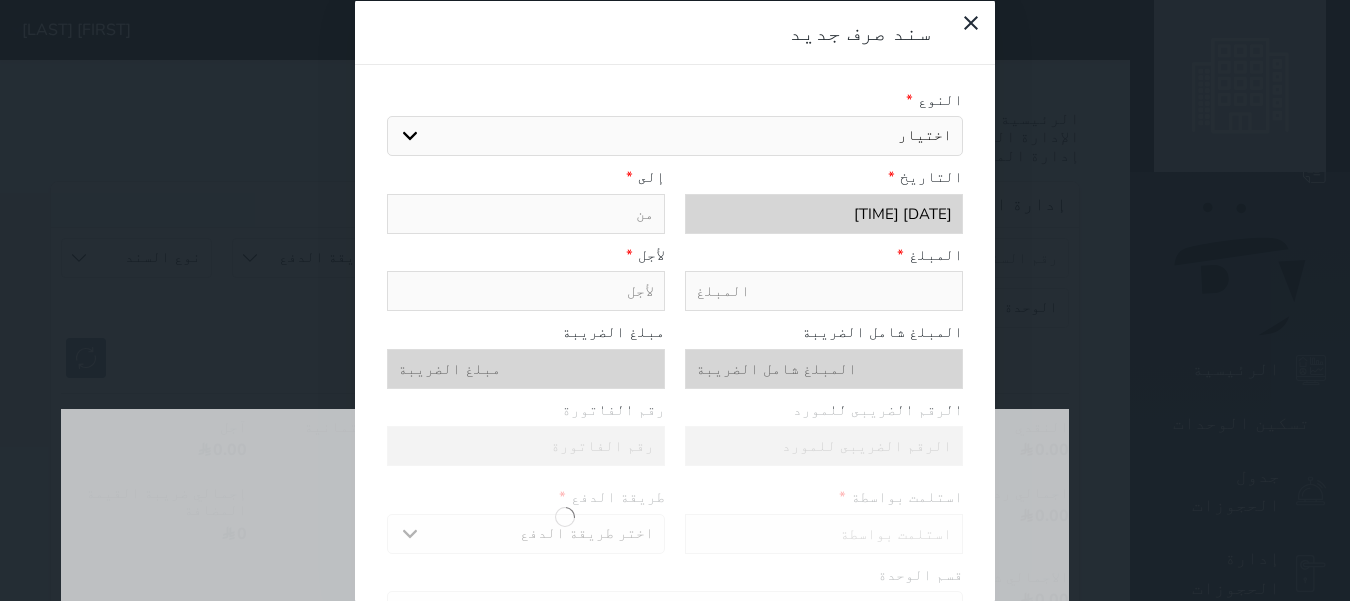 click on "اختيار   مرتجع إيجار رواتب صيانة مصروفات عامة تحويل من الصندوق الى الادارة استرجاع تامين استرجاع العربون" at bounding box center (675, 136) 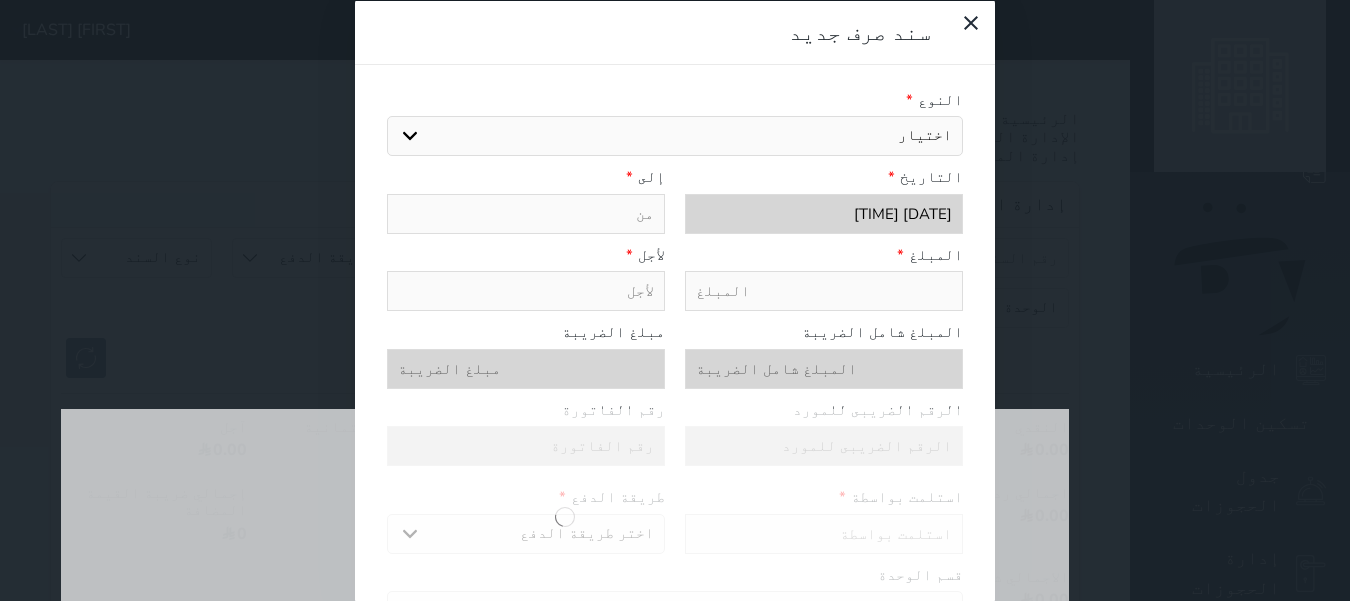 select on "77715" 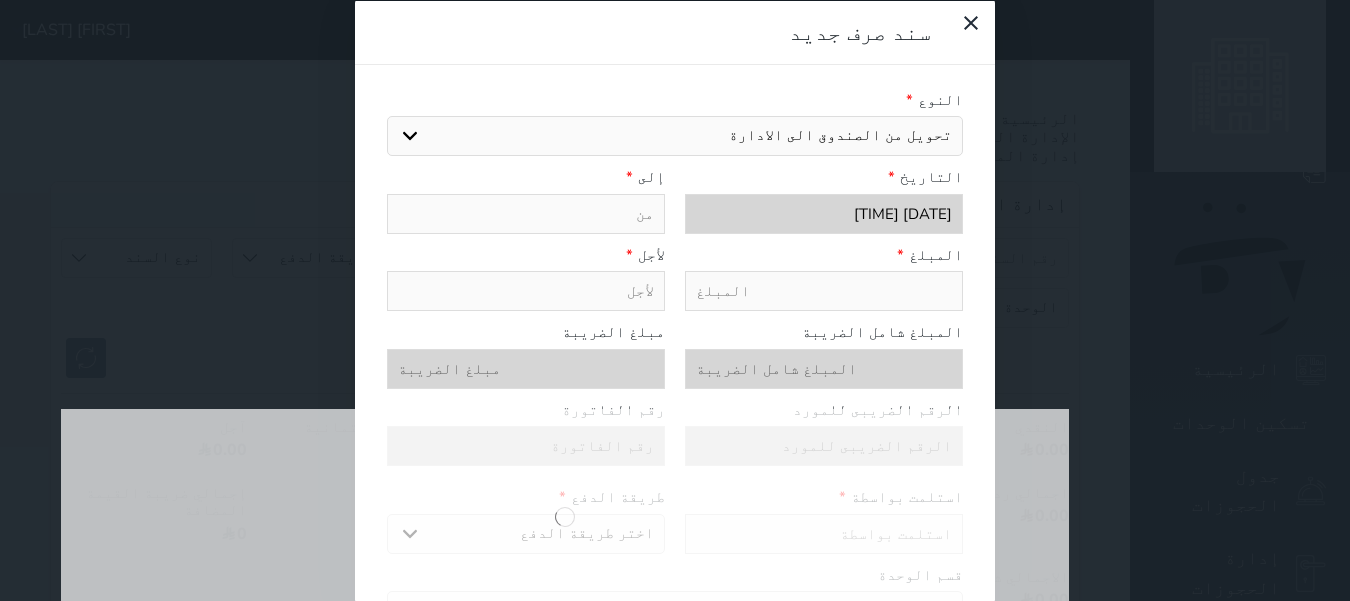 click on "اختيار   مرتجع إيجار رواتب صيانة مصروفات عامة تحويل من الصندوق الى الادارة استرجاع تامين استرجاع العربون" at bounding box center [675, 136] 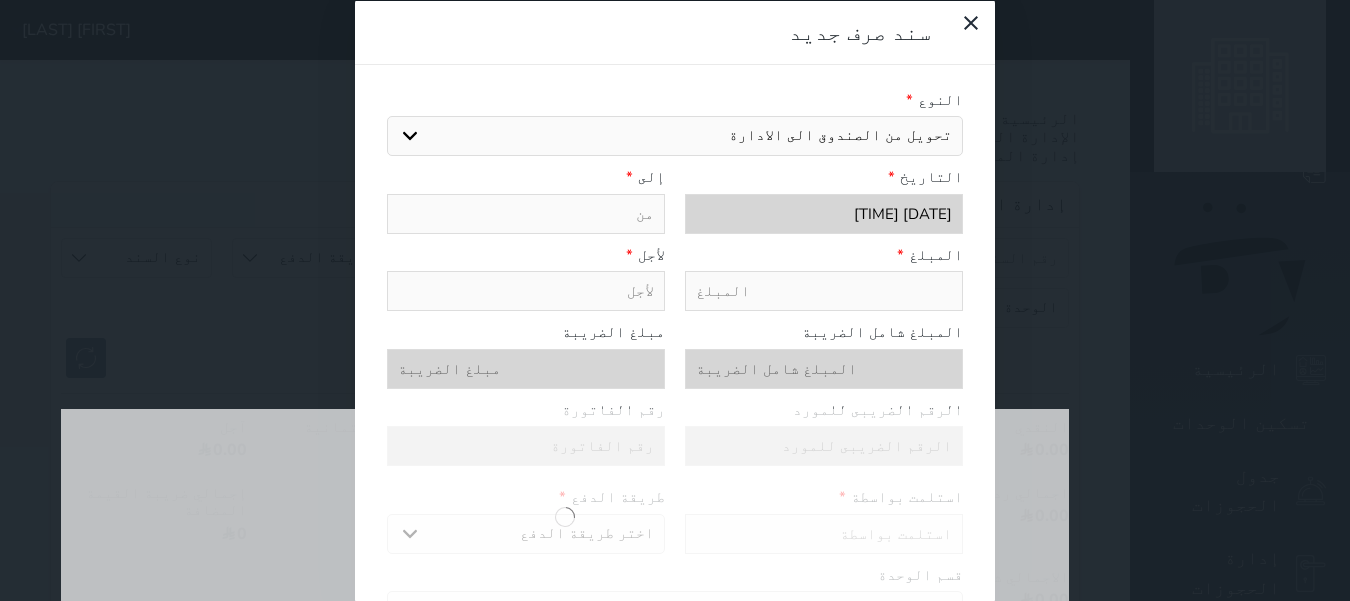 type on "تحويل من الصندوق الى الادارة" 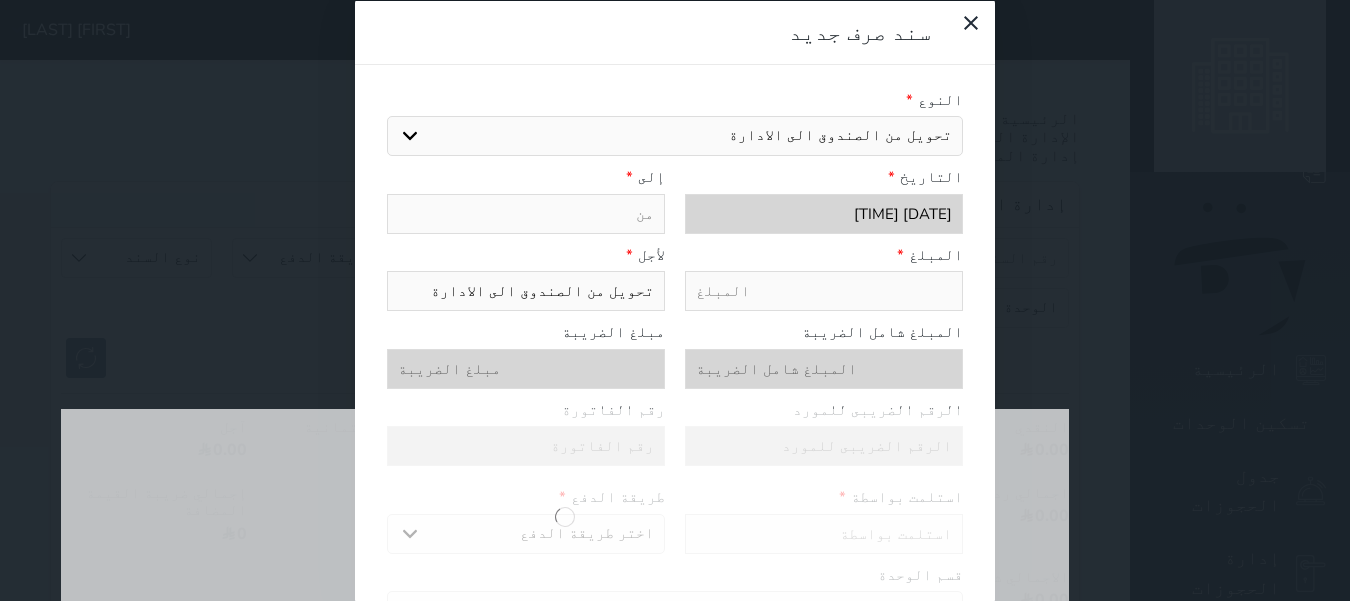 select 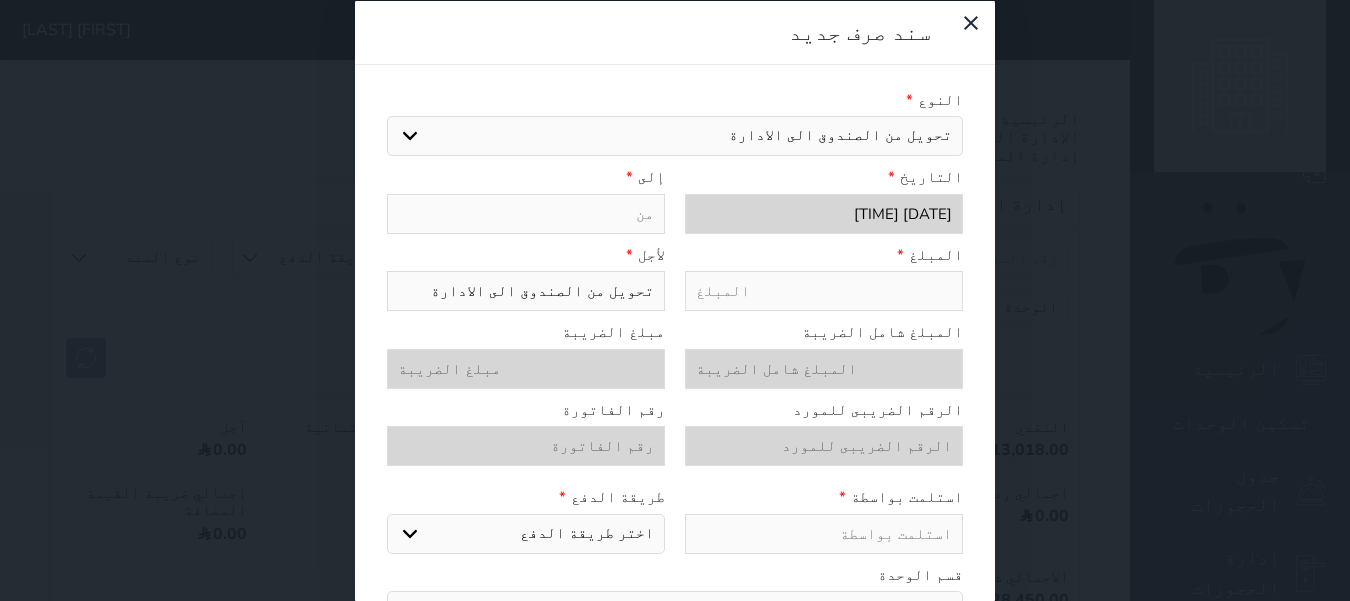 click at bounding box center (526, 213) 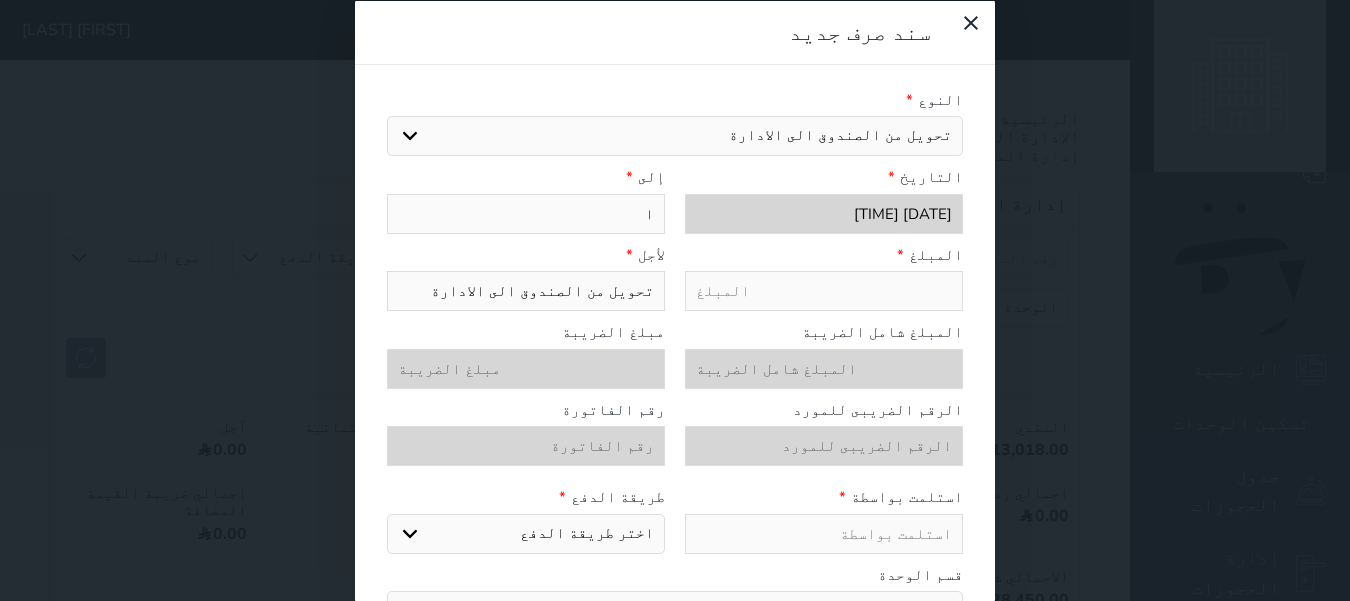 type on "ال" 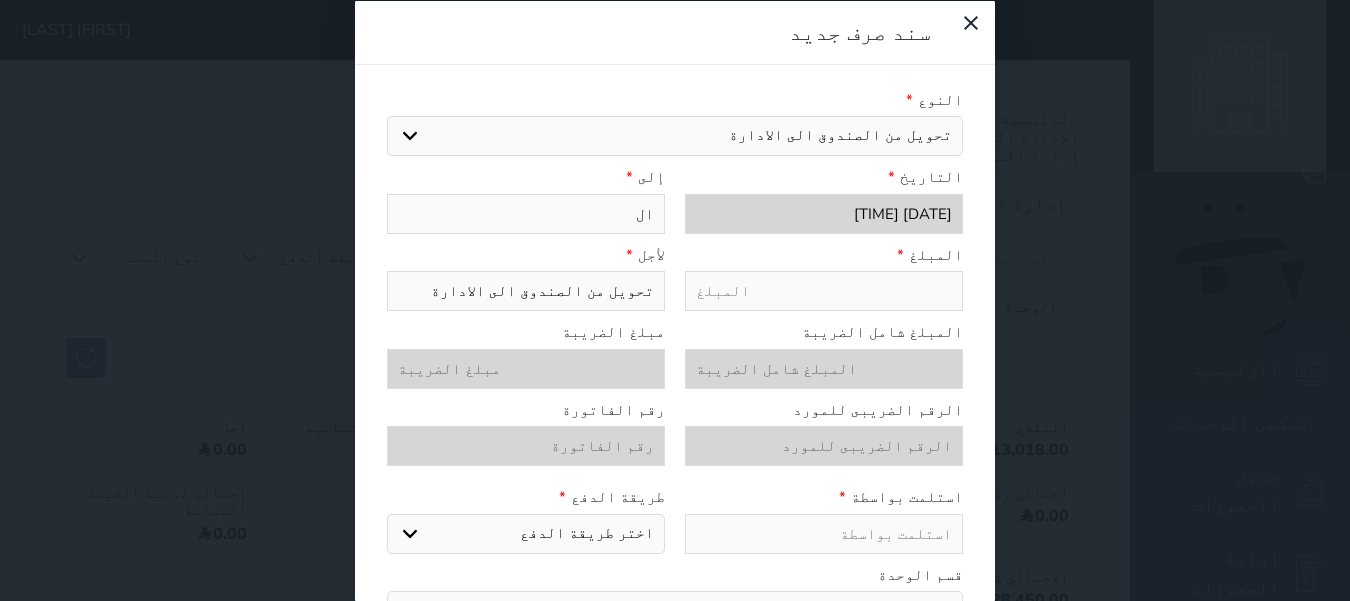 type on "الا" 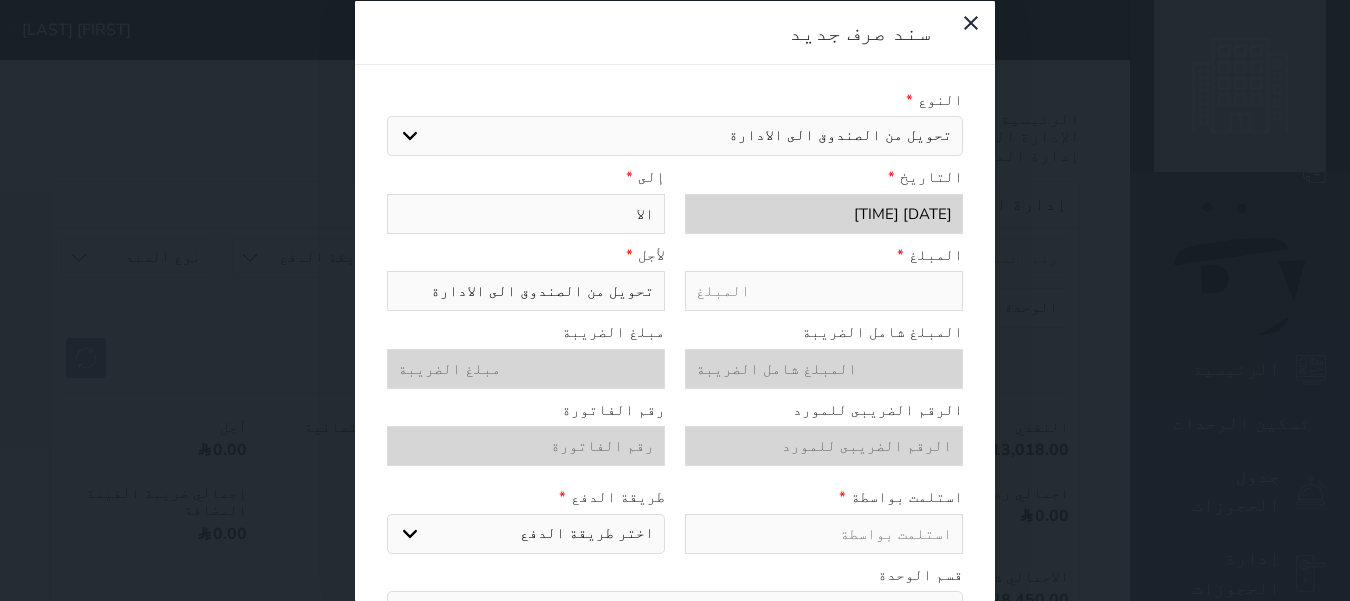 select 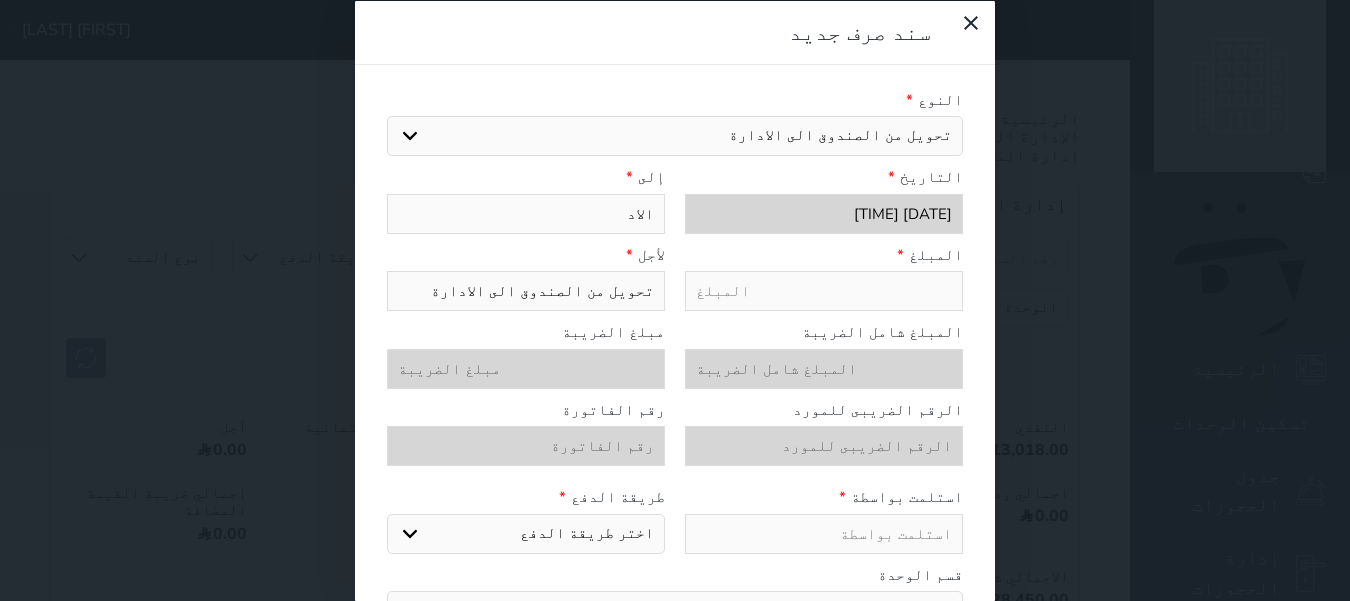 type on "الادر" 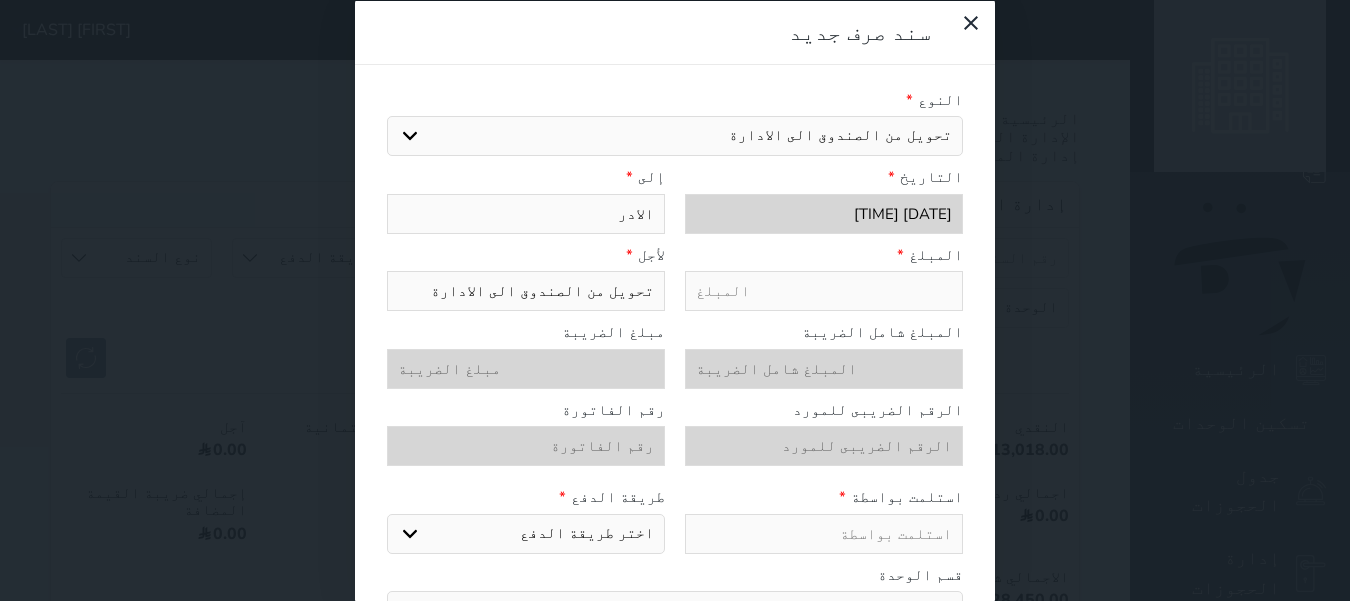 type on "الادرة" 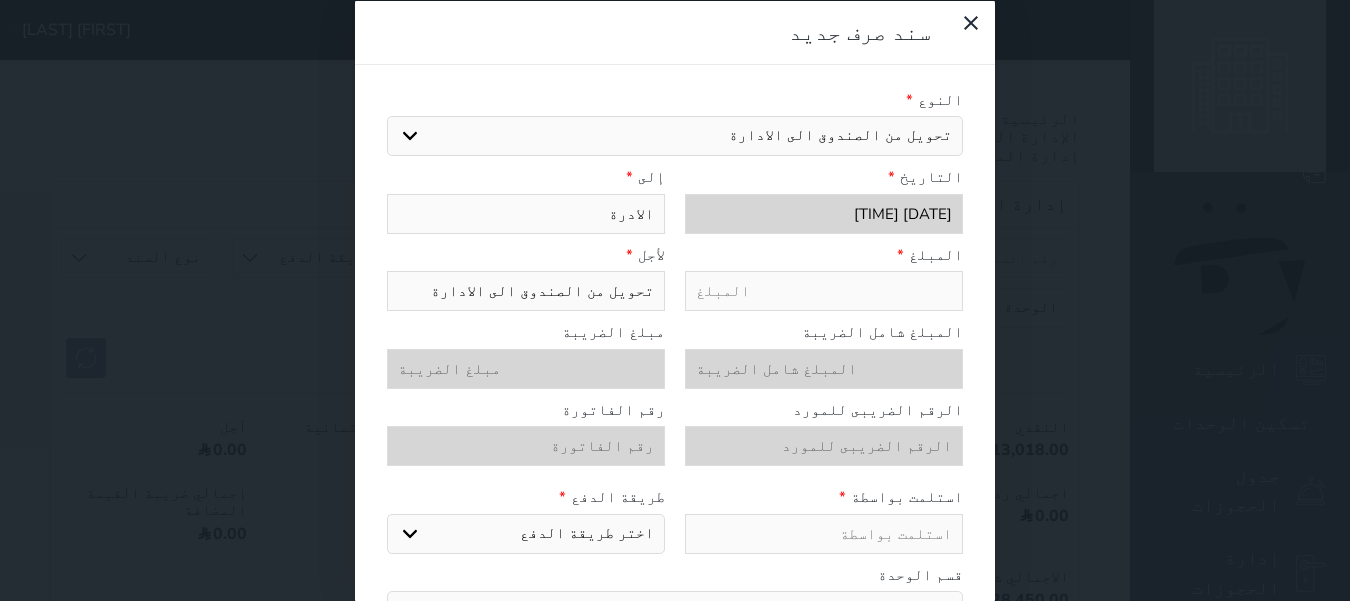type on "الادرة" 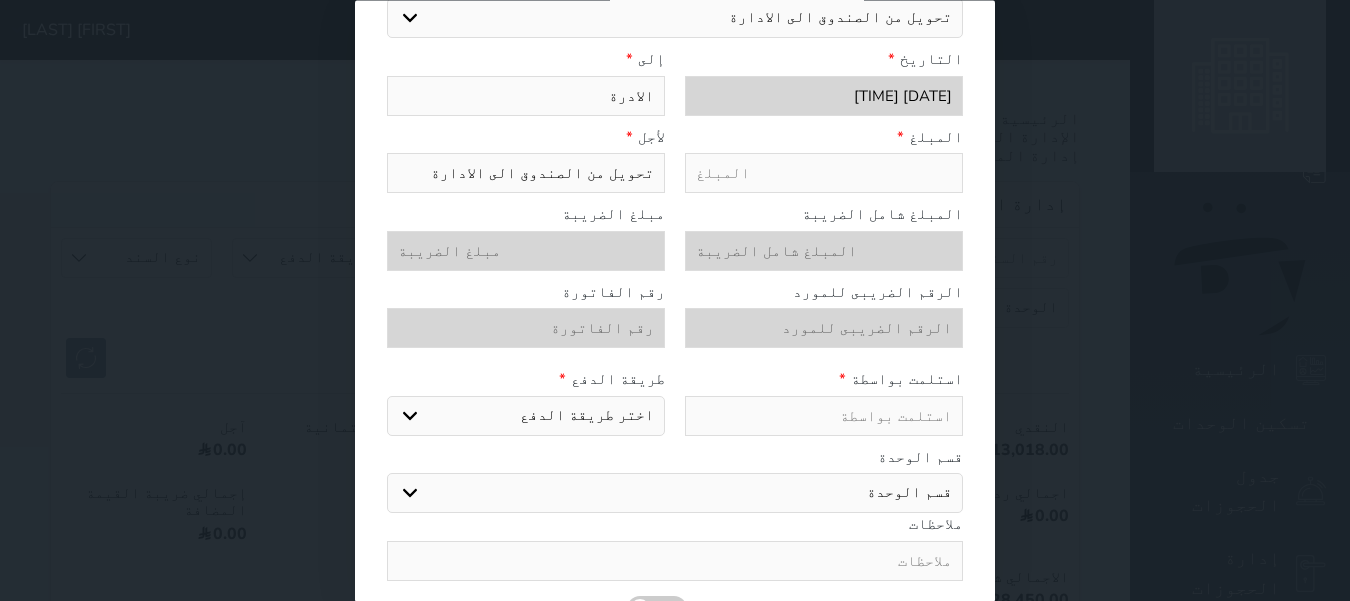 scroll, scrollTop: 0, scrollLeft: 0, axis: both 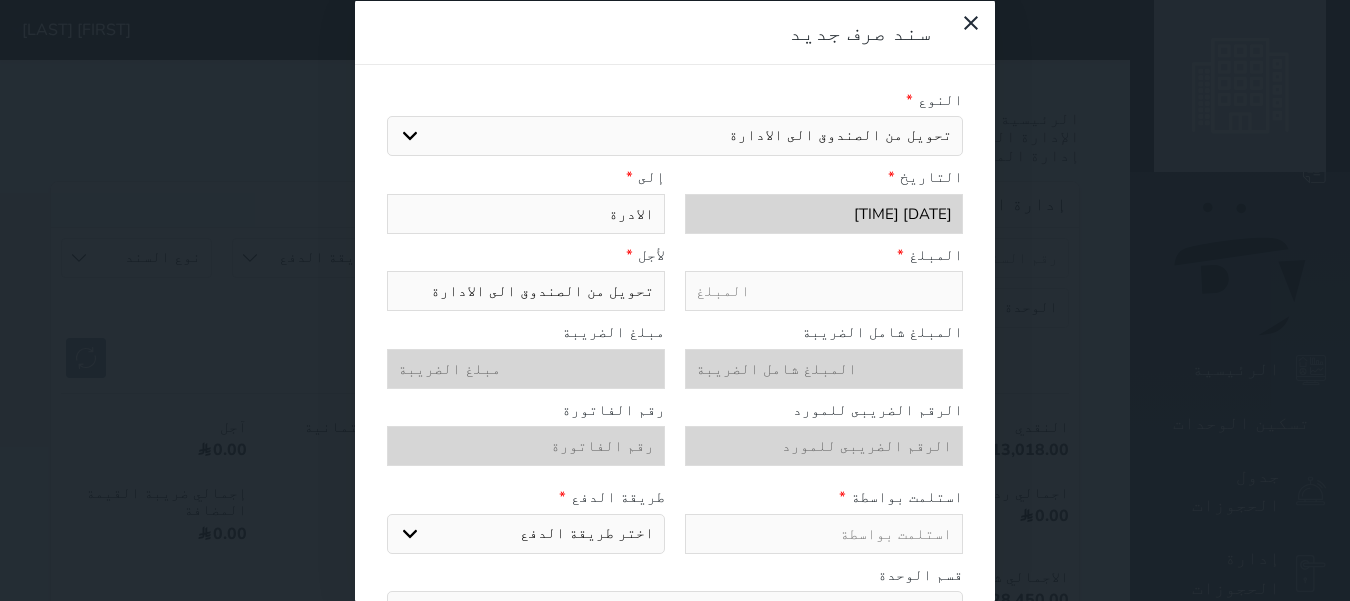 type on "الادرة" 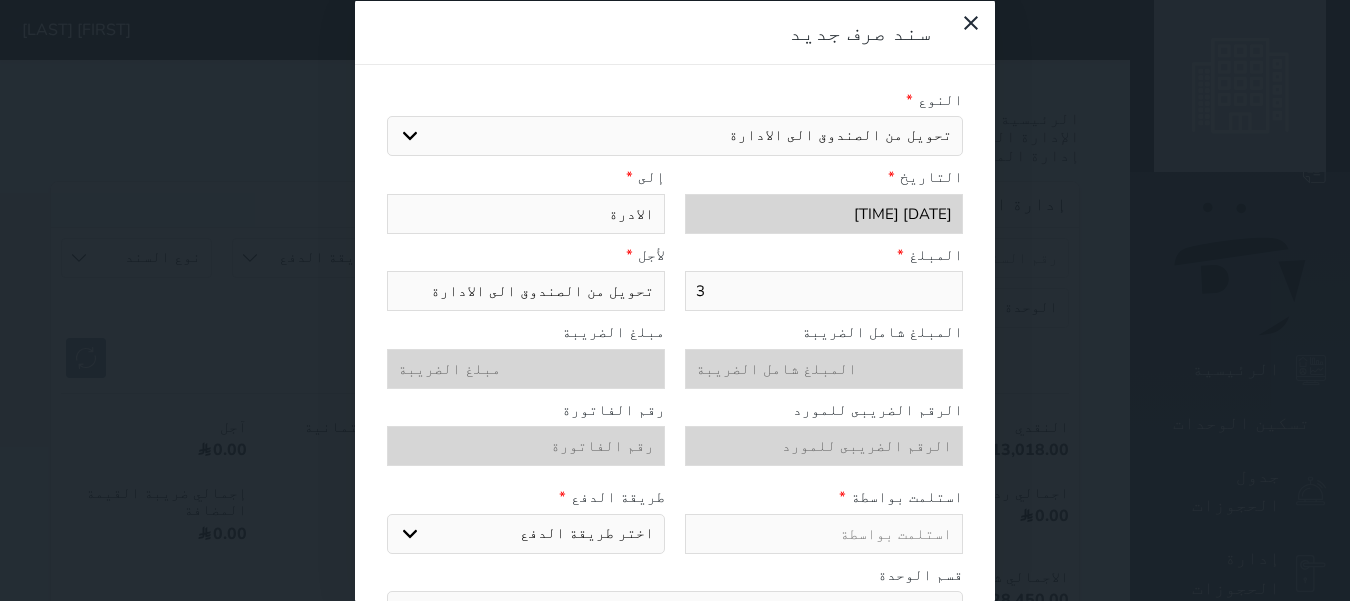 type on "32" 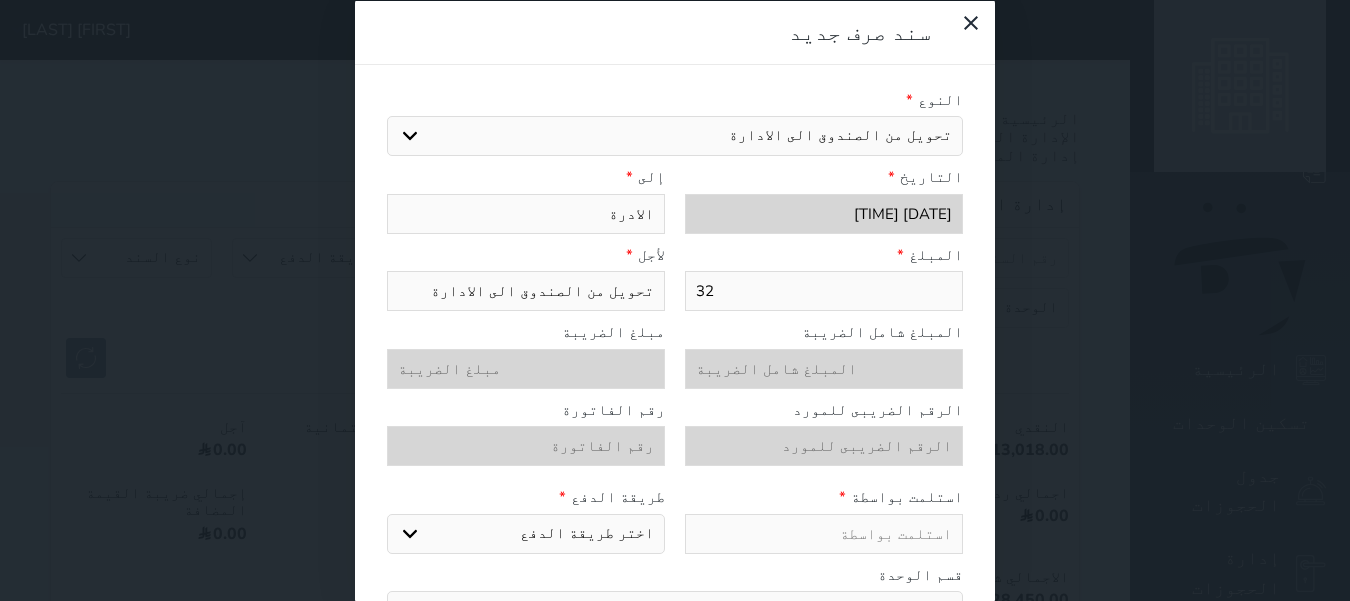 type on "322" 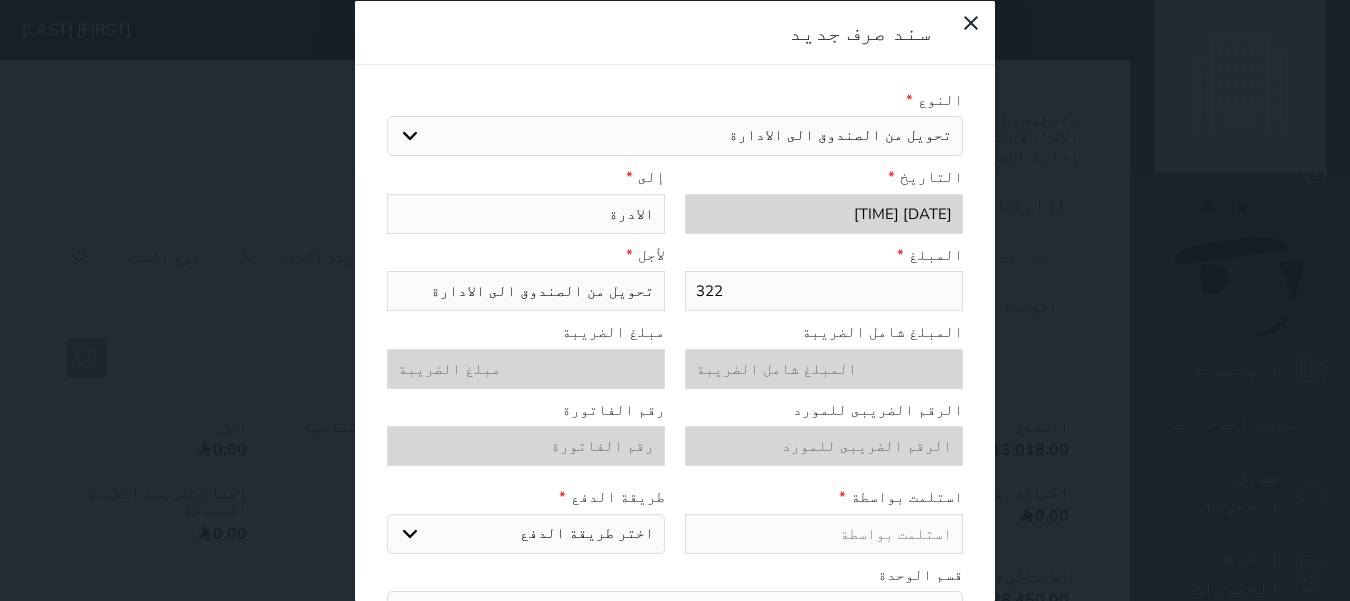 type on "3220" 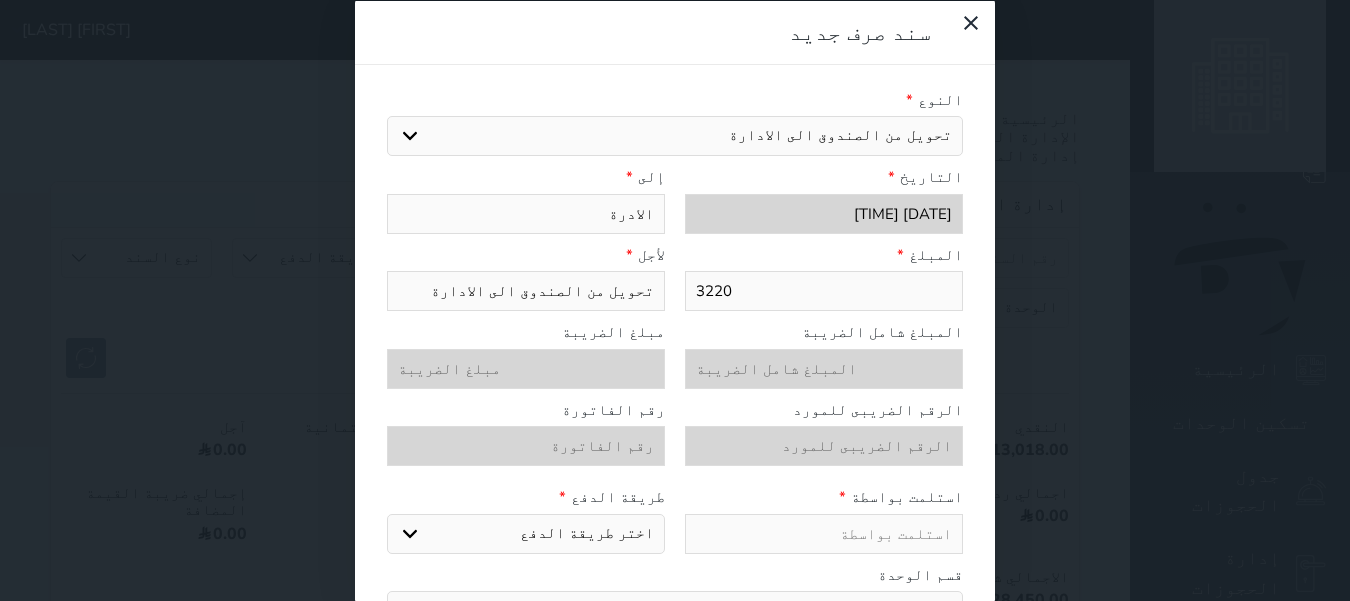 select 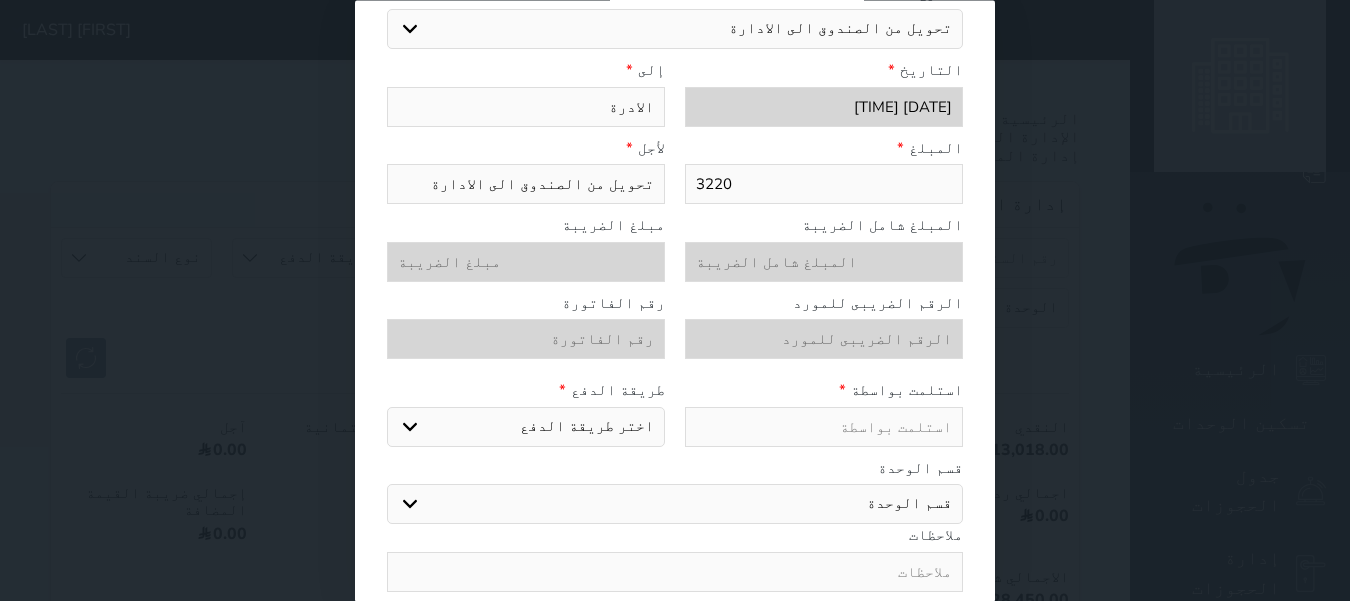 scroll, scrollTop: 189, scrollLeft: 0, axis: vertical 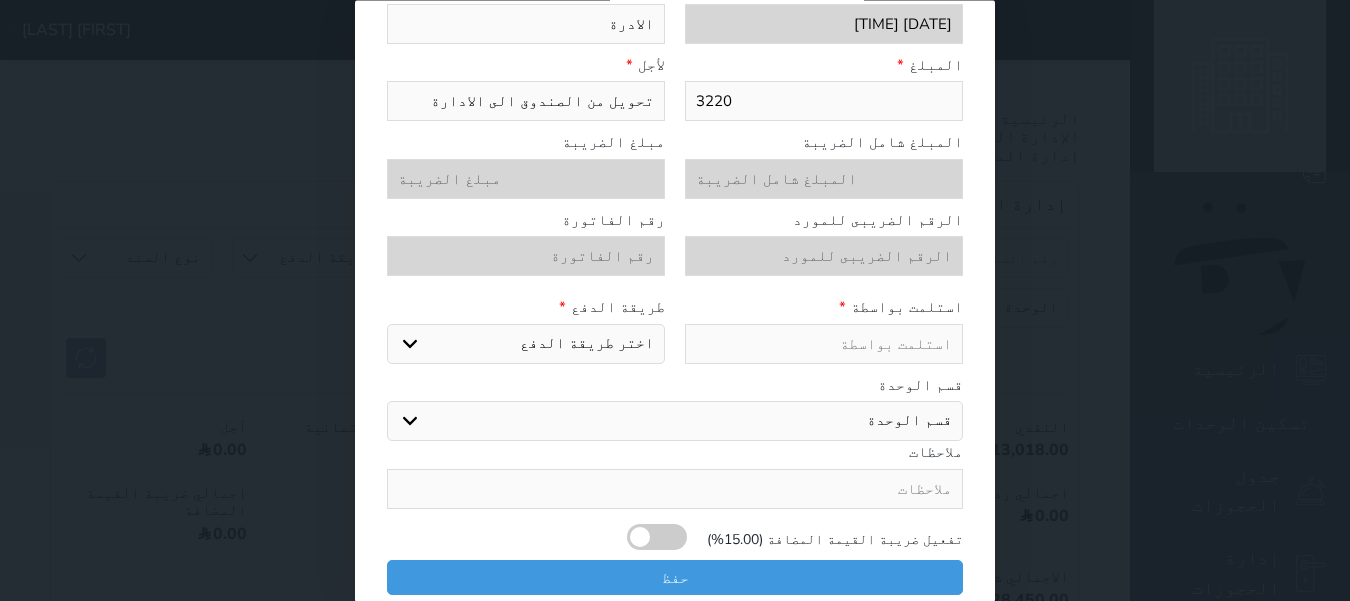 type on "3220" 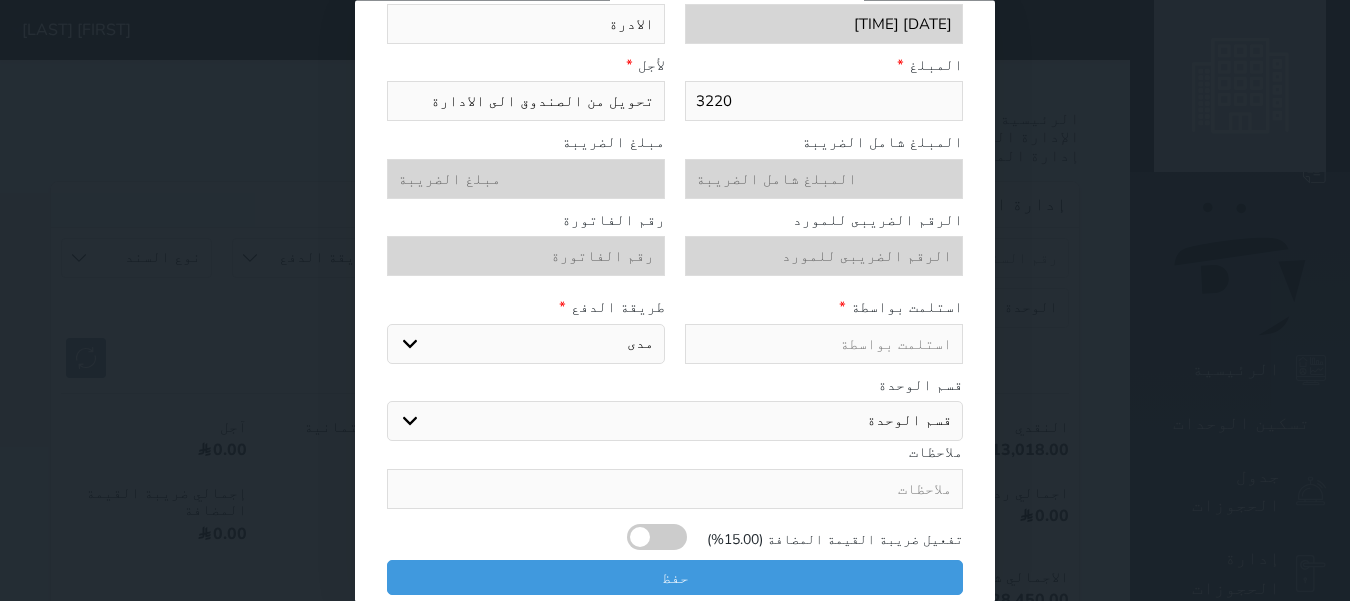click on "اختر طريقة الدفع   دفع نقدى   تحويل بنكى   مدى   بطاقة ائتمان" at bounding box center (526, 344) 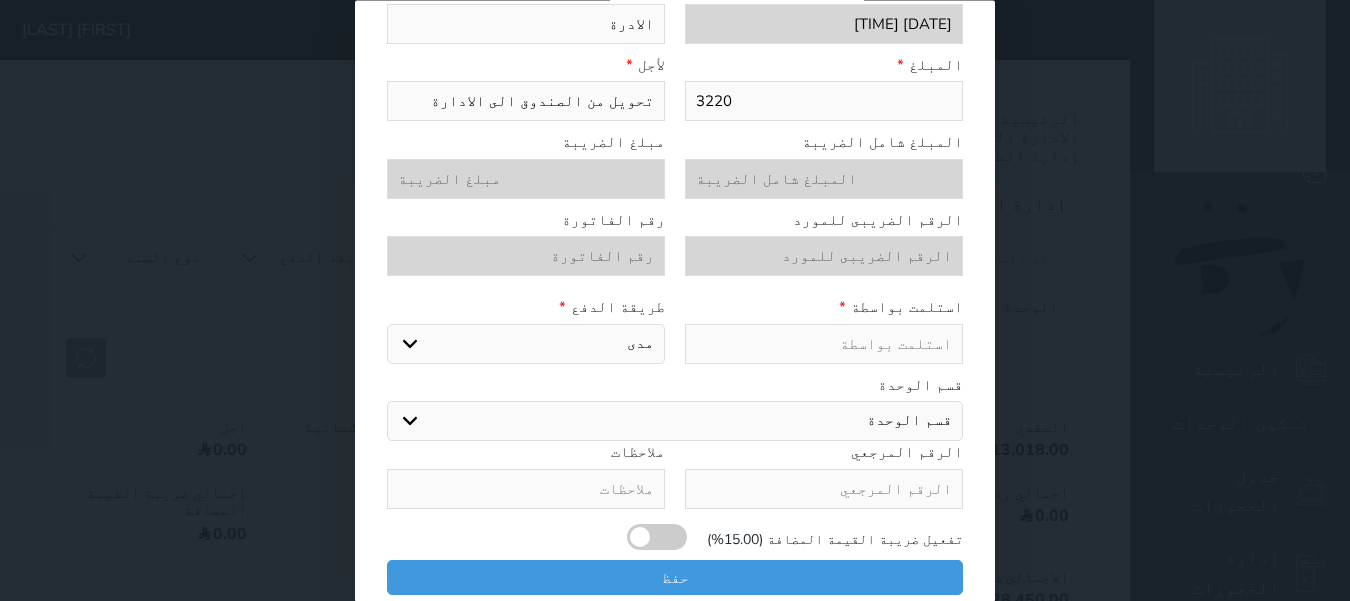 click at bounding box center [824, 344] 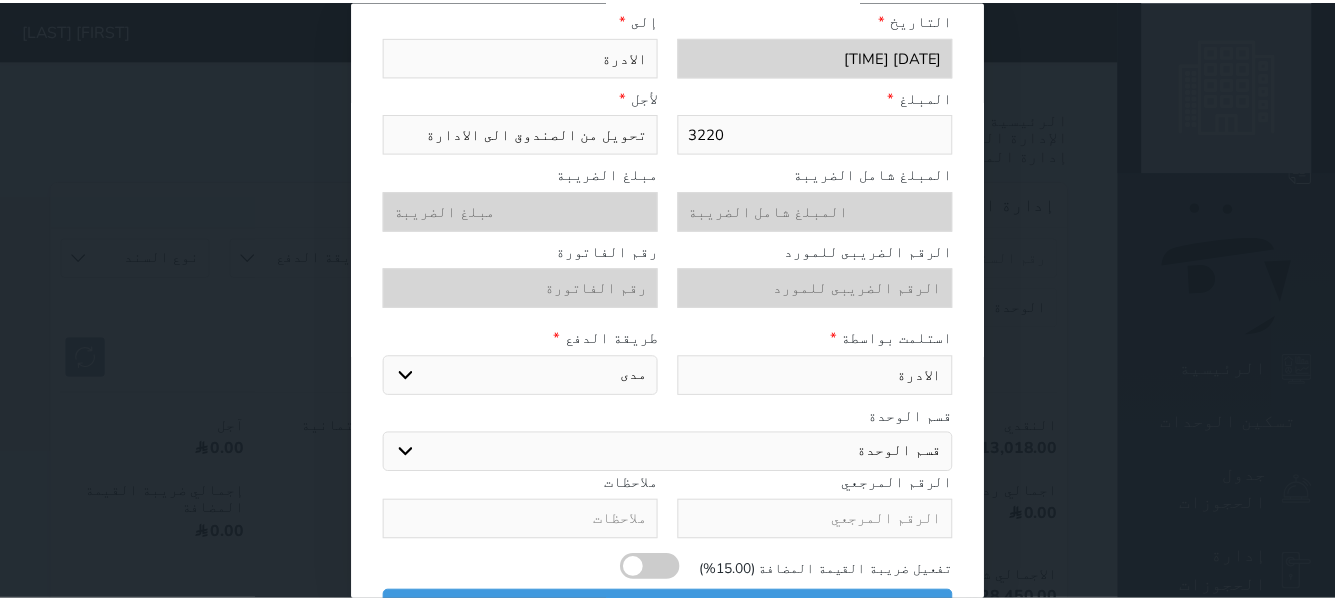 scroll, scrollTop: 189, scrollLeft: 0, axis: vertical 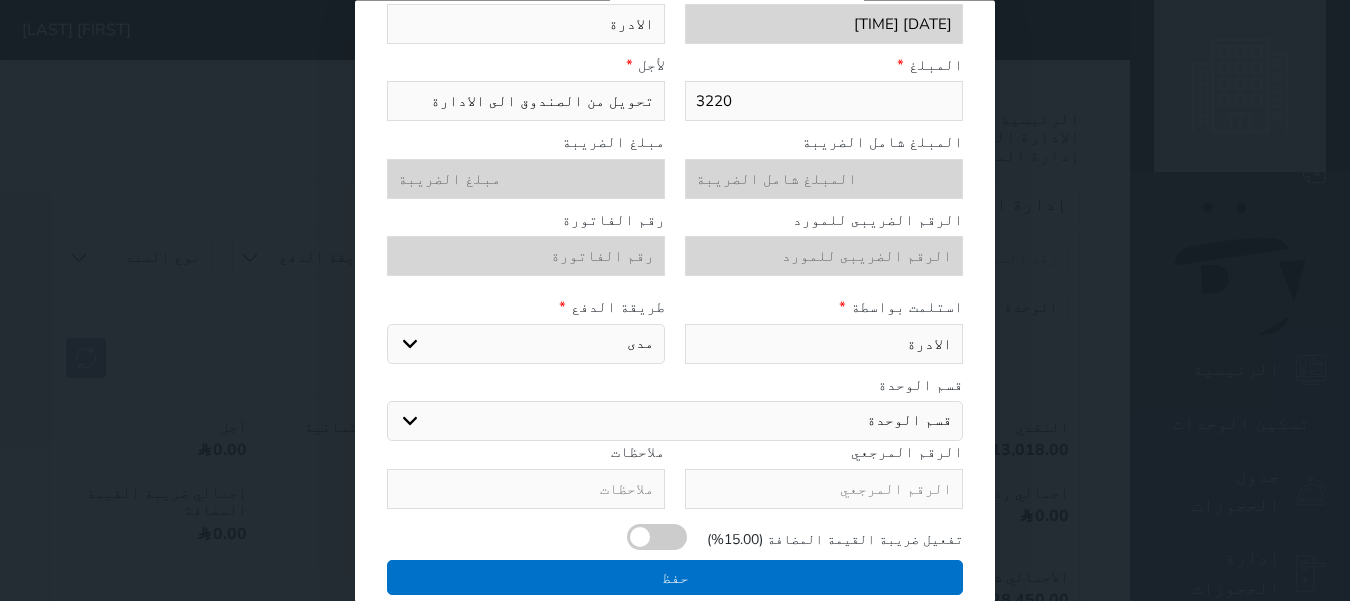 type on "الادرة" 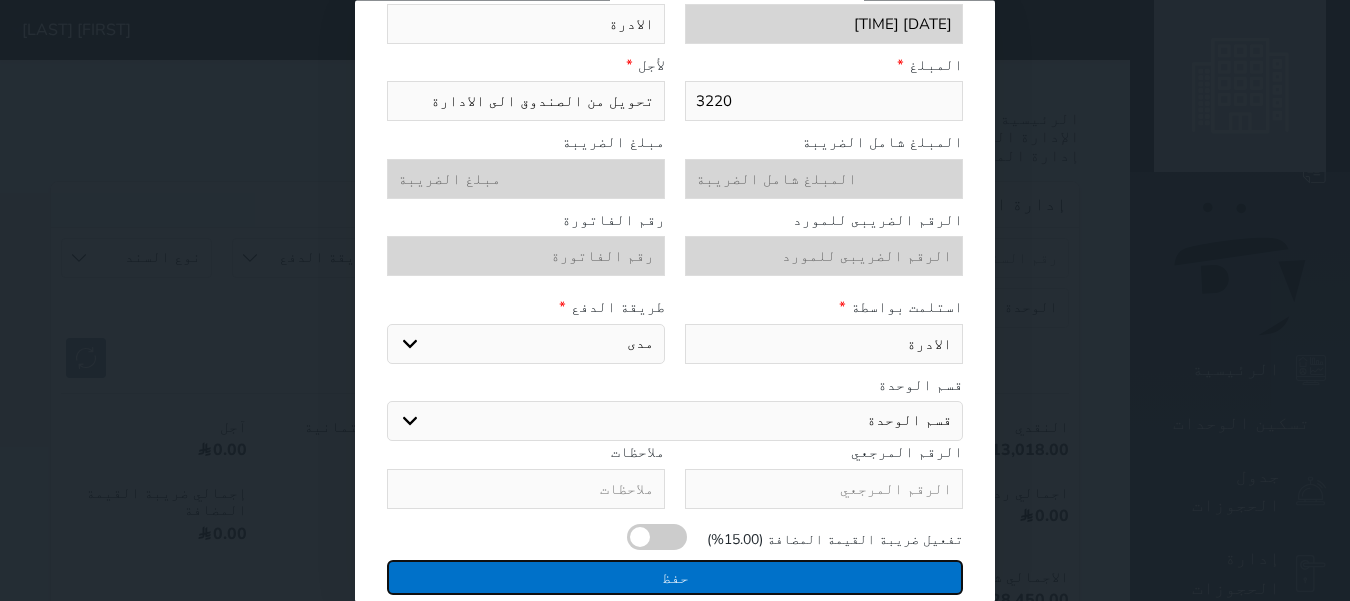 click on "حفظ" at bounding box center (675, 577) 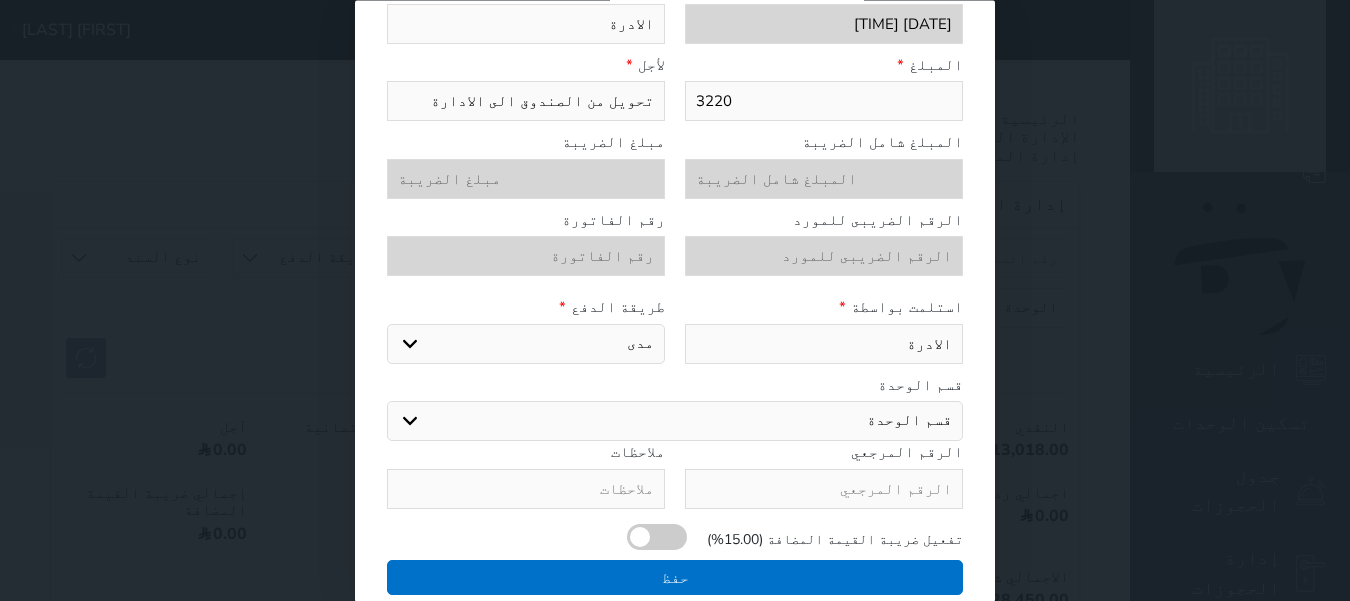 select 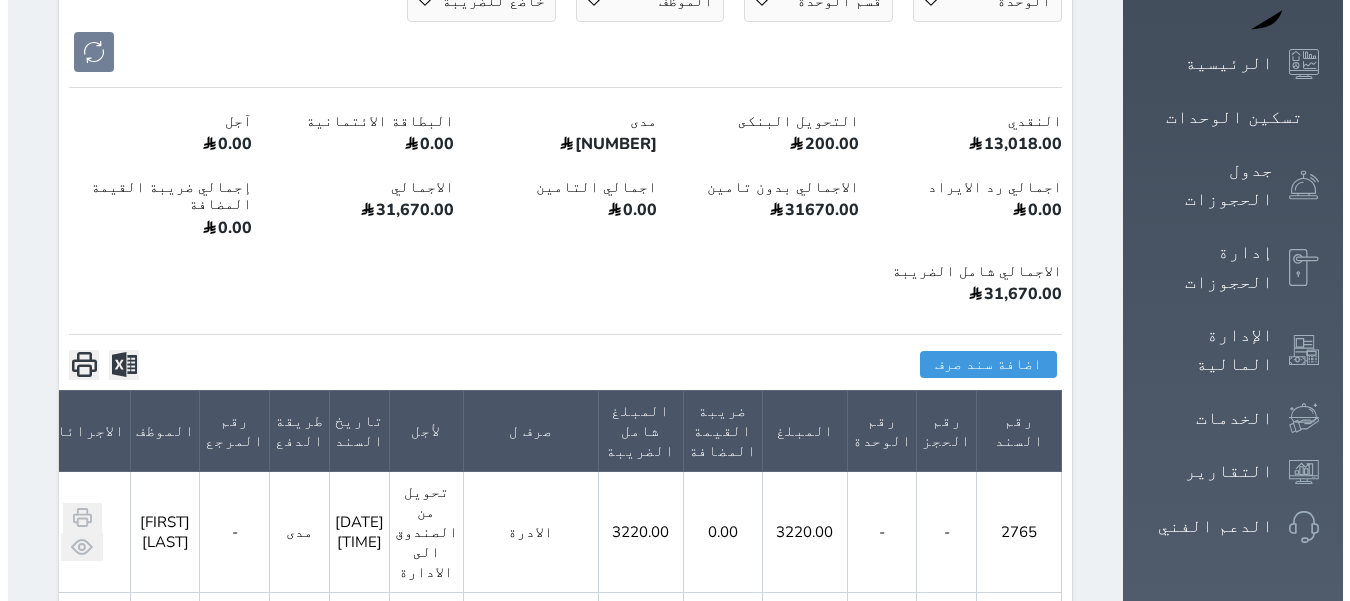 scroll, scrollTop: 300, scrollLeft: 0, axis: vertical 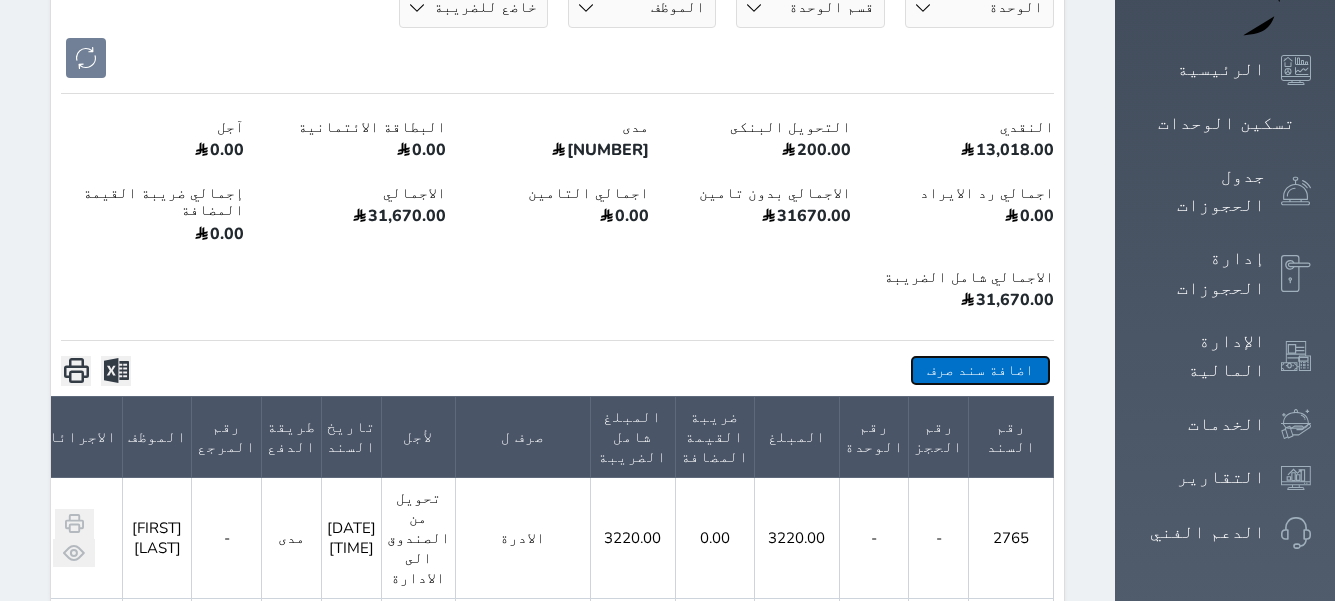 click on "اضافة سند صرف" at bounding box center (980, 370) 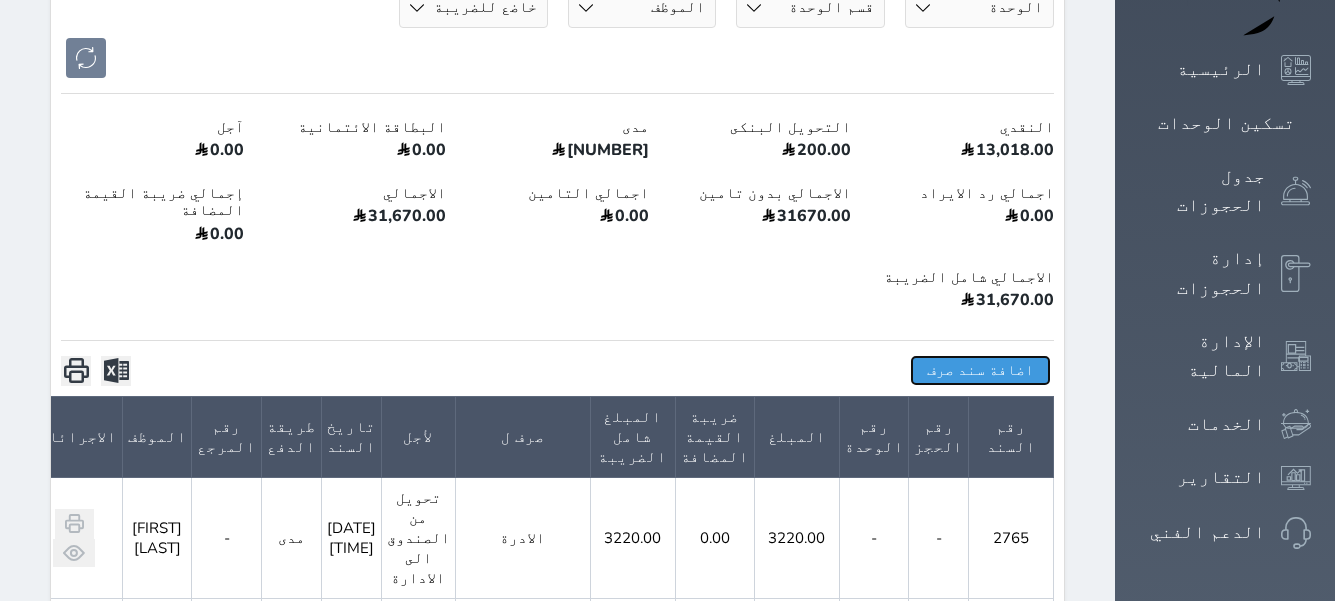 select 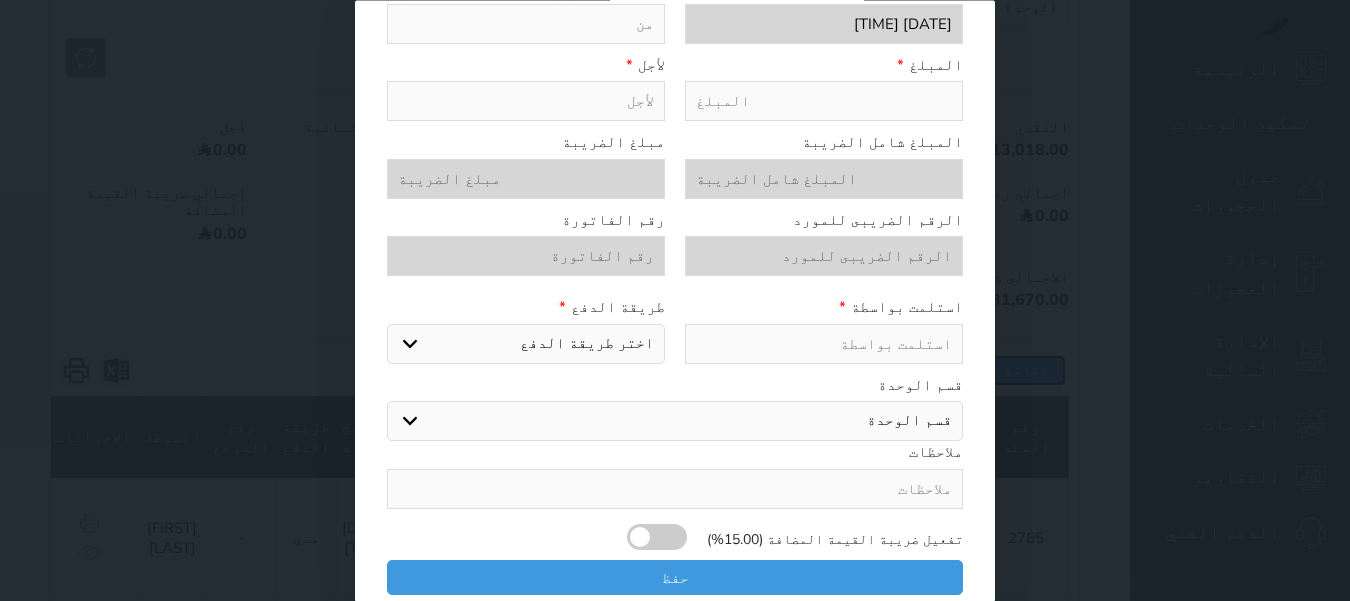 select 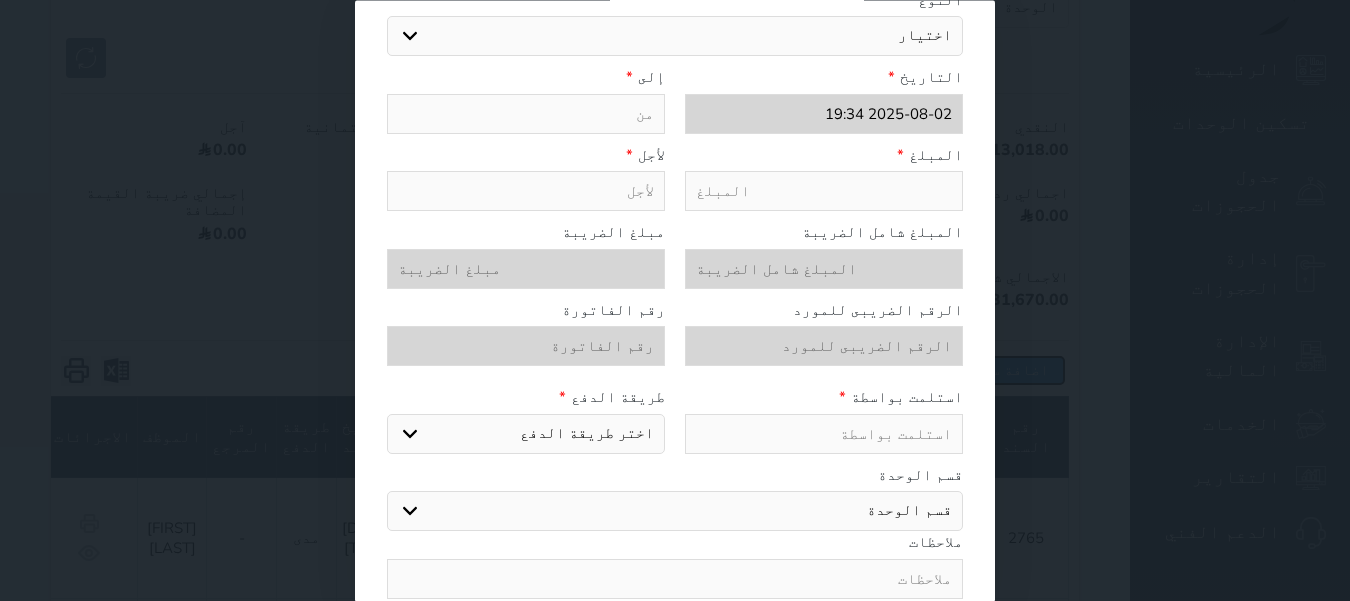 scroll, scrollTop: 0, scrollLeft: 0, axis: both 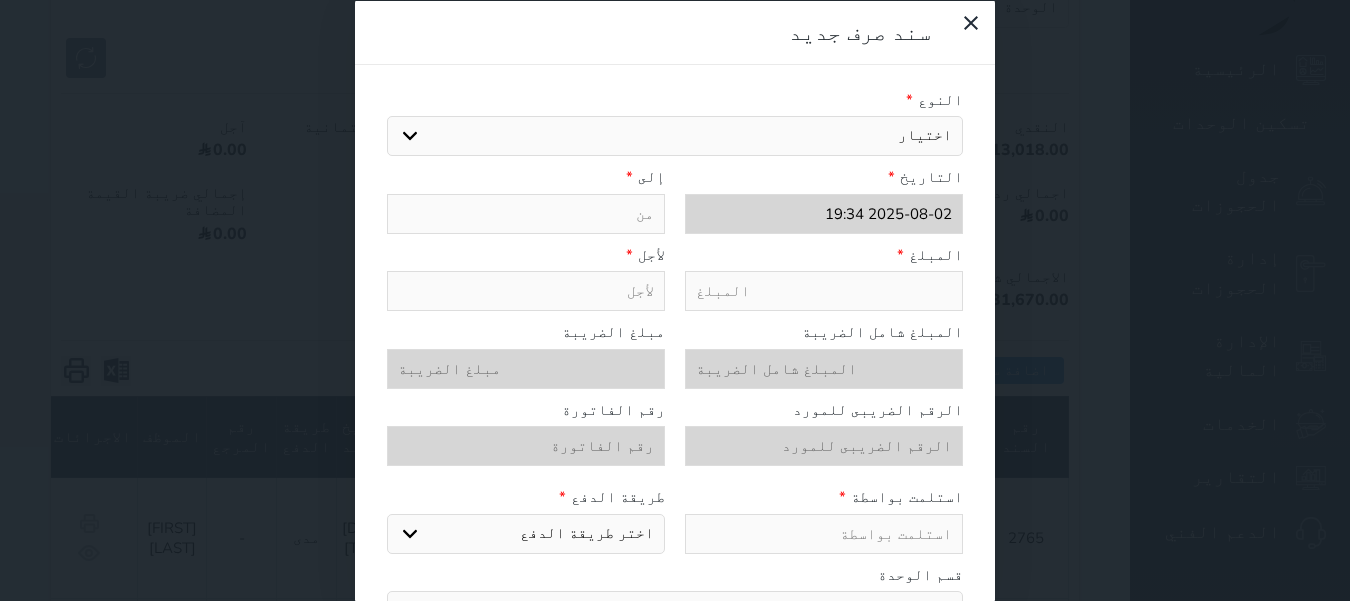 click on "اختيار   مرتجع إيجار رواتب صيانة مصروفات عامة تحويل من الصندوق الى الادارة استرجاع تامين استرجاع العربون" at bounding box center [675, 136] 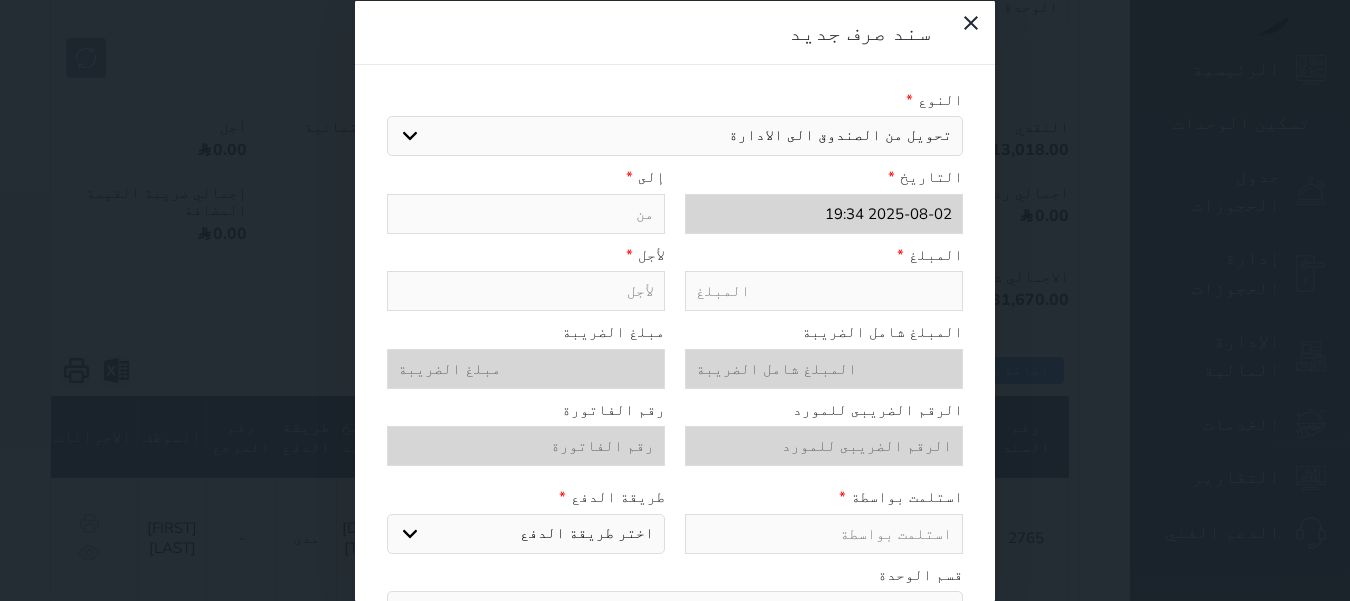 click on "اختيار   مرتجع إيجار رواتب صيانة مصروفات عامة تحويل من الصندوق الى الادارة استرجاع تامين استرجاع العربون" at bounding box center (675, 136) 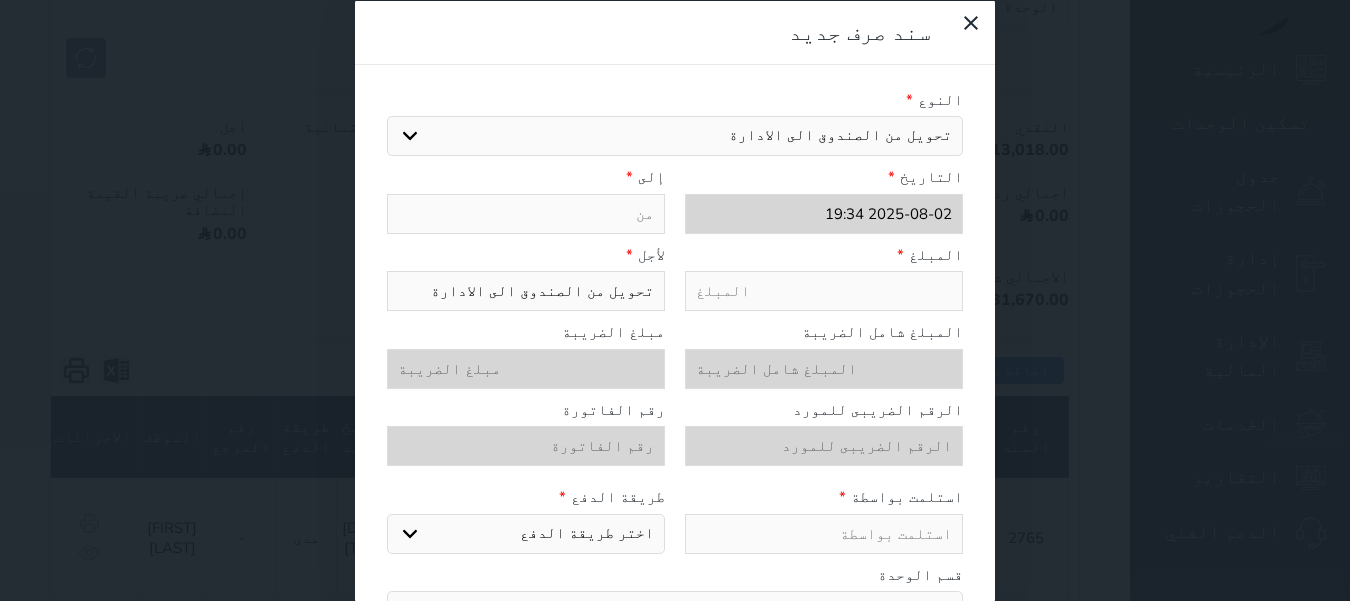 click at bounding box center (526, 213) 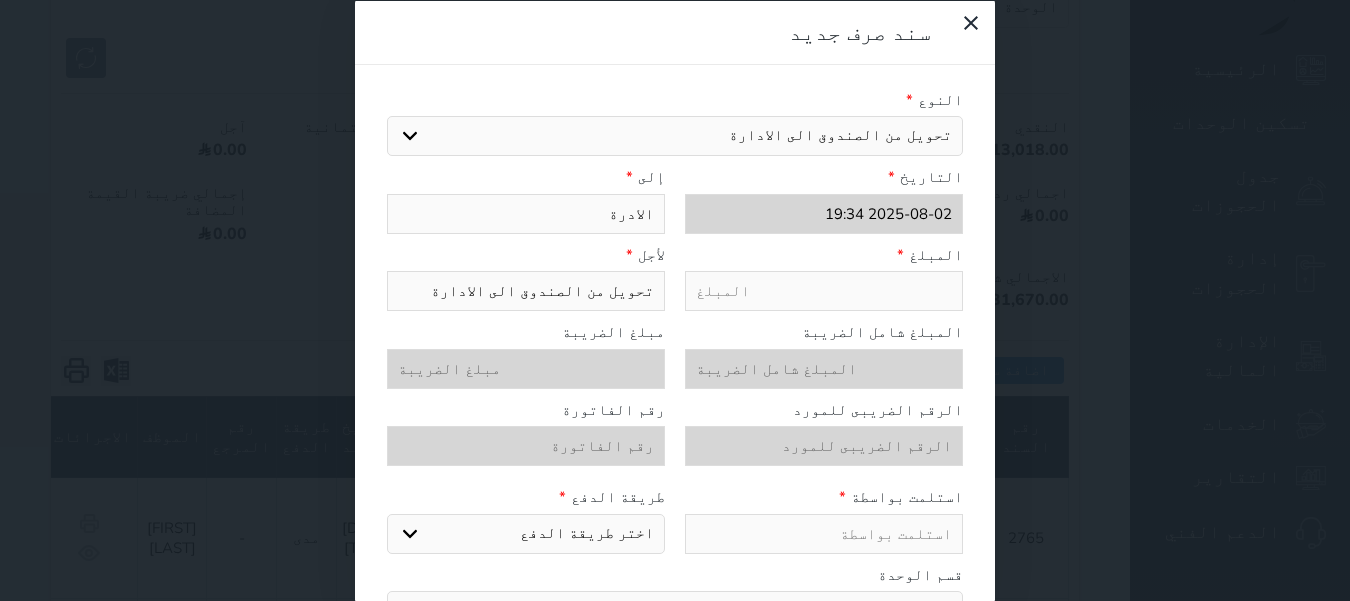click at bounding box center (824, 291) 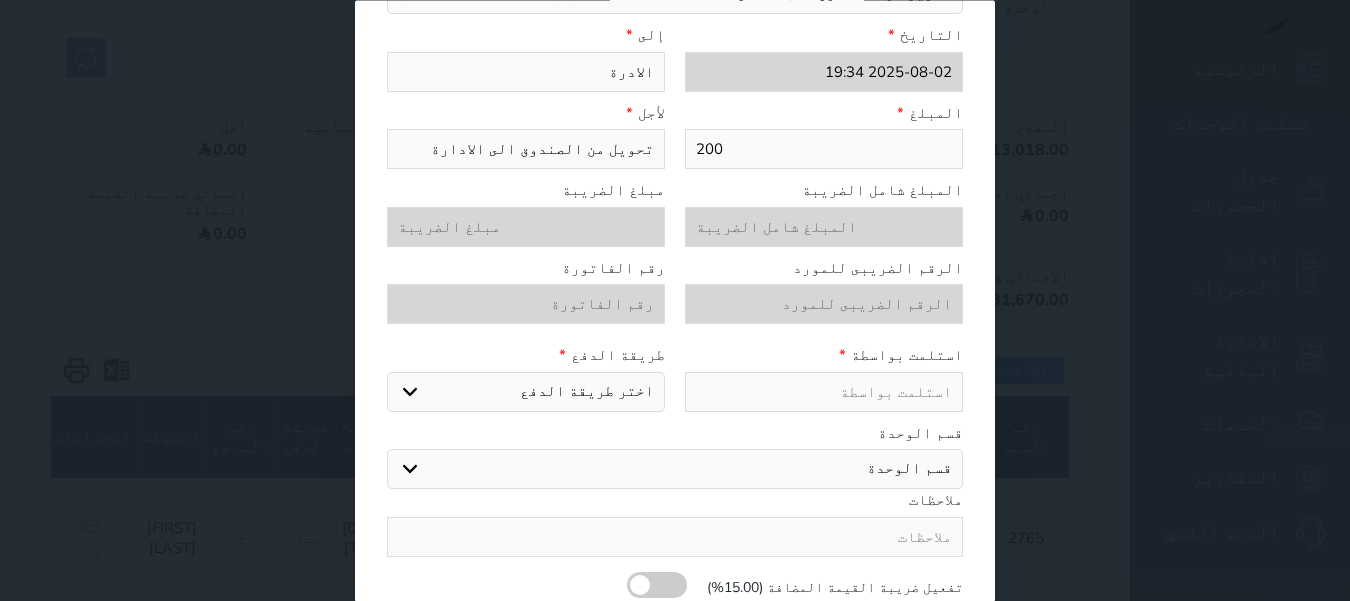 scroll, scrollTop: 189, scrollLeft: 0, axis: vertical 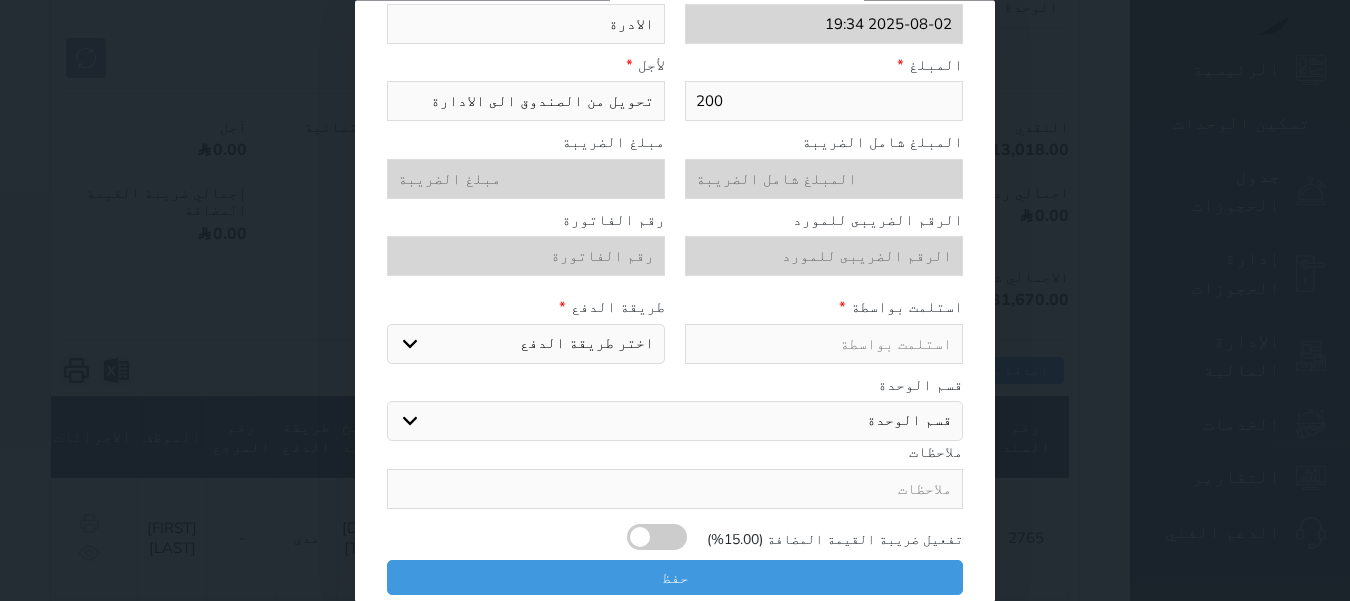 click on "اختر طريقة الدفع   دفع نقدى   تحويل بنكى   مدى   بطاقة ائتمان" at bounding box center [526, 344] 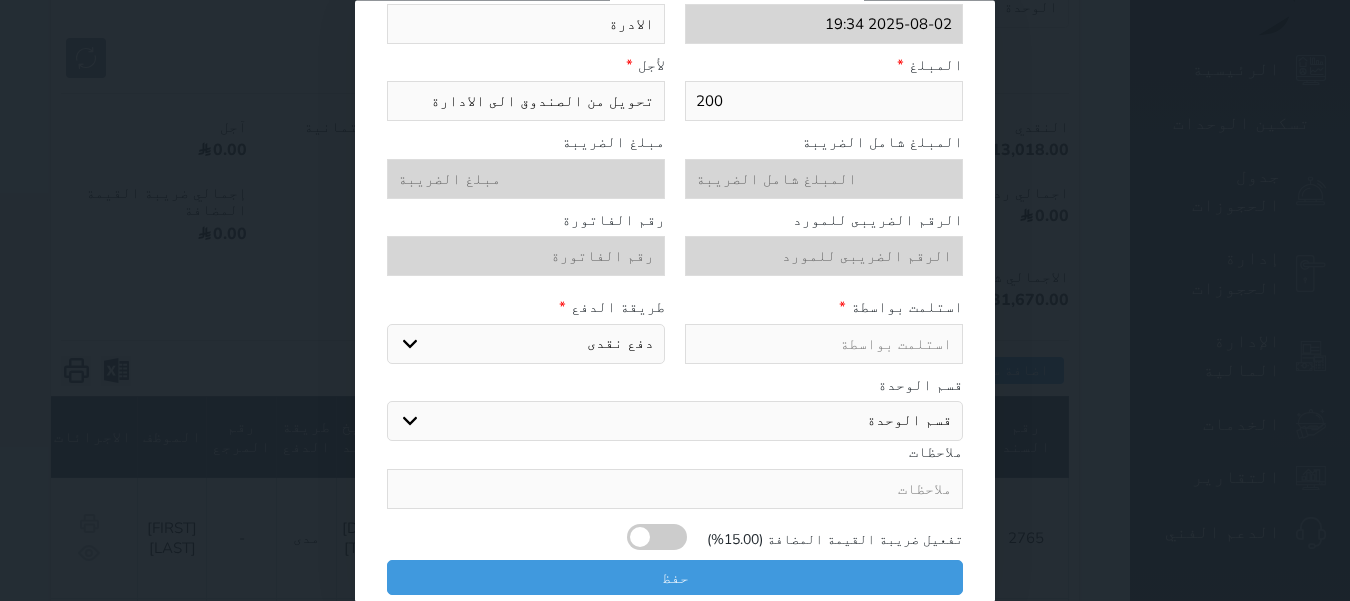 click on "اختر طريقة الدفع   دفع نقدى   تحويل بنكى   مدى   بطاقة ائتمان" at bounding box center [526, 344] 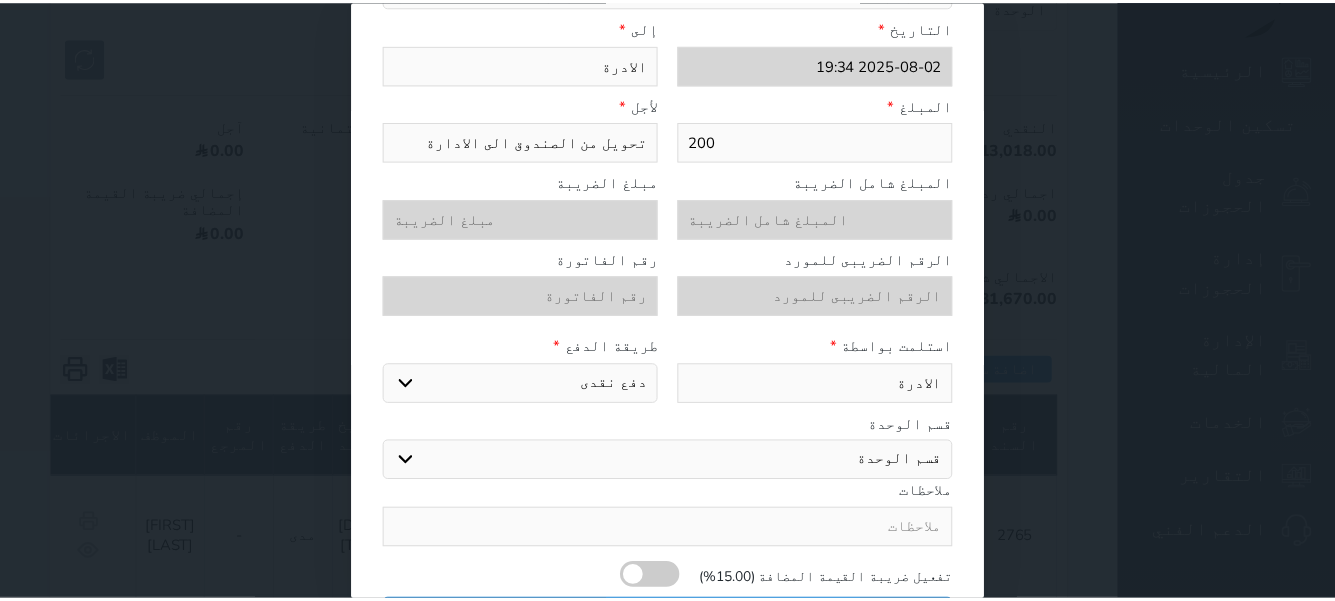scroll, scrollTop: 189, scrollLeft: 0, axis: vertical 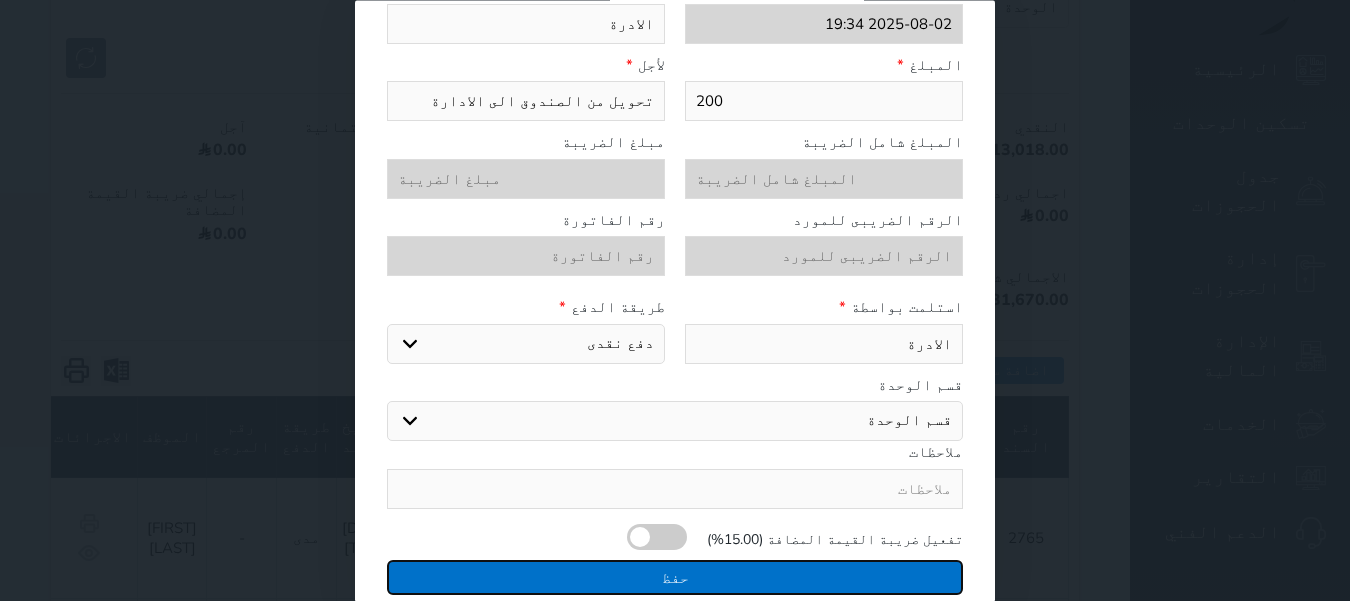 click on "حفظ" at bounding box center [675, 577] 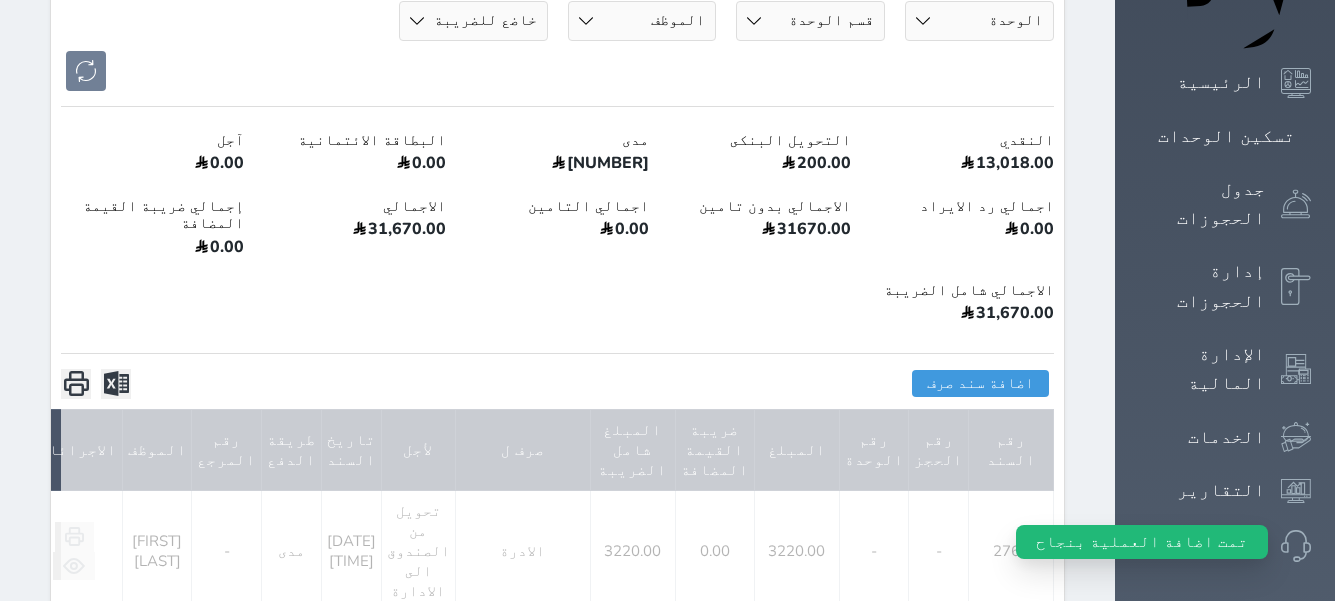scroll, scrollTop: 0, scrollLeft: 0, axis: both 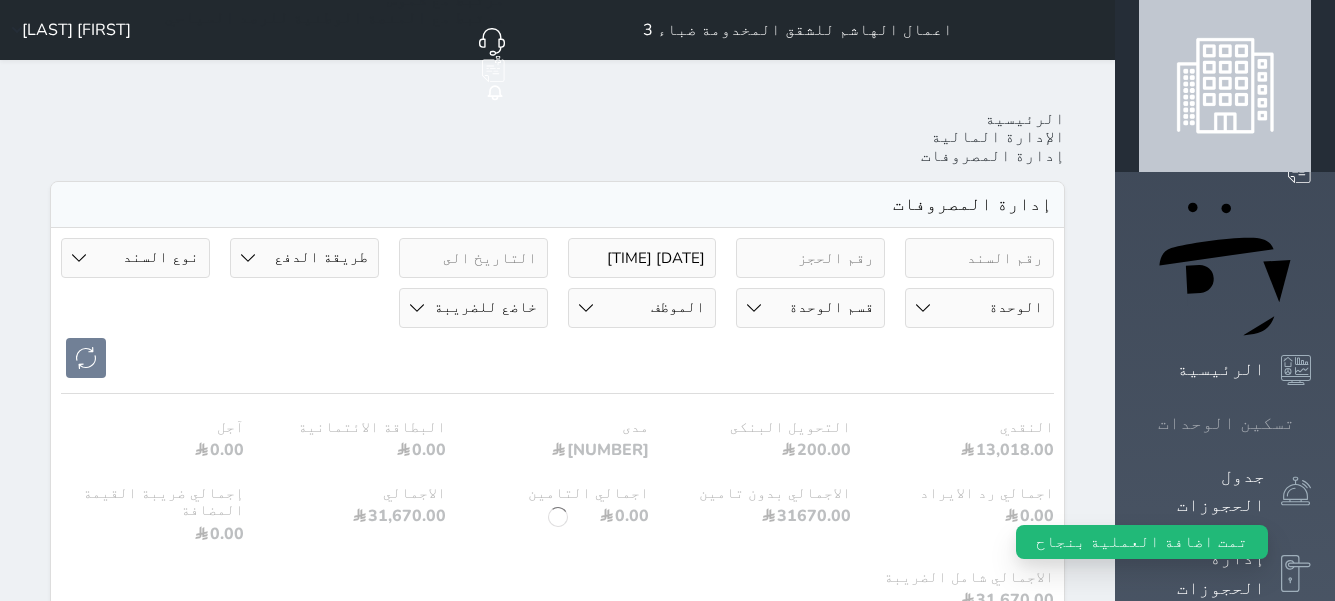 click on "تسكين الوحدات" at bounding box center (1226, 423) 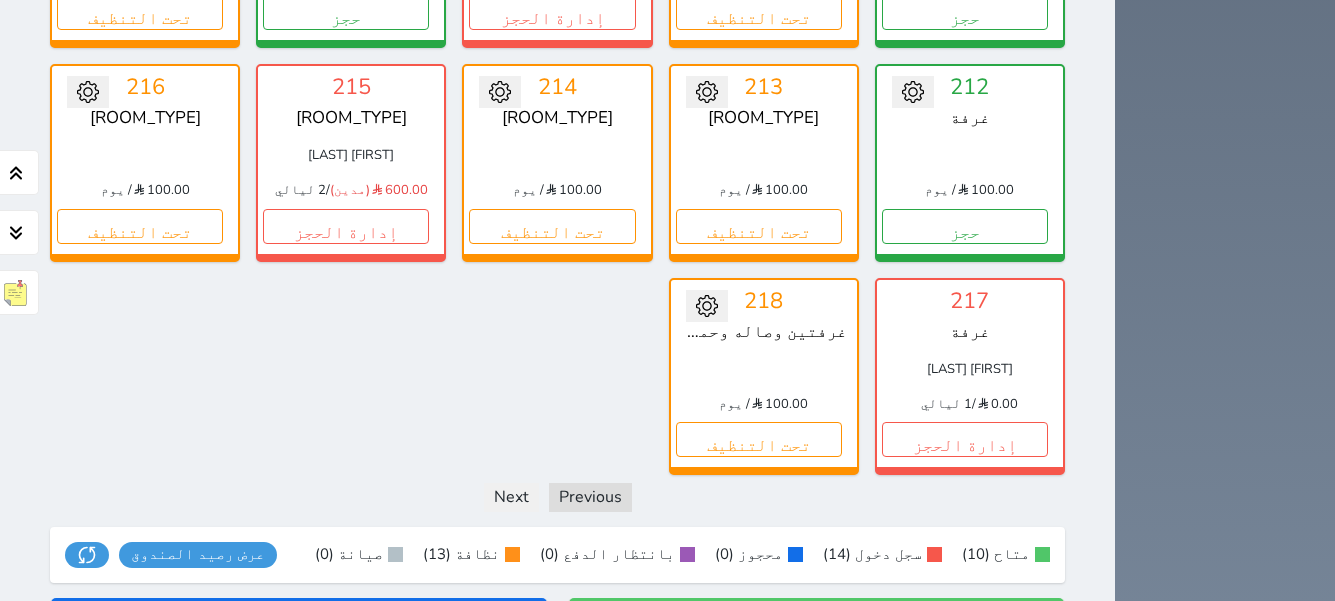 scroll, scrollTop: 1578, scrollLeft: 0, axis: vertical 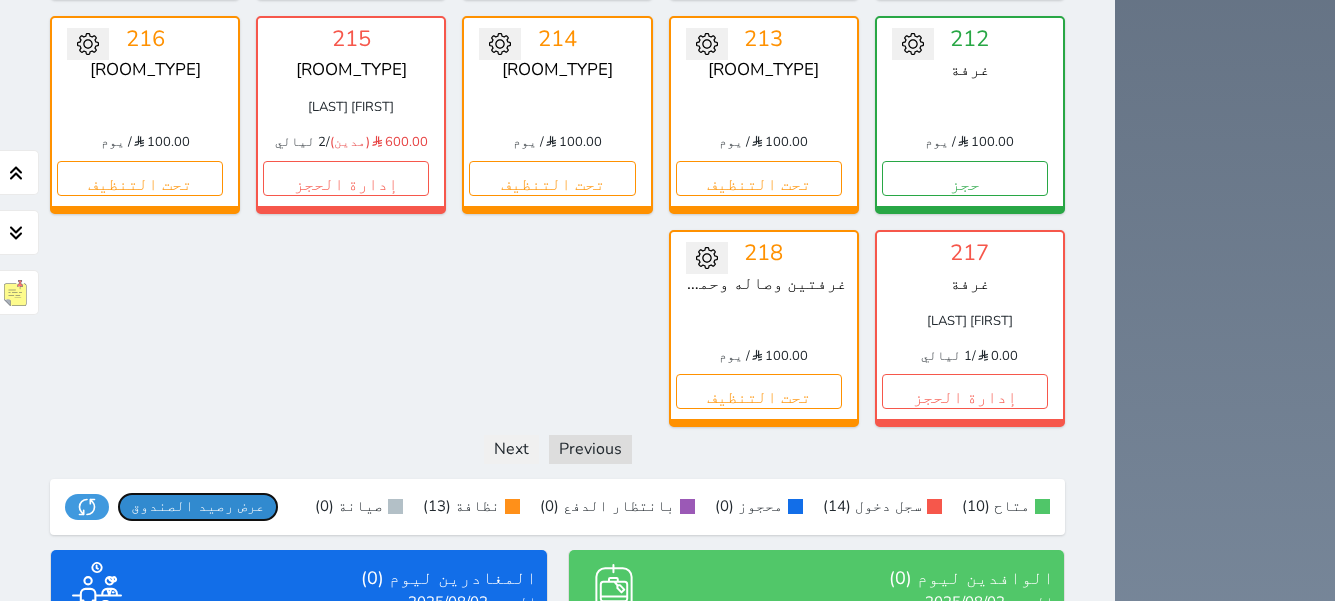 click on "عرض رصيد الصندوق" at bounding box center (198, 506) 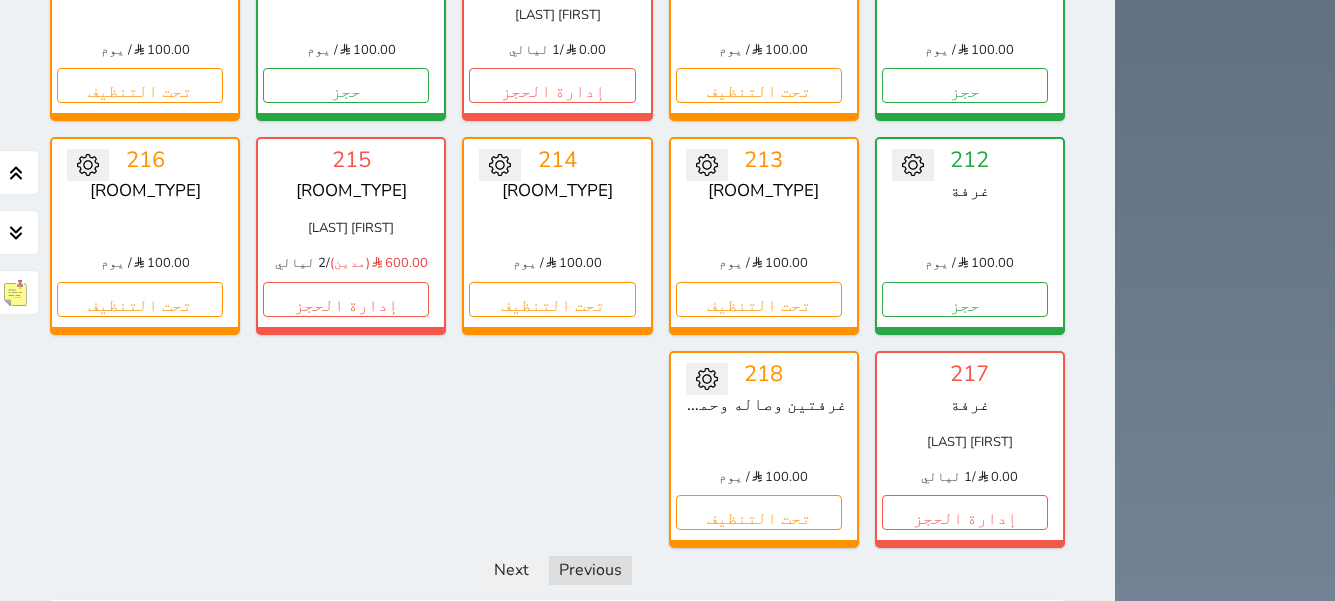 scroll, scrollTop: 1593, scrollLeft: 0, axis: vertical 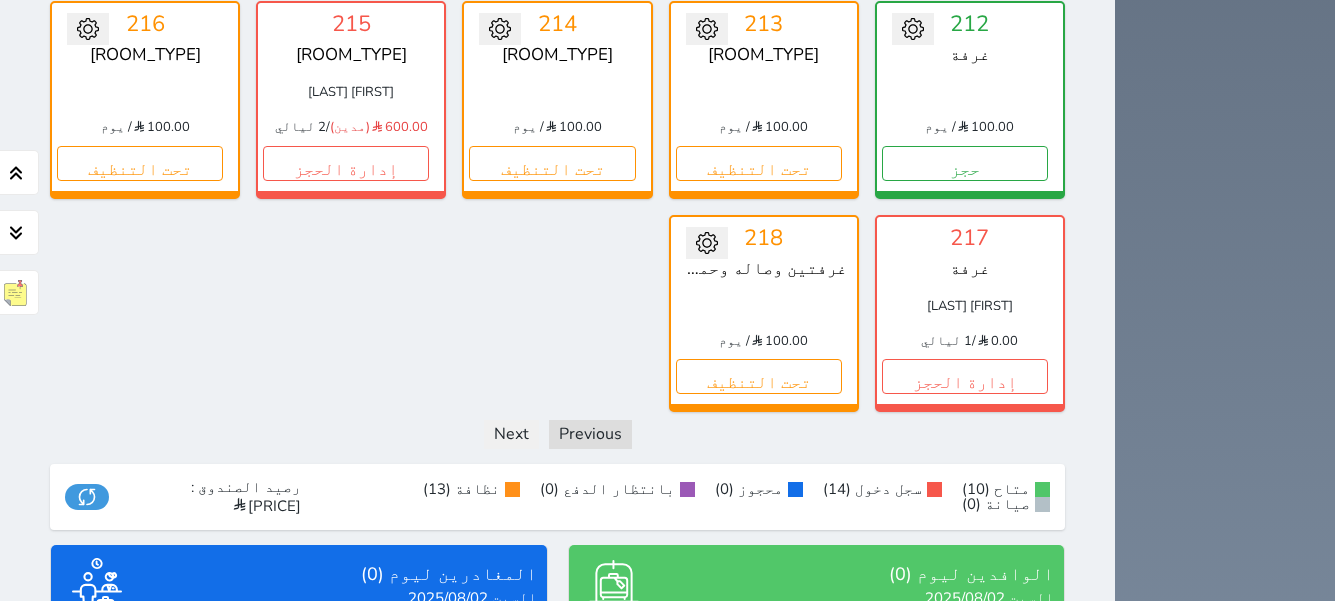 click on "عرض الوافدين" at bounding box center [816, 764] 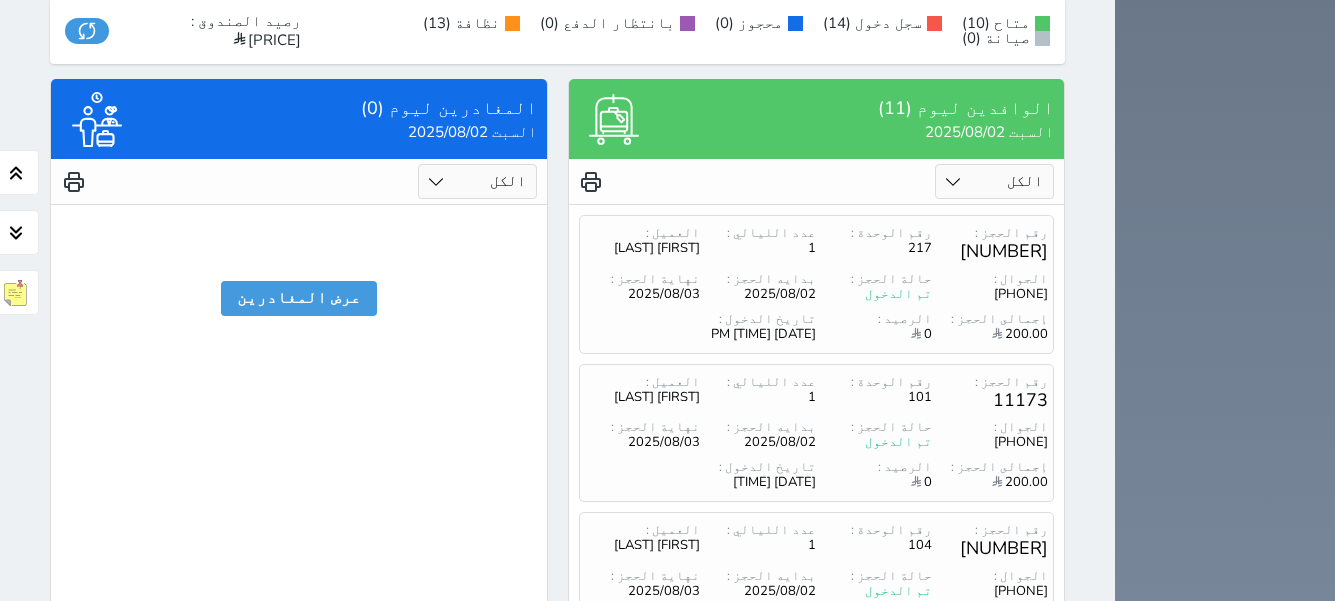 scroll, scrollTop: 2092, scrollLeft: 0, axis: vertical 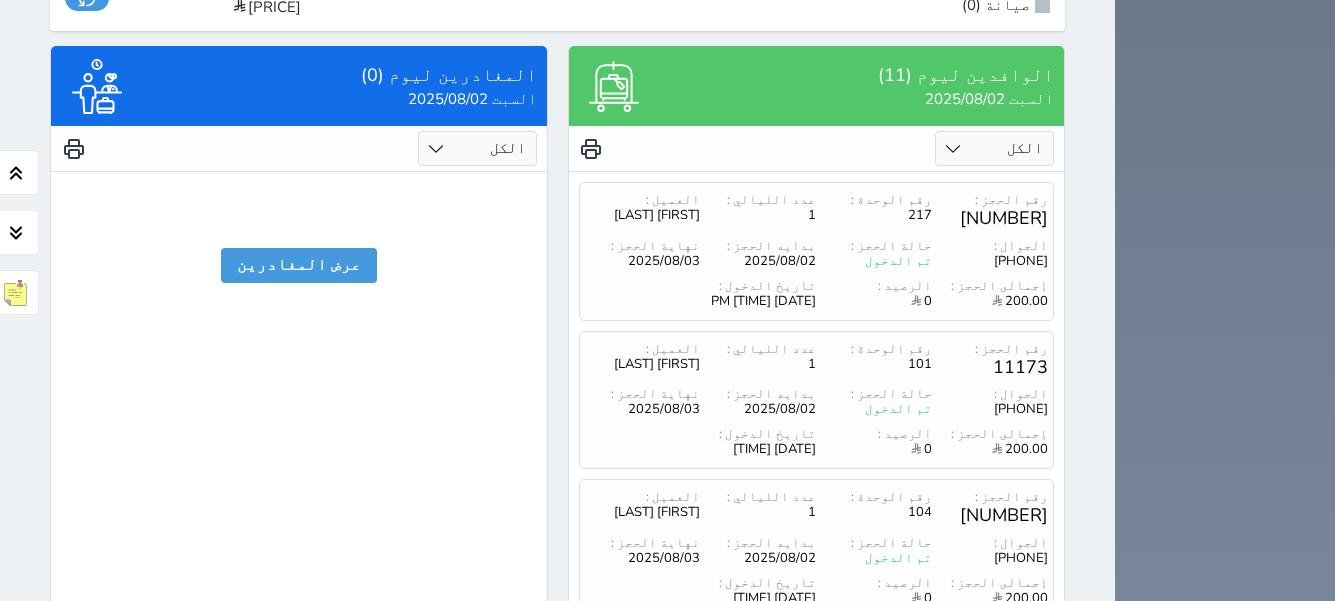 click on "2" at bounding box center [815, 797] 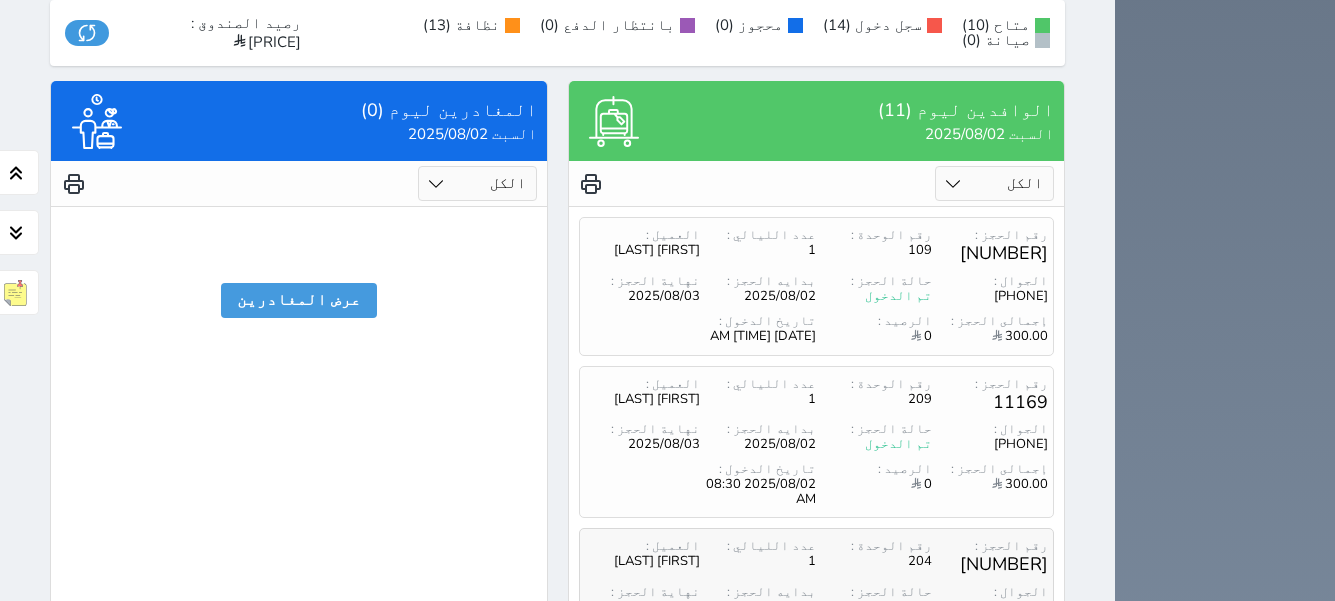 scroll, scrollTop: 2092, scrollLeft: 0, axis: vertical 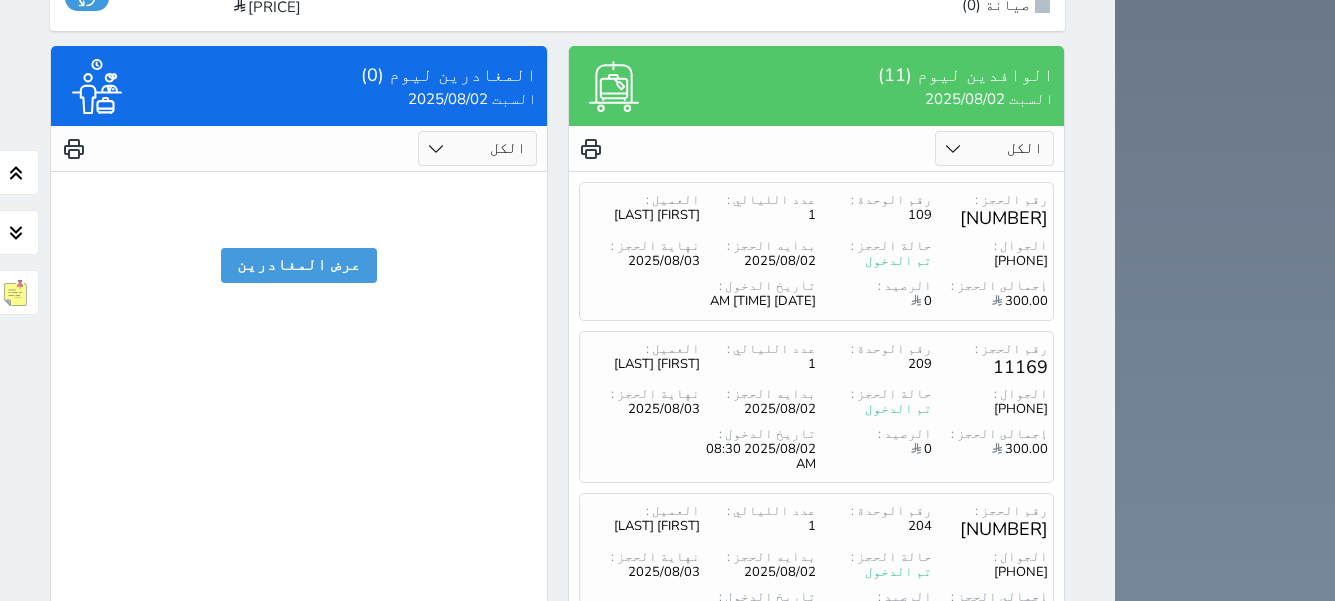 click on "1" at bounding box center (849, 811) 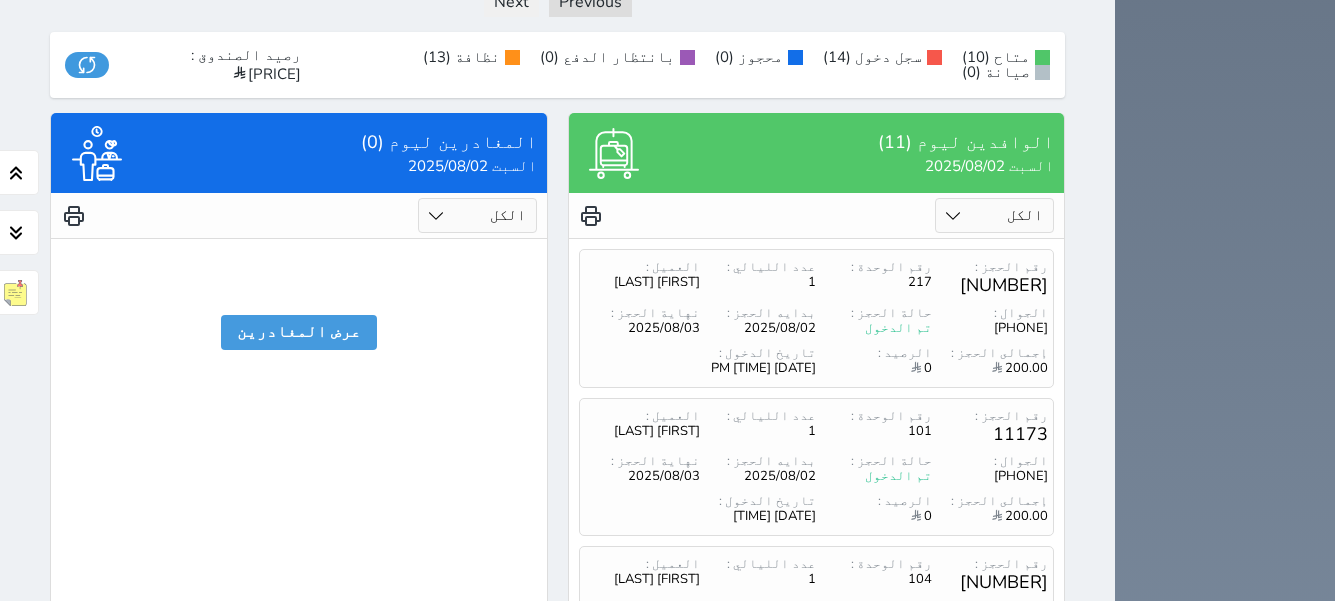 scroll, scrollTop: 1992, scrollLeft: 0, axis: vertical 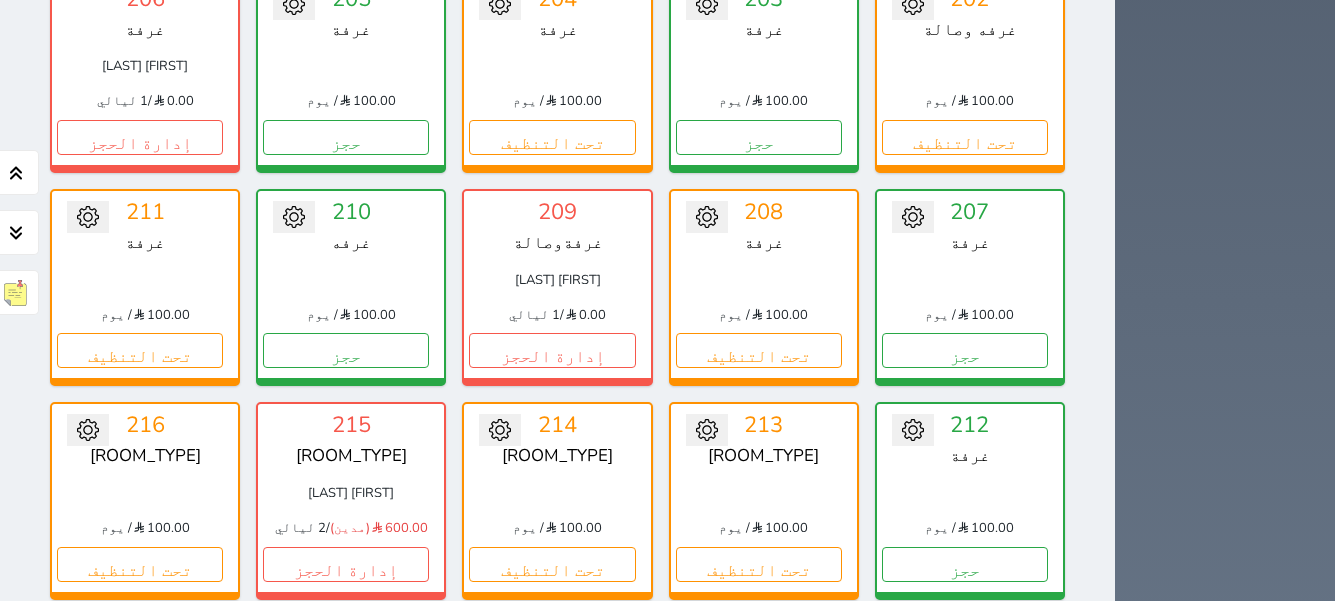 click on "إدارة الحجز" at bounding box center (965, 777) 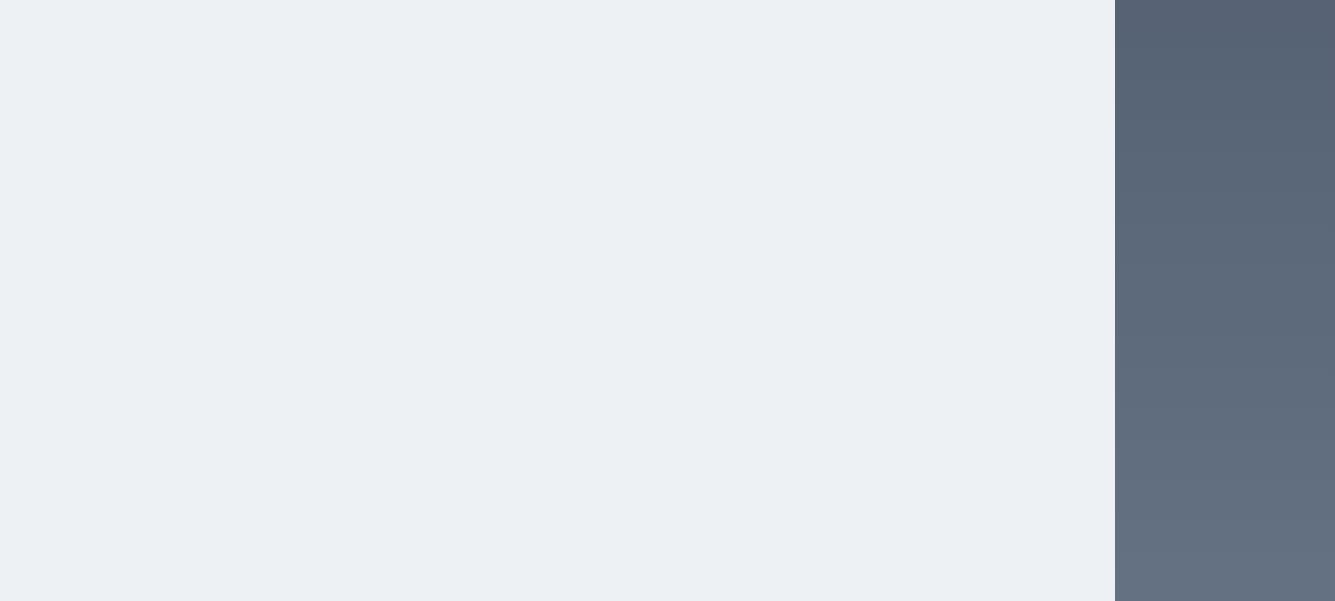 scroll, scrollTop: 0, scrollLeft: 0, axis: both 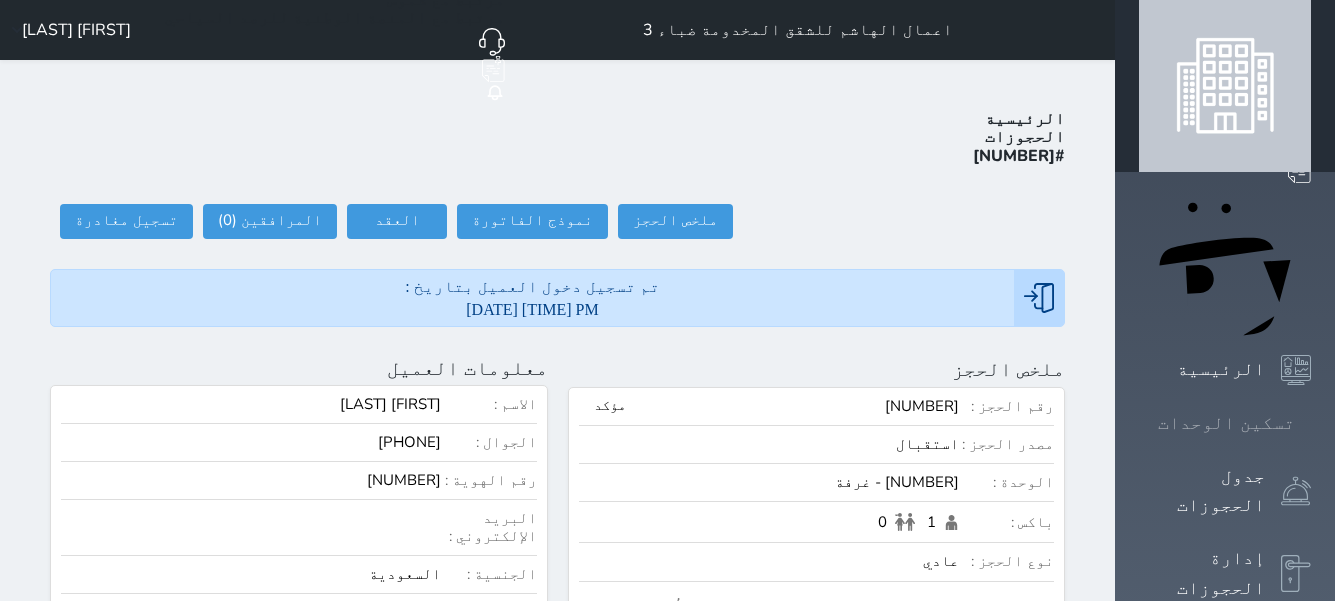 click 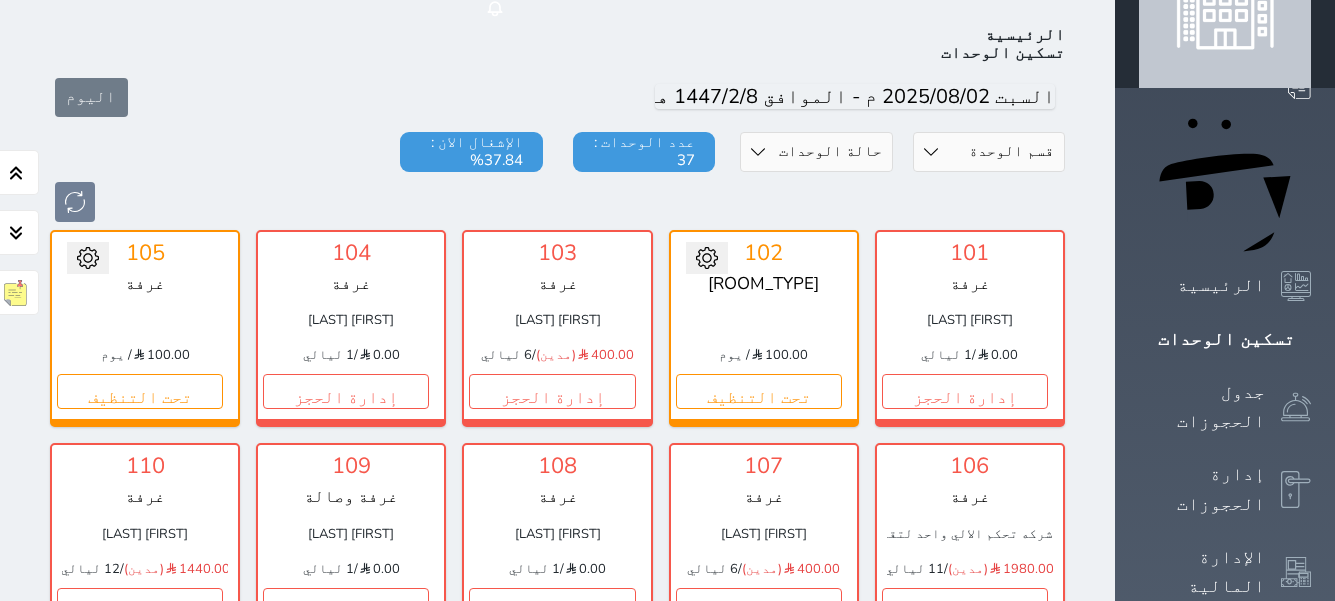 scroll, scrollTop: 578, scrollLeft: 0, axis: vertical 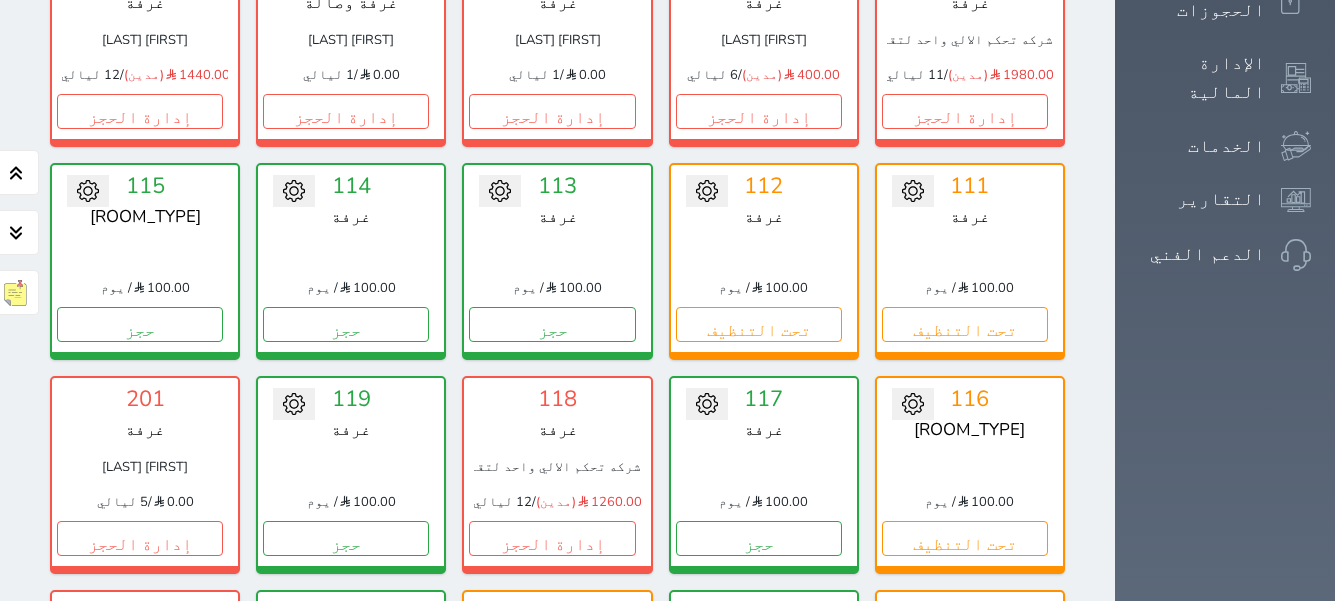 click on "تحت التنظيف" at bounding box center (552, 751) 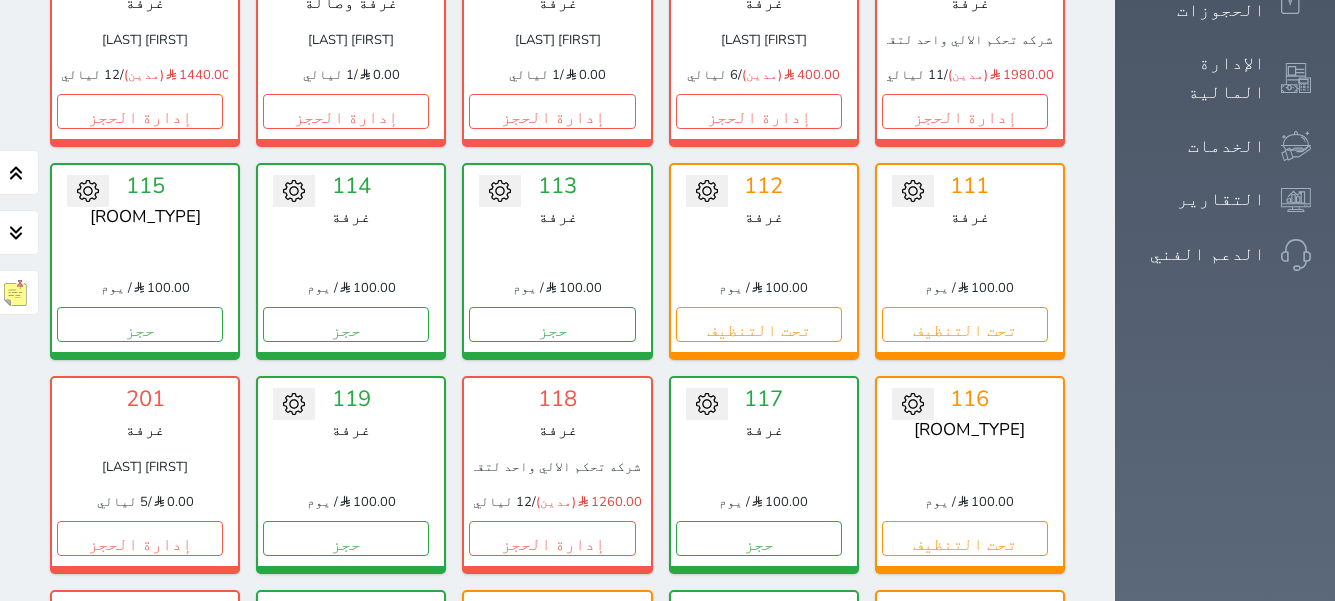 click on "تحويل لمتاح" at bounding box center [557, 651] 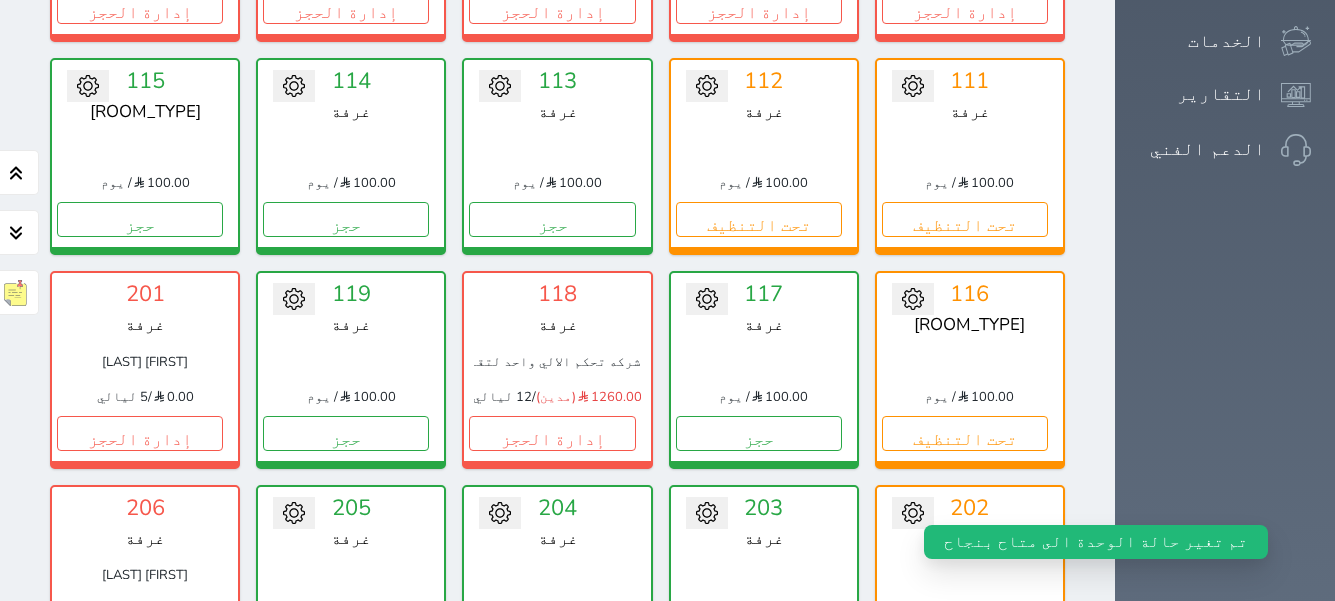 scroll, scrollTop: 878, scrollLeft: 0, axis: vertical 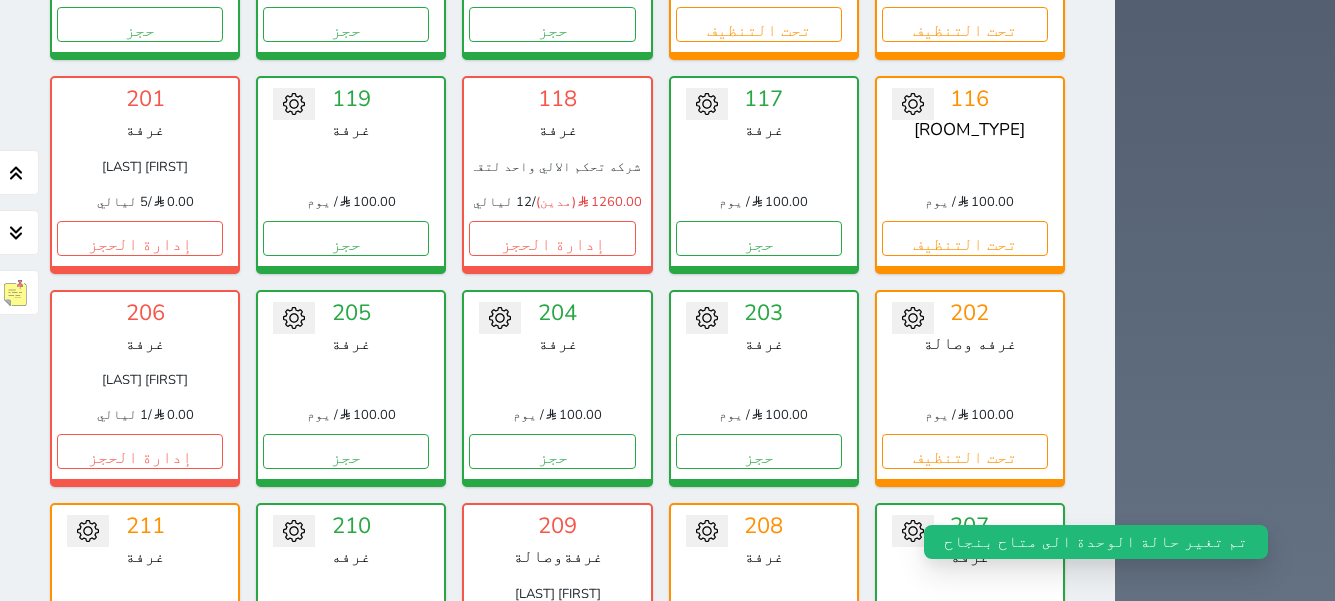 click on "تحت التنظيف" at bounding box center (759, 664) 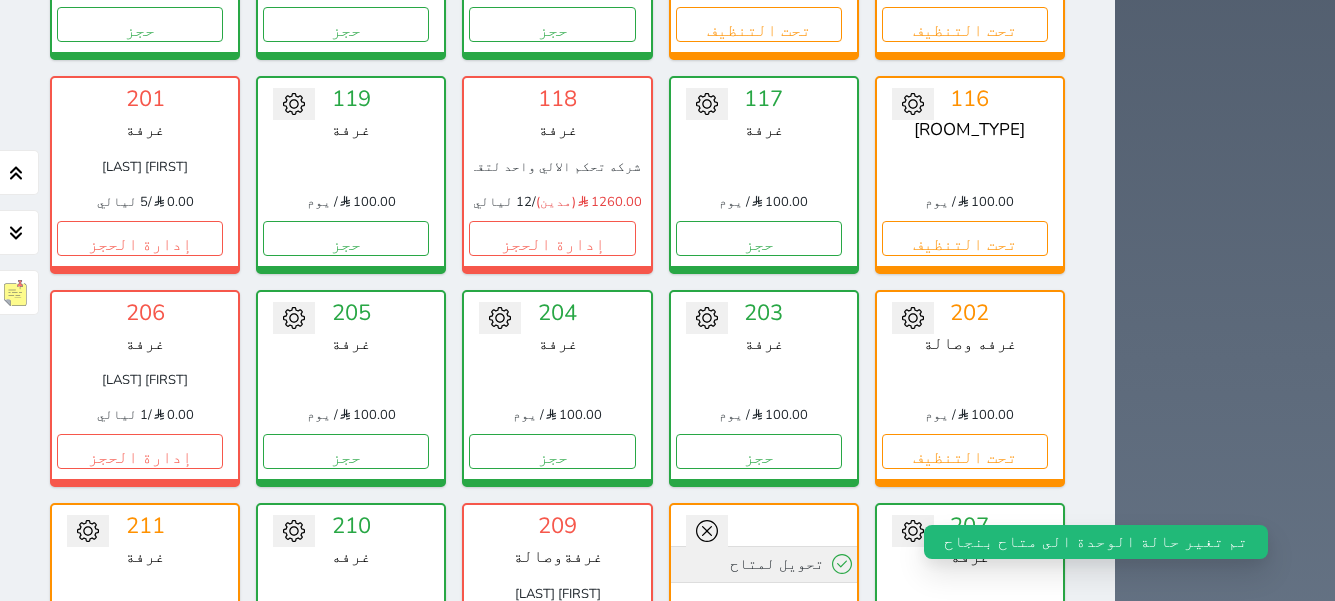 click on "تحويل لمتاح" at bounding box center [764, 564] 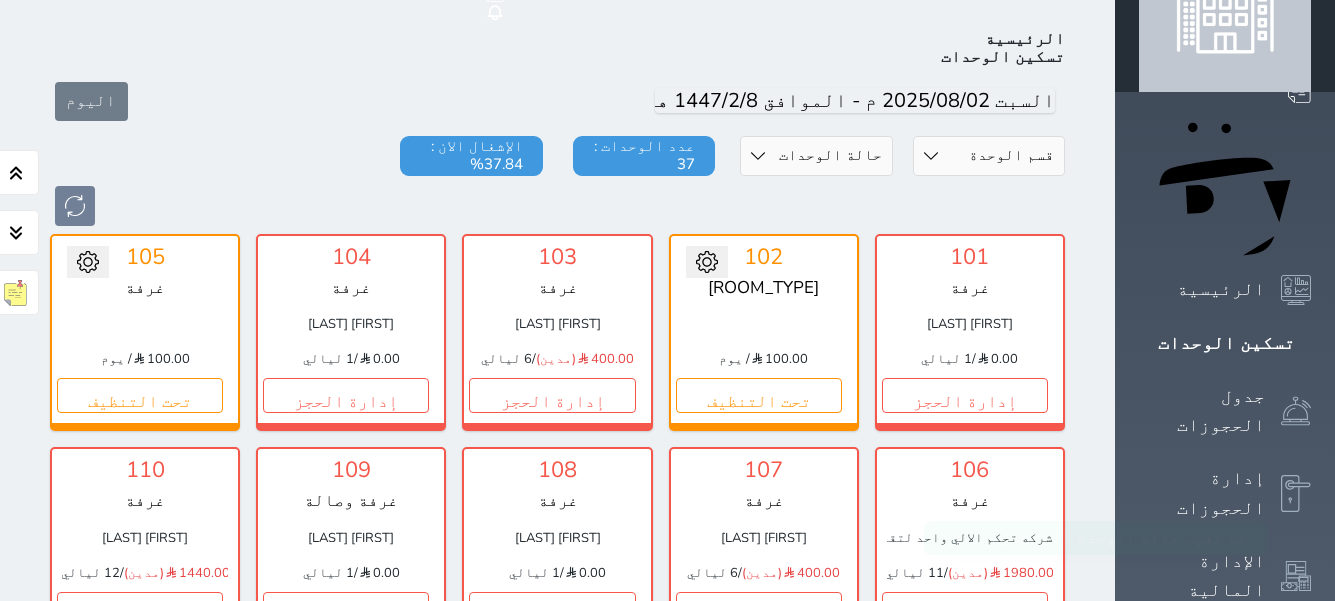 scroll, scrollTop: 78, scrollLeft: 0, axis: vertical 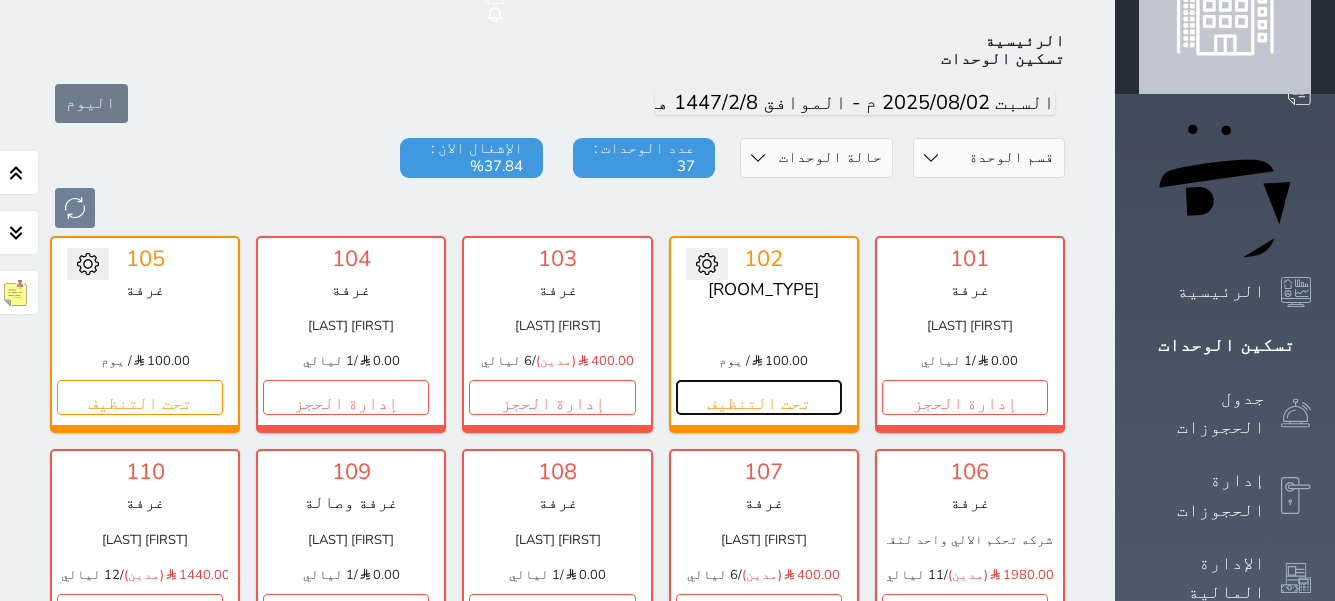 drag, startPoint x: 904, startPoint y: 338, endPoint x: 909, endPoint y: 300, distance: 38.327538 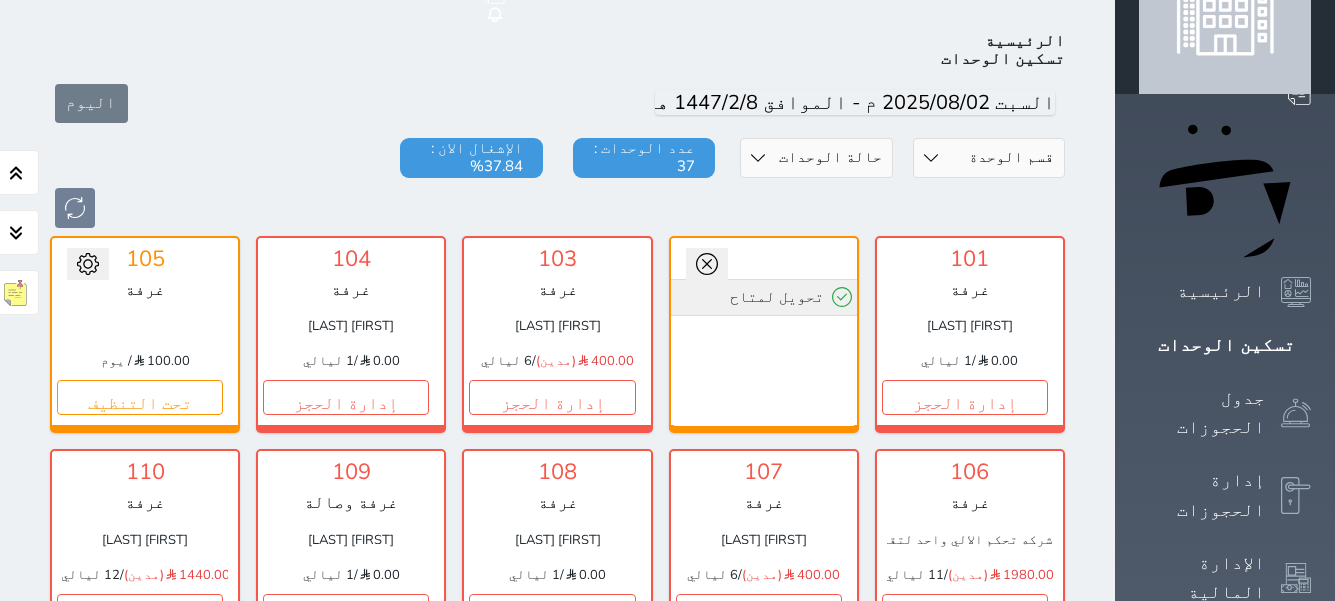 click on "تحويل لمتاح" at bounding box center (764, 297) 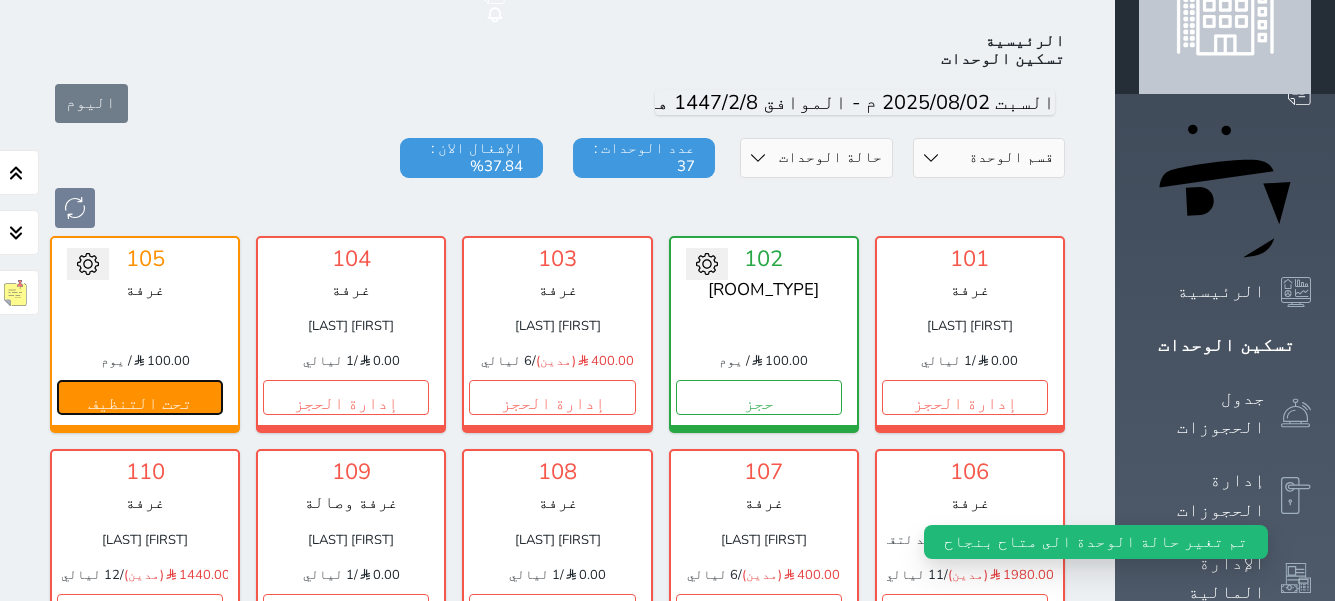 click on "تحت التنظيف" at bounding box center (140, 397) 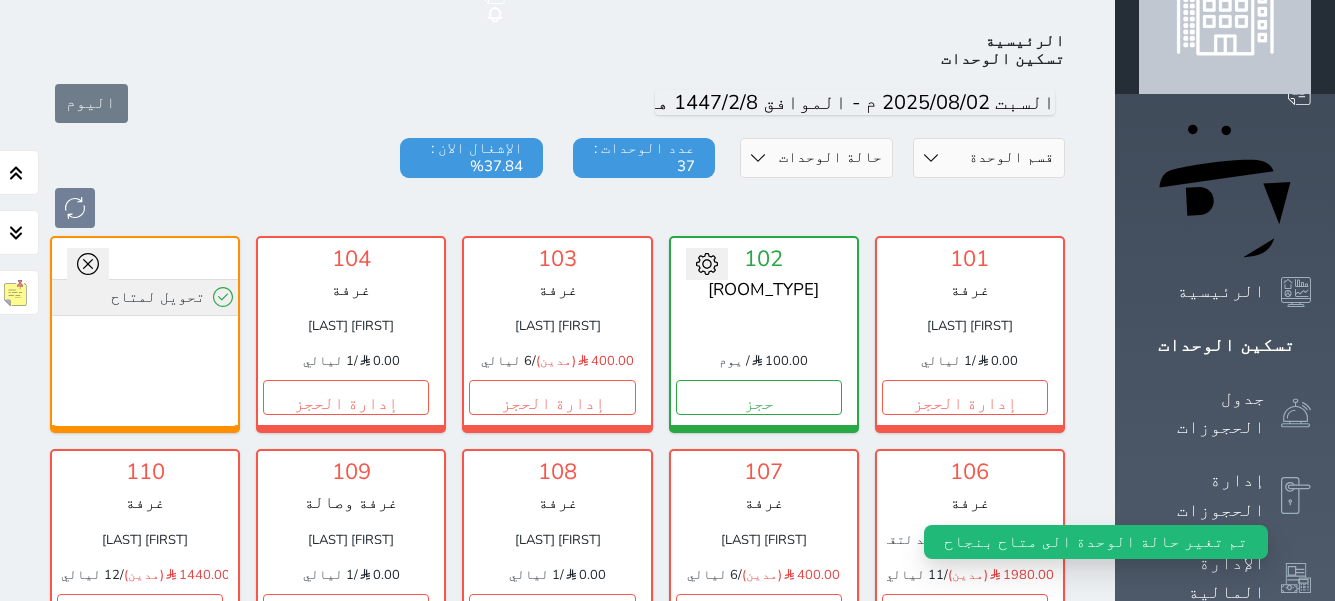 click on "تحويل لمتاح" at bounding box center [145, 297] 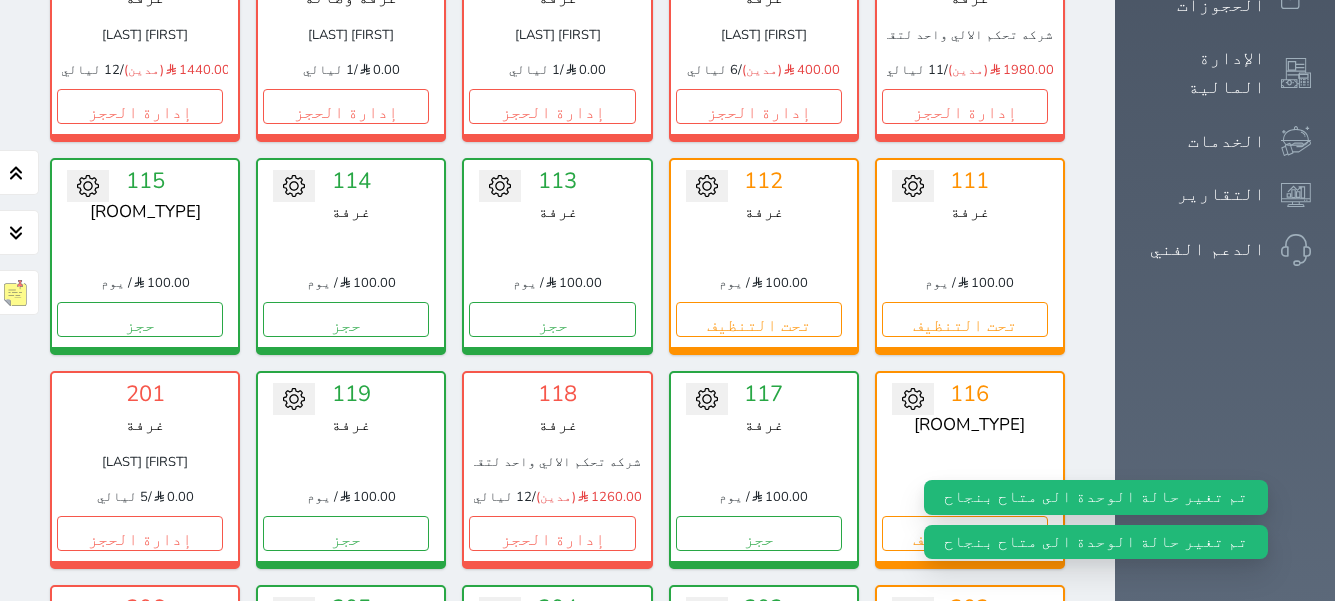 scroll, scrollTop: 778, scrollLeft: 0, axis: vertical 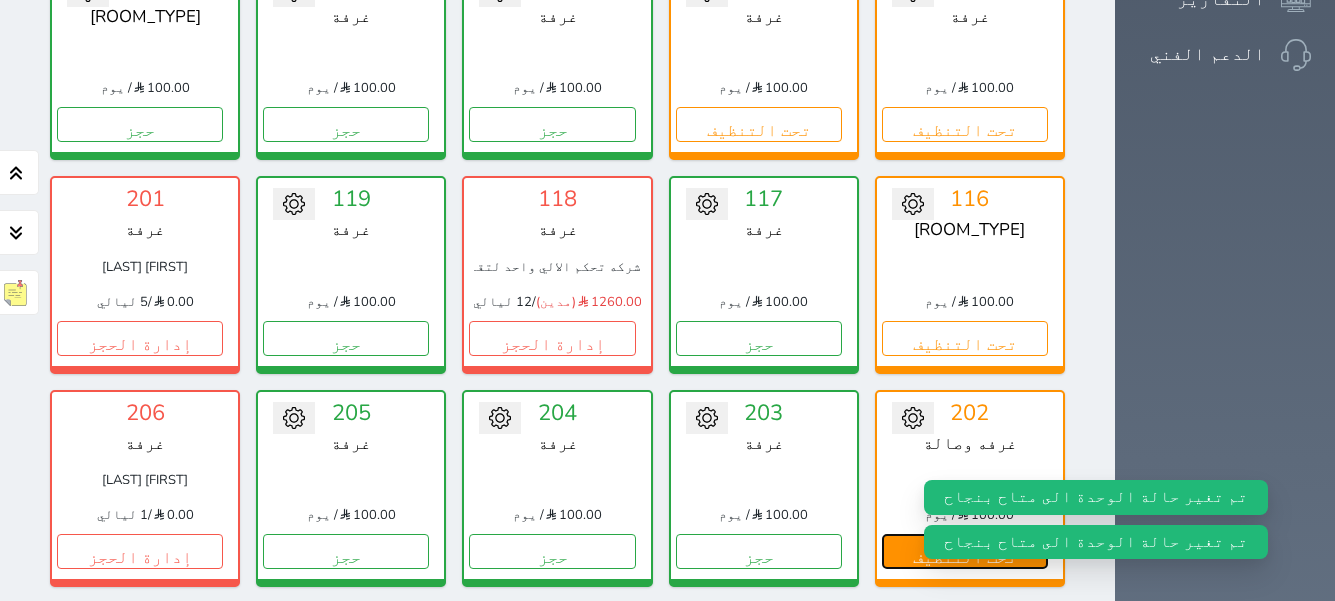 click on "تحت التنظيف" at bounding box center [965, 551] 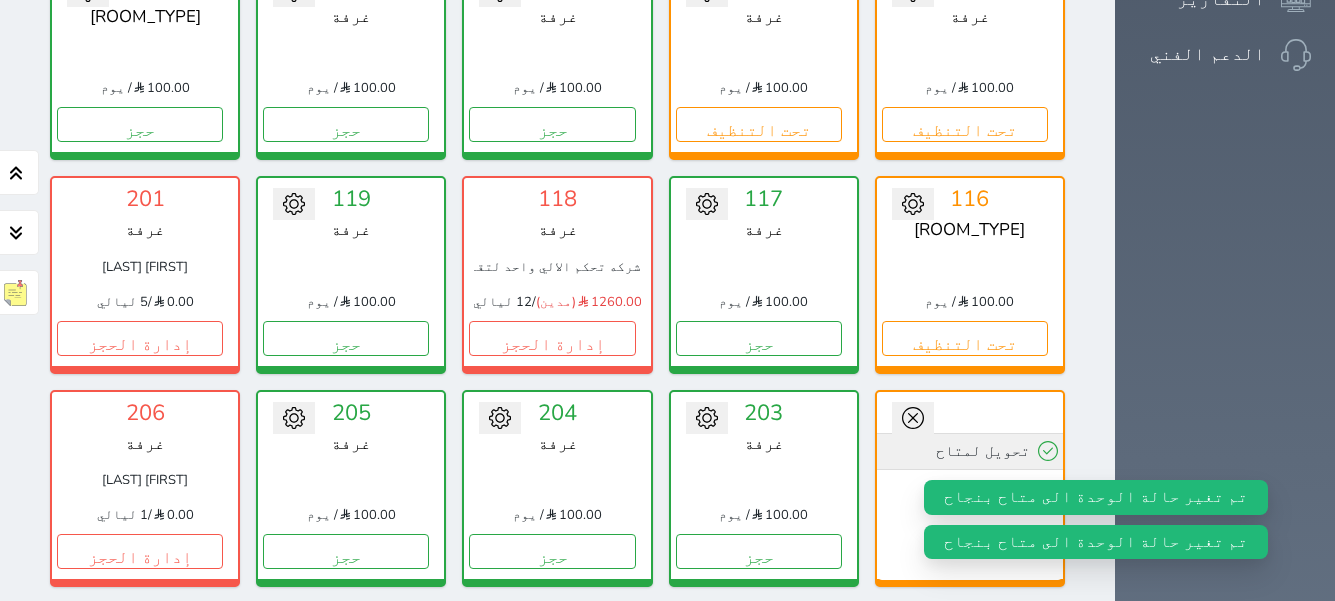drag, startPoint x: 713, startPoint y: 147, endPoint x: 716, endPoint y: 175, distance: 28.160255 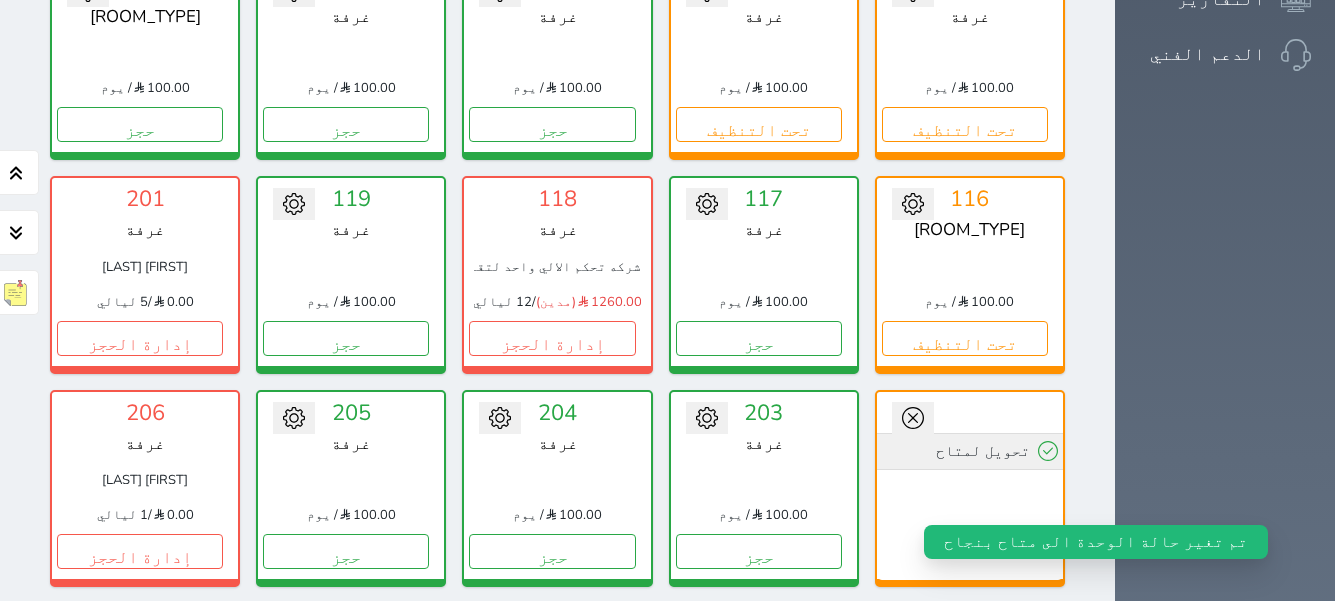 click on "تحويل لمتاح" at bounding box center [970, 451] 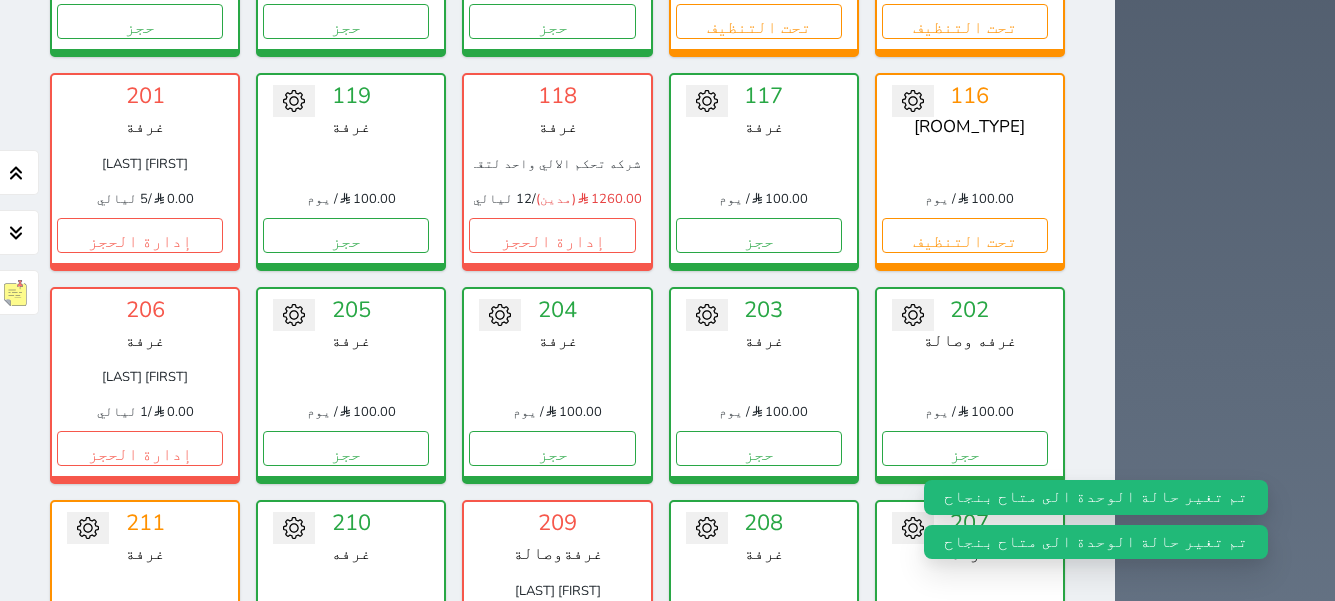 scroll, scrollTop: 978, scrollLeft: 0, axis: vertical 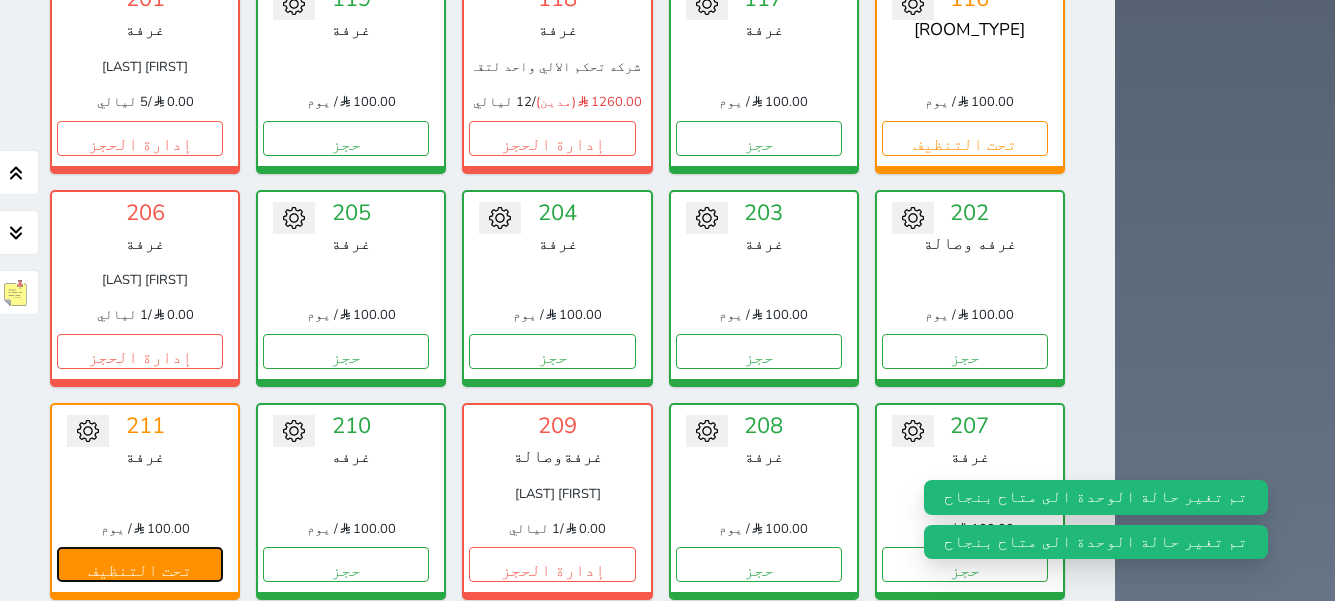 click on "تحت التنظيف" at bounding box center [140, 564] 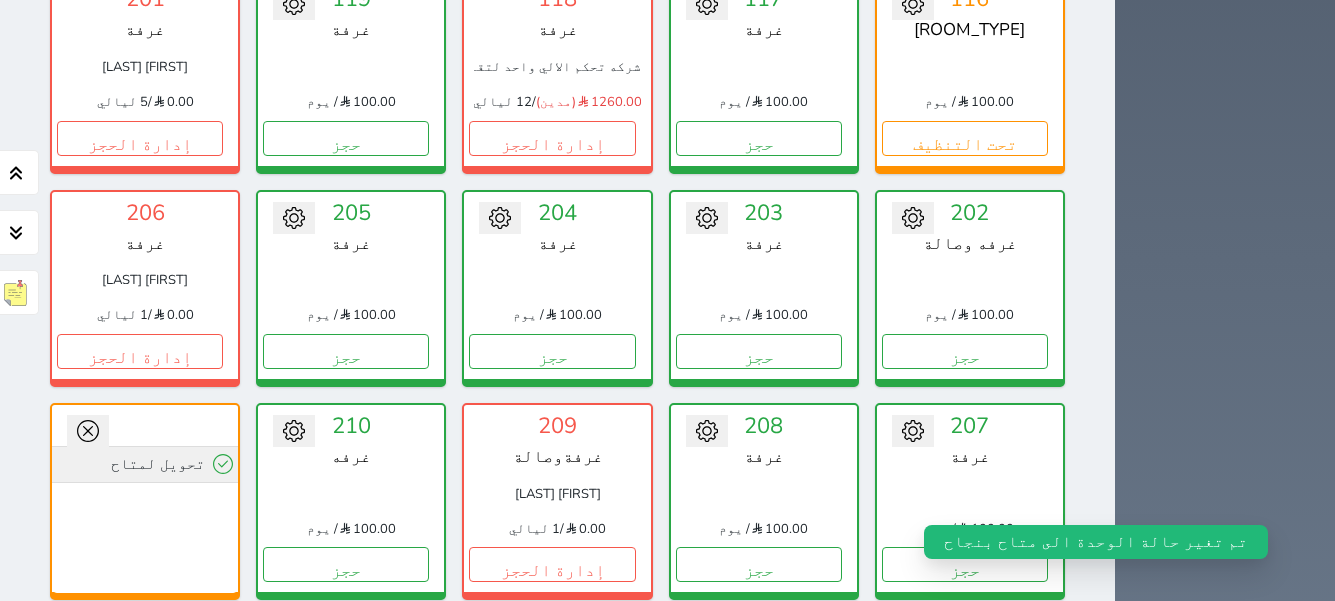 click on "تحويل لمتاح" at bounding box center (145, 464) 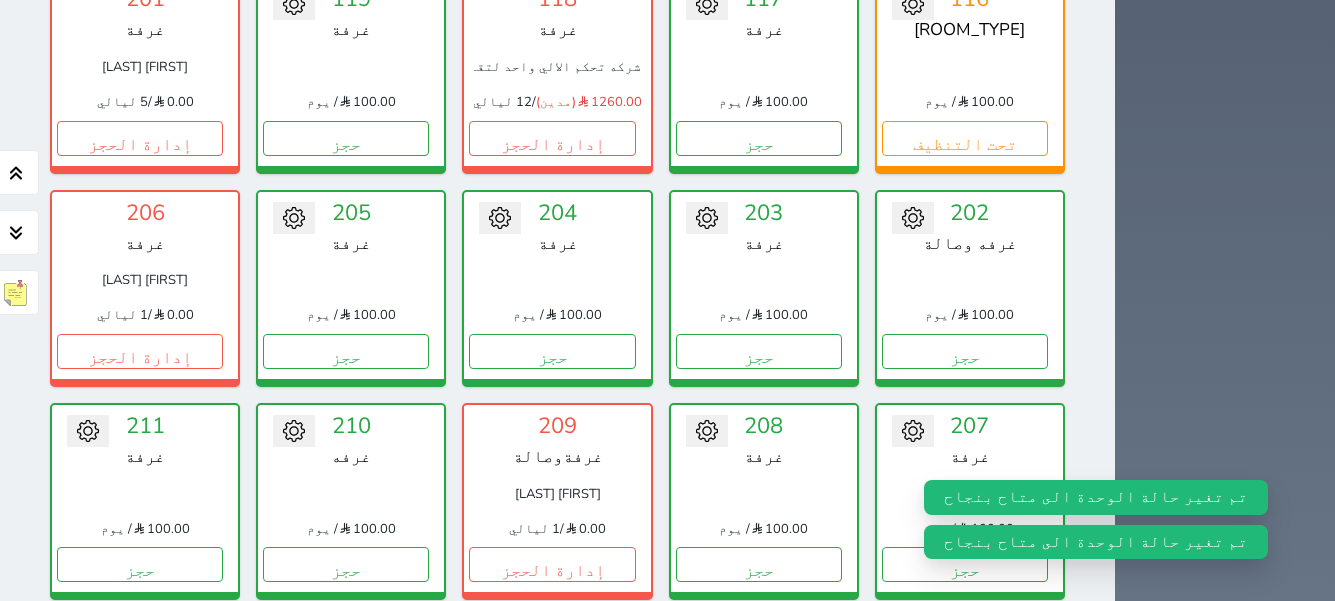 click on "تحت التنظيف" at bounding box center (759, 778) 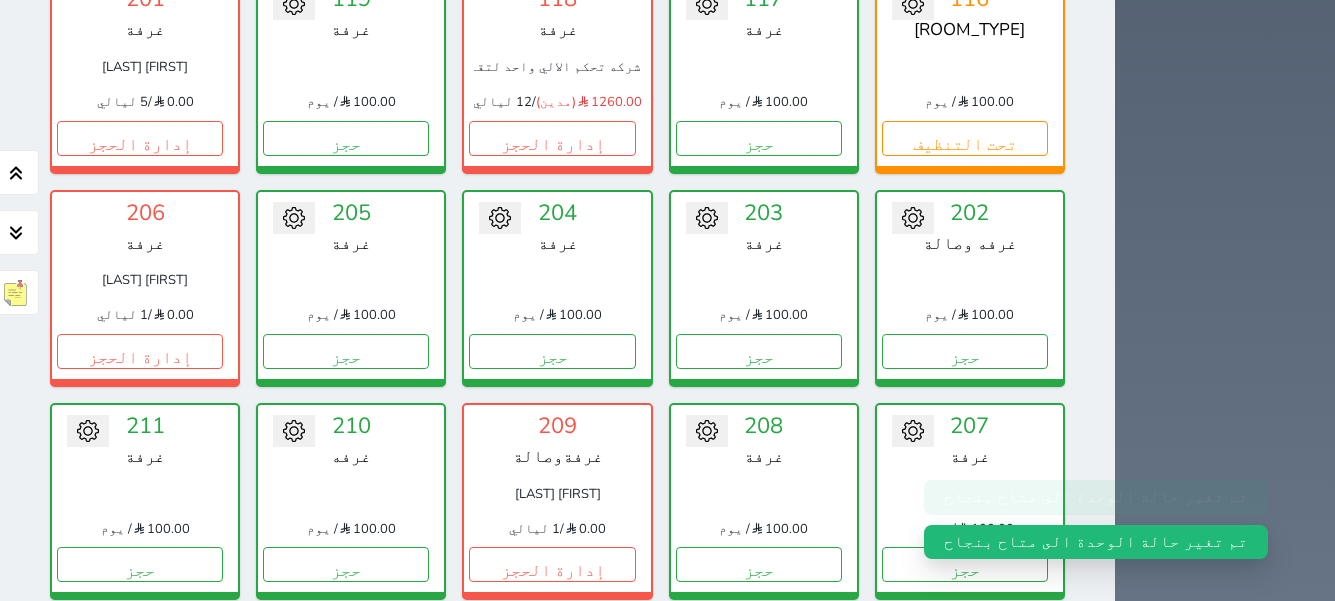 click on "تحويل لمتاح" at bounding box center [557, 677] 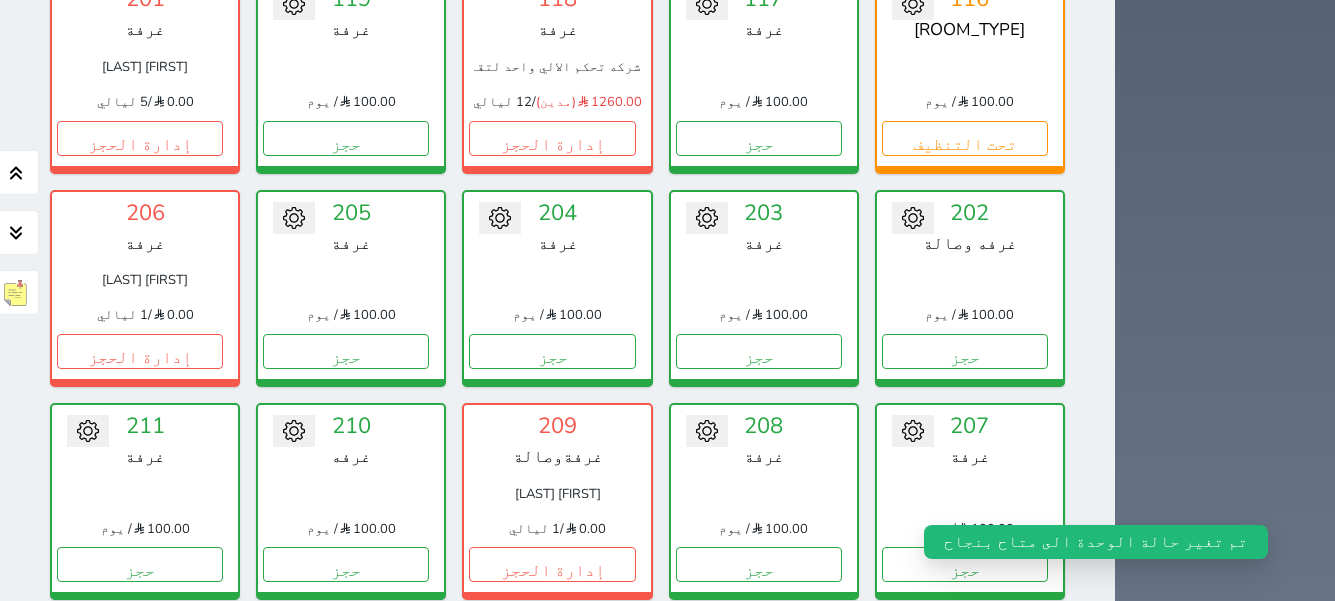 drag, startPoint x: 313, startPoint y: 520, endPoint x: 312, endPoint y: 510, distance: 10.049875 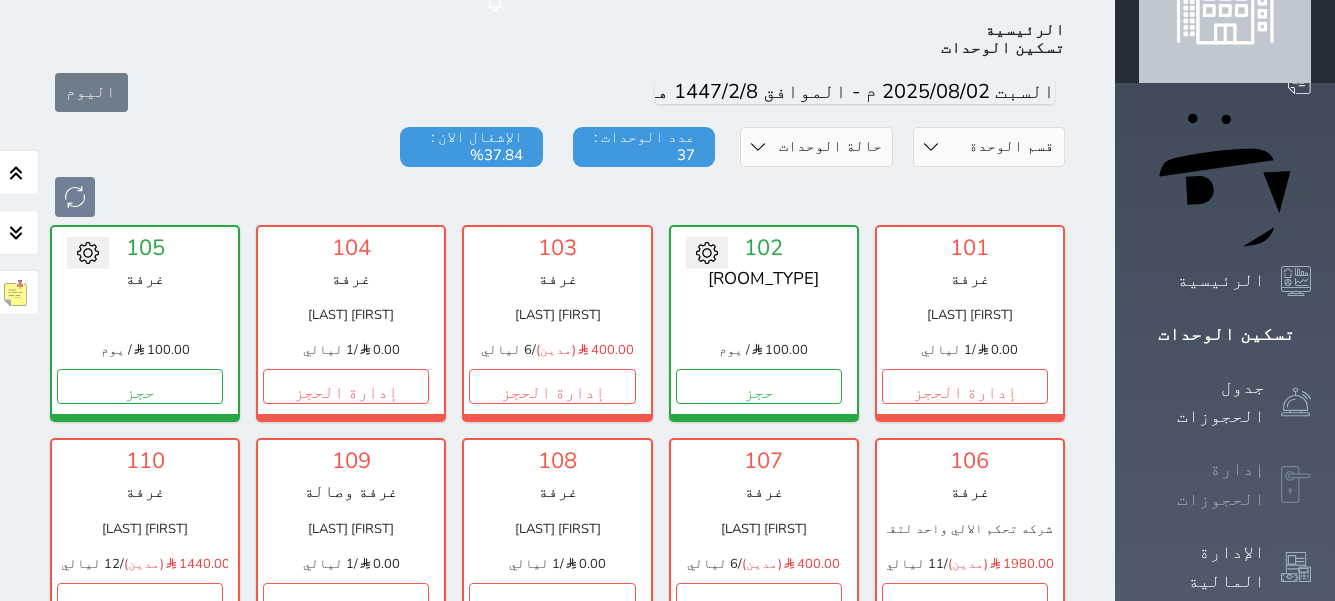 scroll, scrollTop: 0, scrollLeft: 0, axis: both 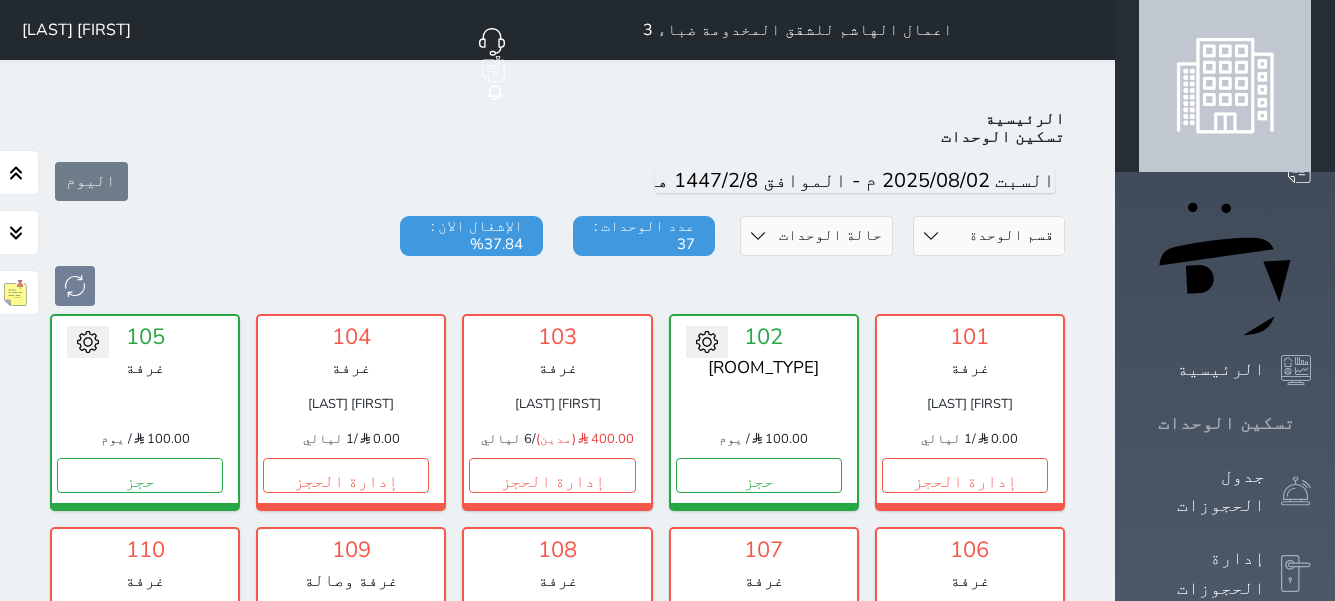 click 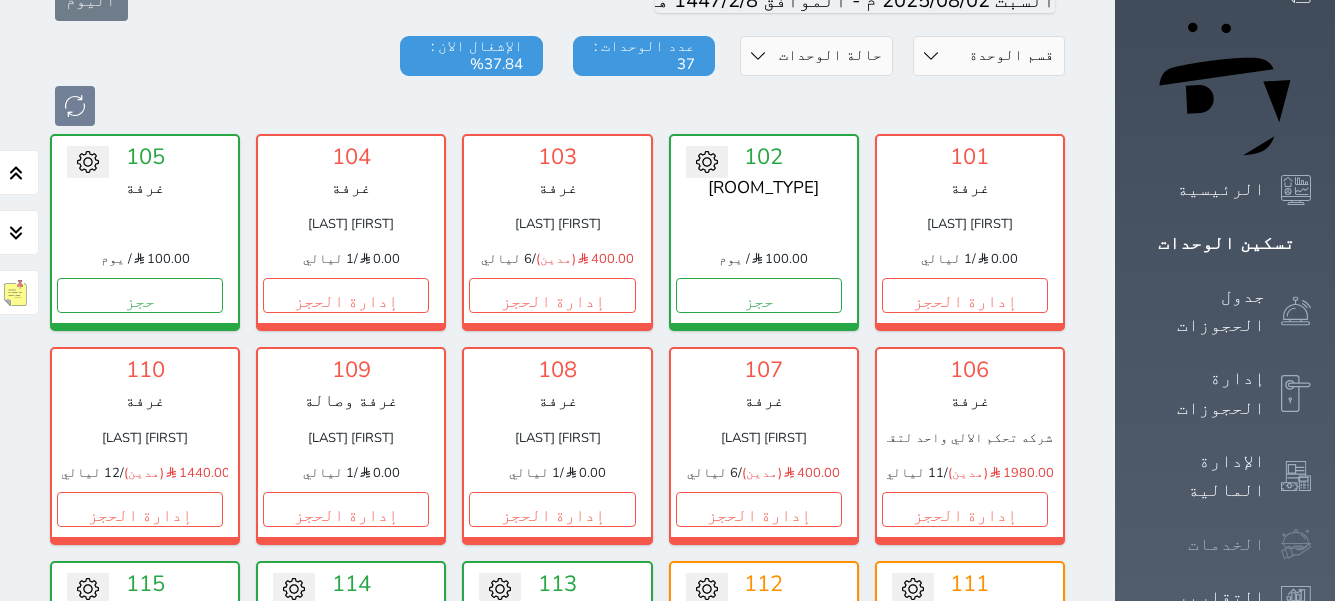 scroll, scrollTop: 0, scrollLeft: 0, axis: both 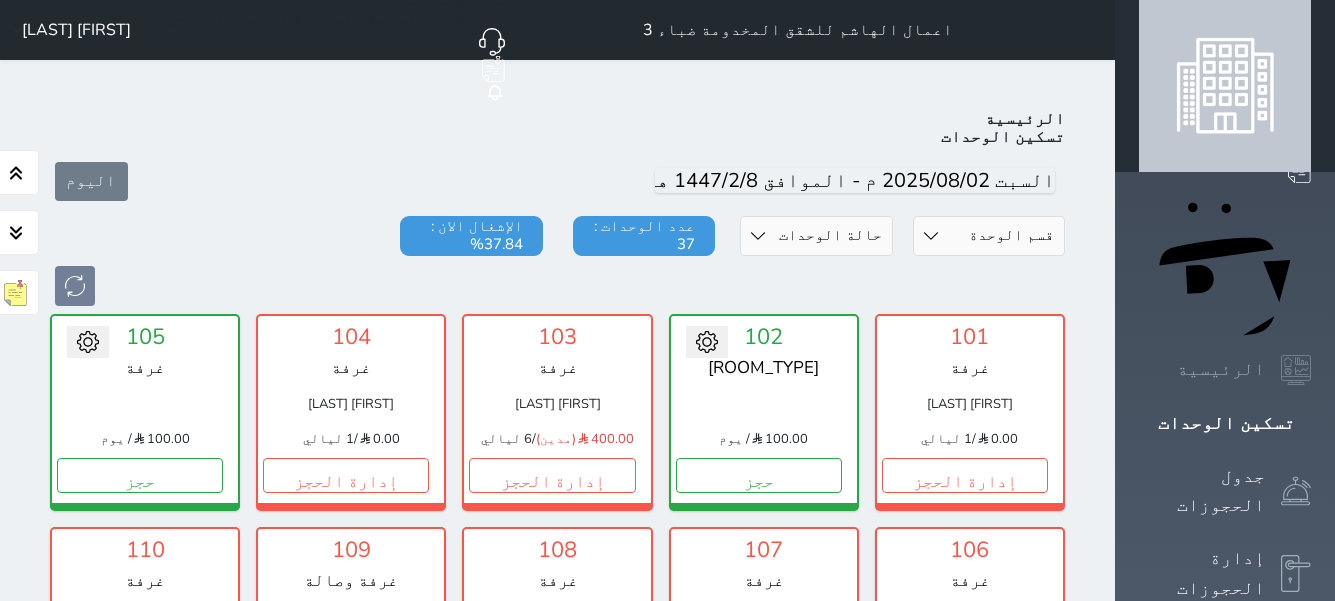 click 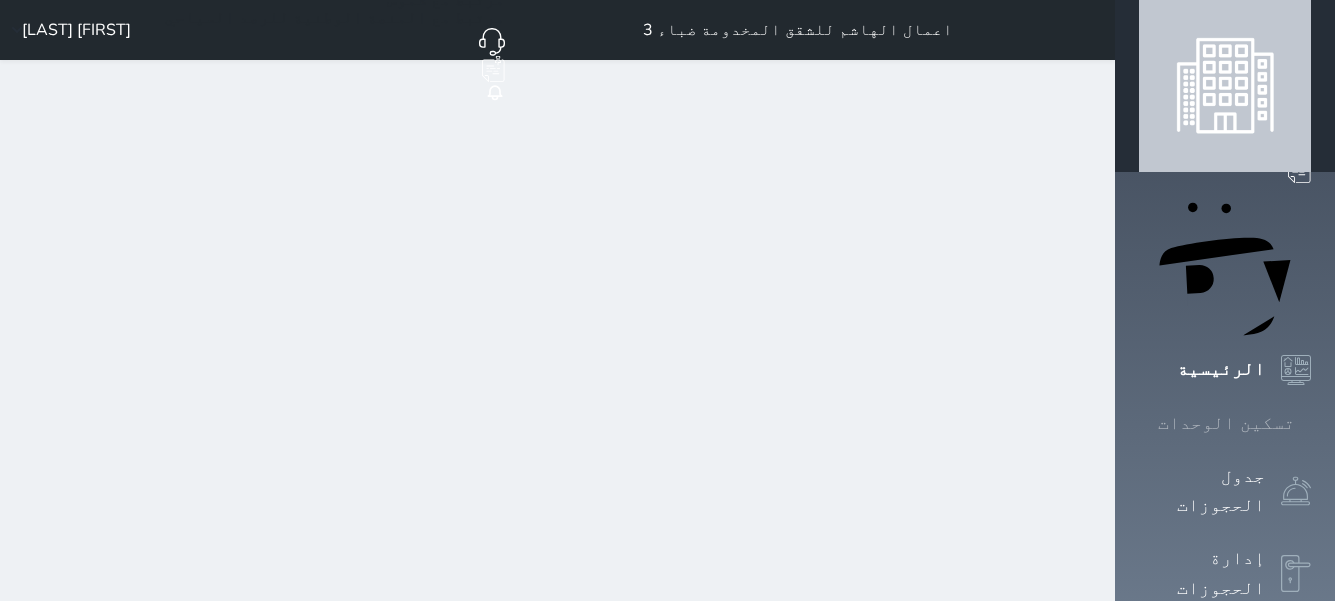 click 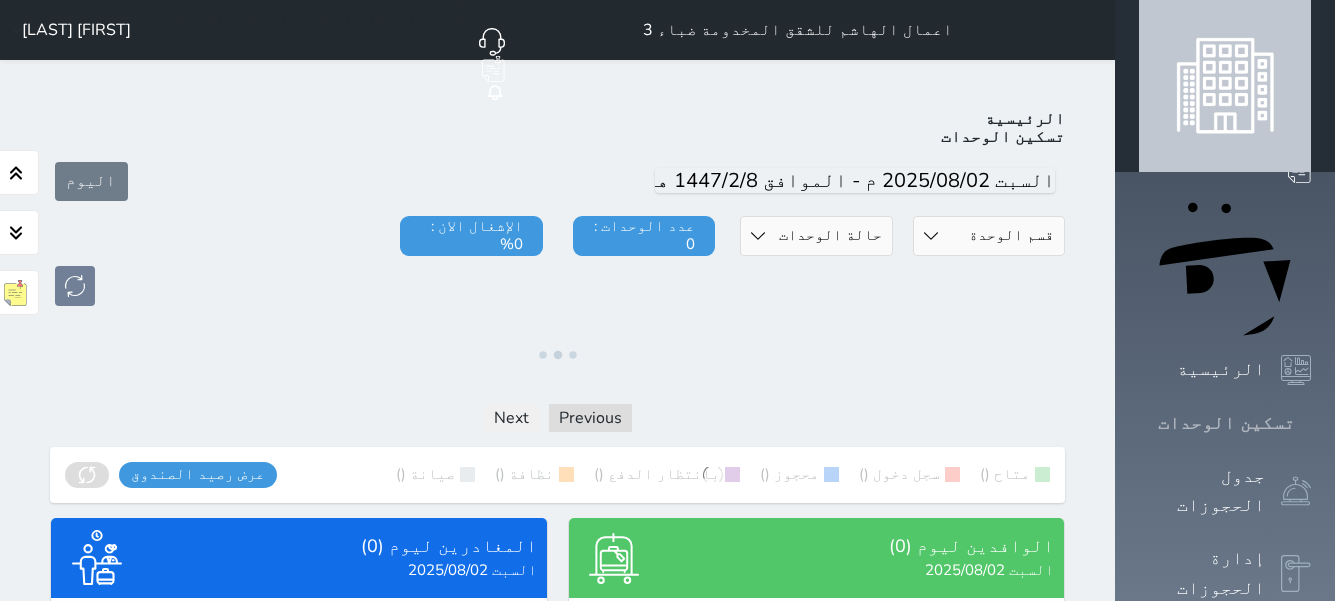 click 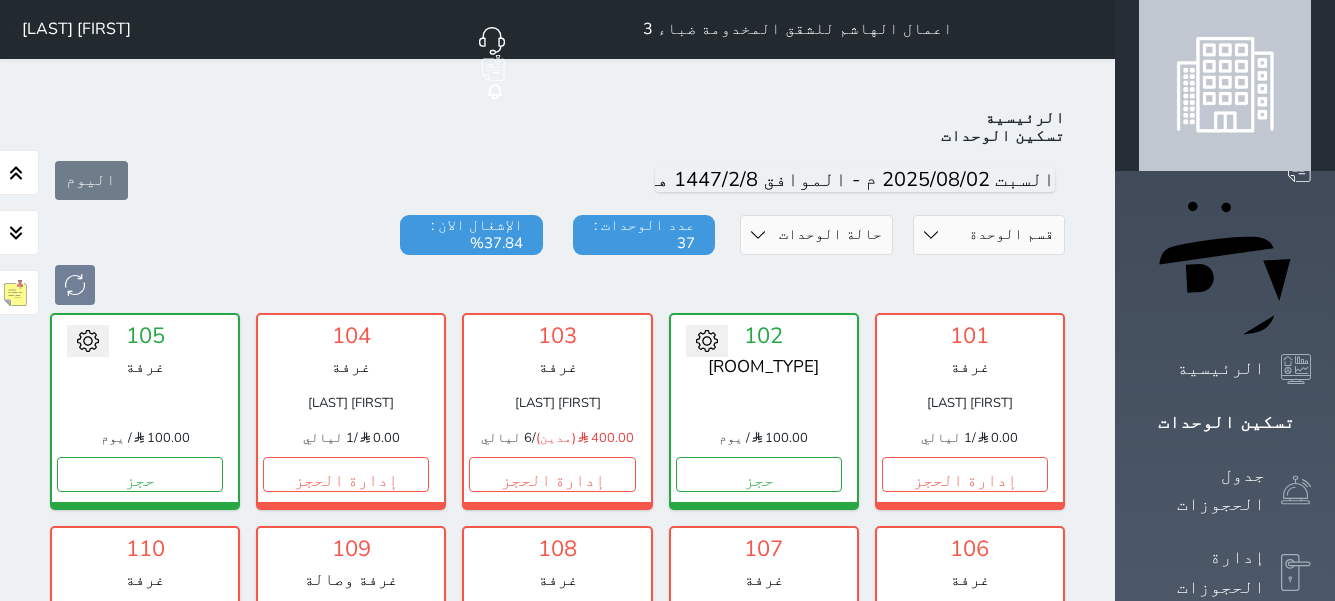 scroll, scrollTop: 0, scrollLeft: 0, axis: both 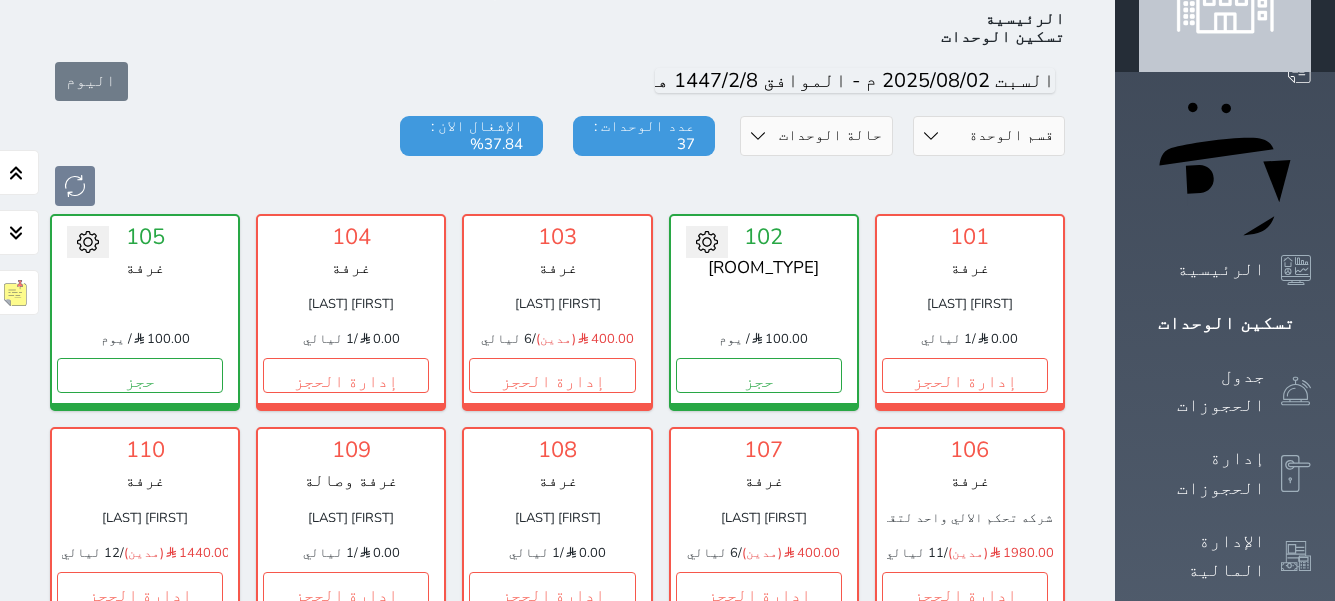 click 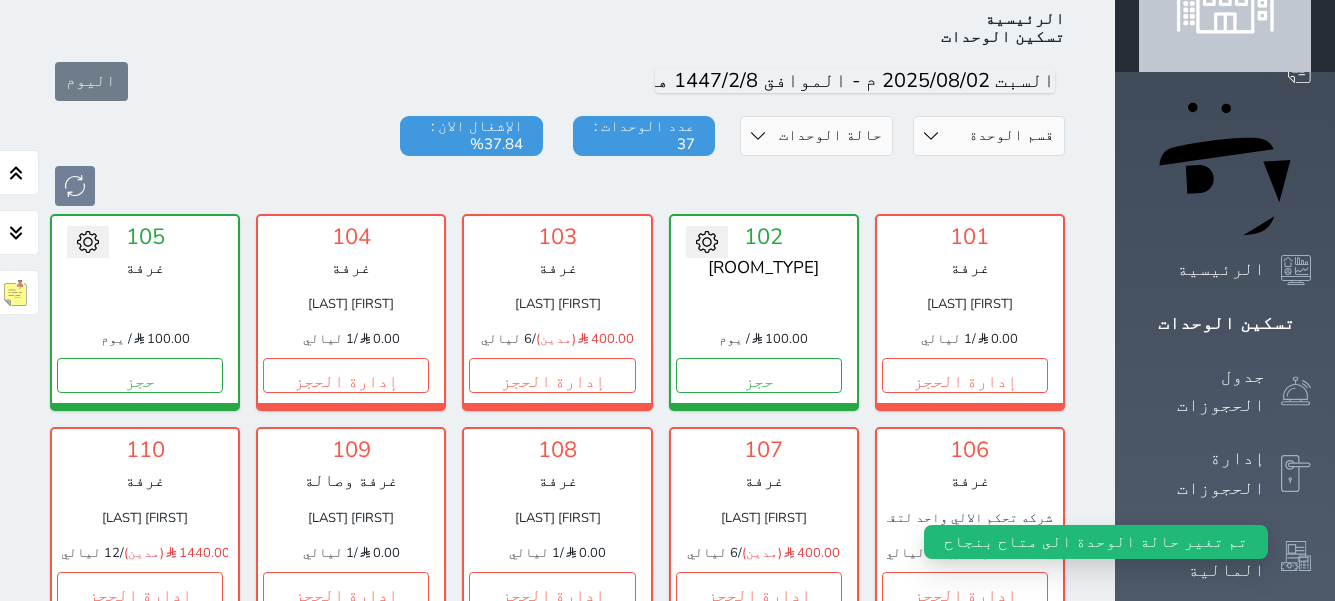 click on "حجز" at bounding box center [965, 802] 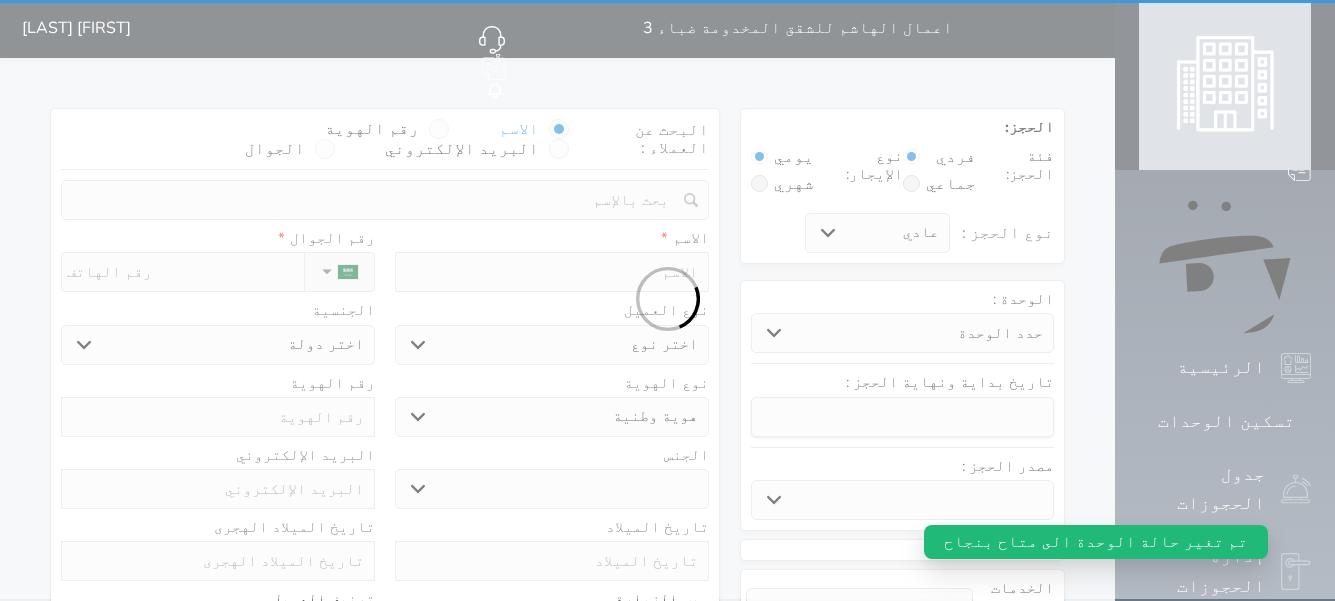 scroll, scrollTop: 0, scrollLeft: 0, axis: both 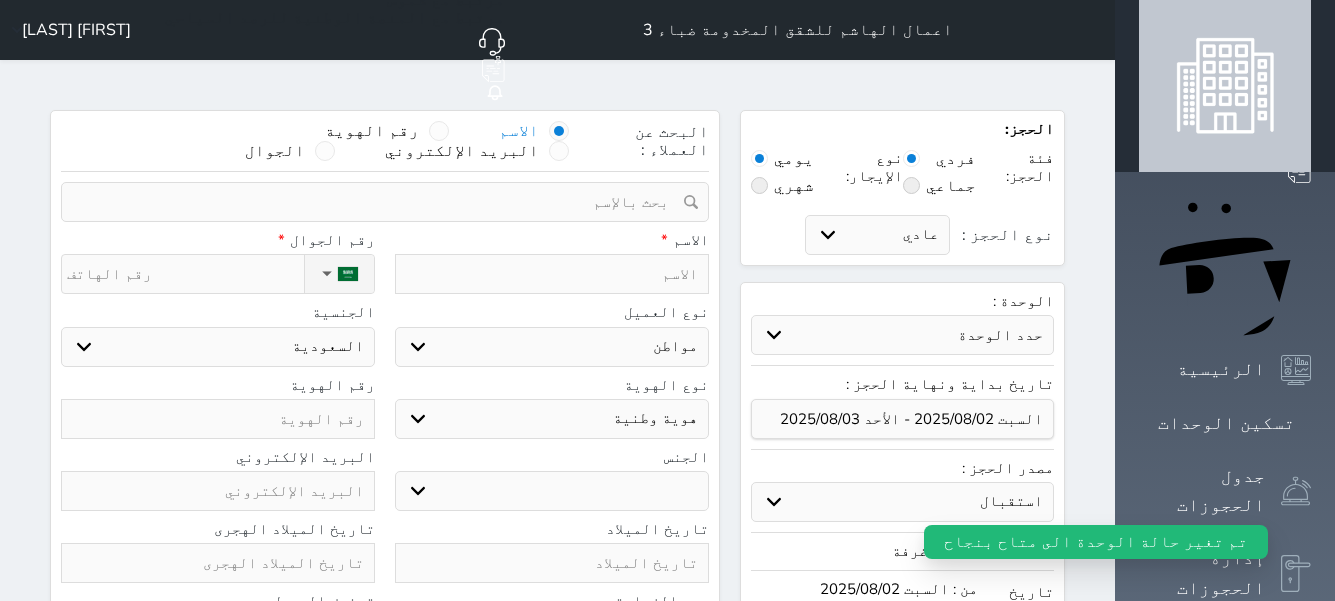 click at bounding box center (439, 131) 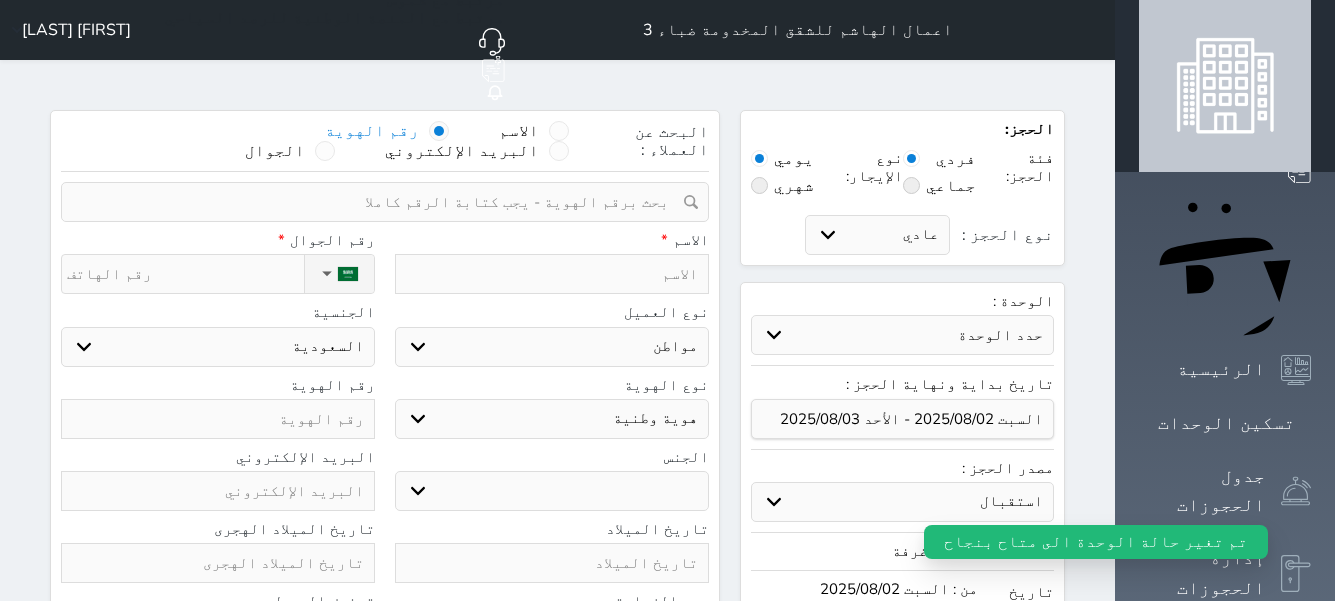 click at bounding box center [378, 202] 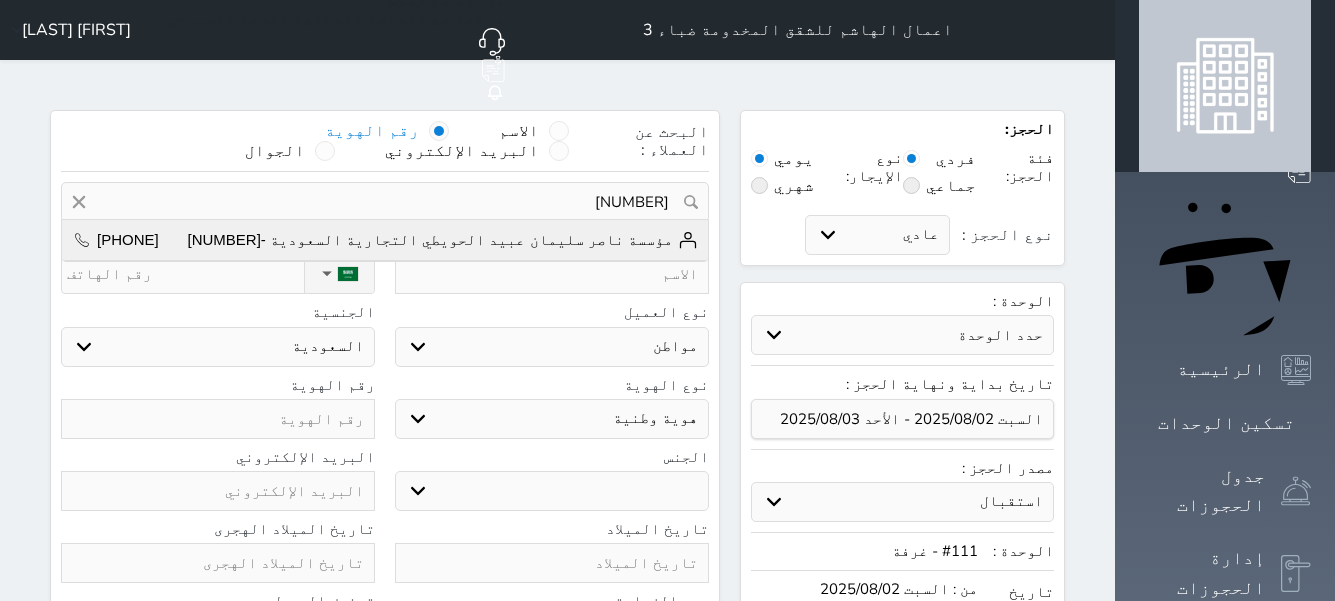 click on "مؤسسة ناصر سليمان عبيد الحويطي التجارية السعودية -[NUMBER]" at bounding box center (442, 240) 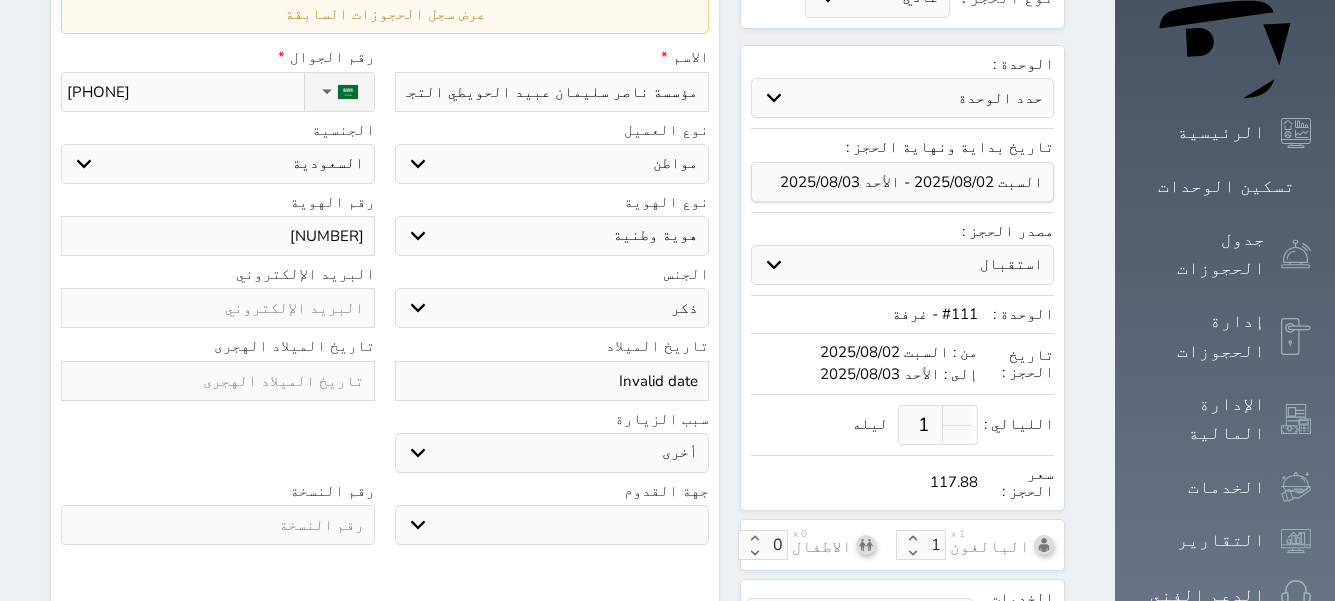 scroll, scrollTop: 626, scrollLeft: 0, axis: vertical 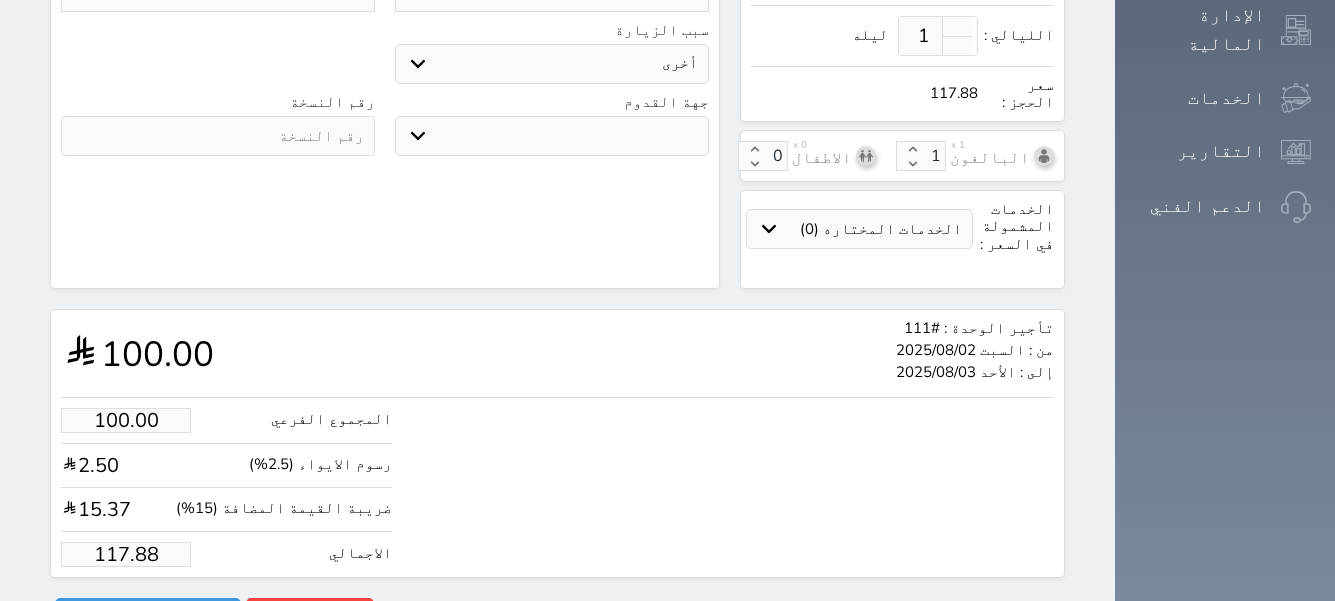 click on "117.88" at bounding box center [126, 554] 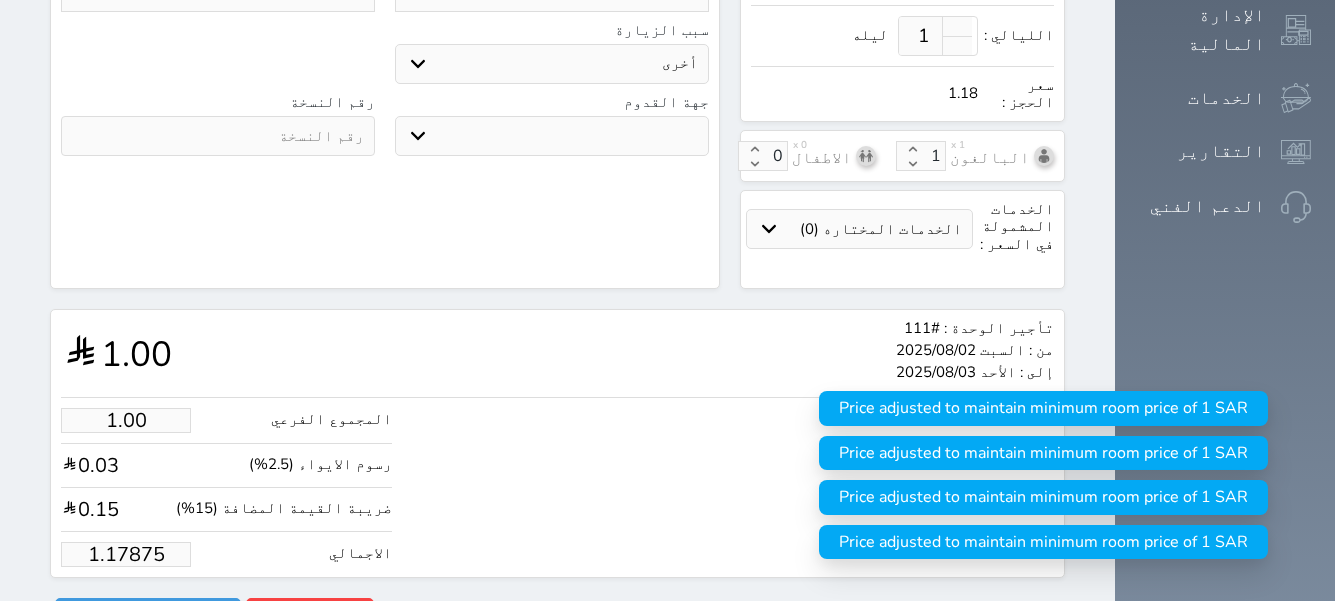 click on "1.17875" at bounding box center (126, 554) 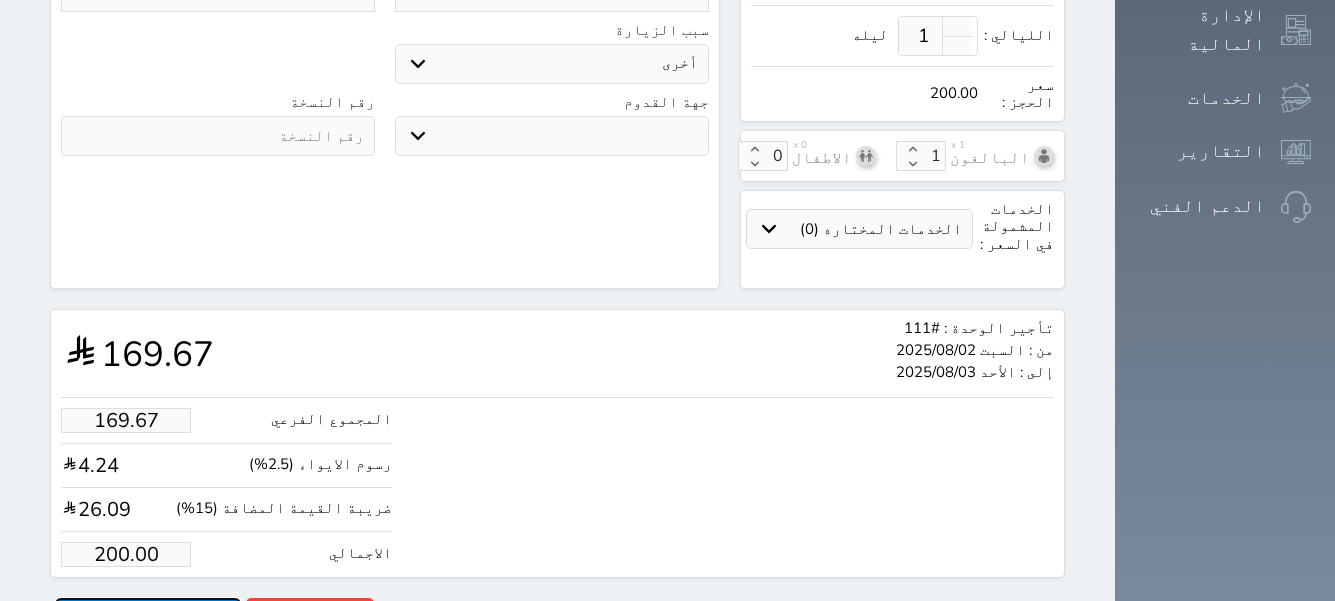 click on "حجز" at bounding box center [148, 615] 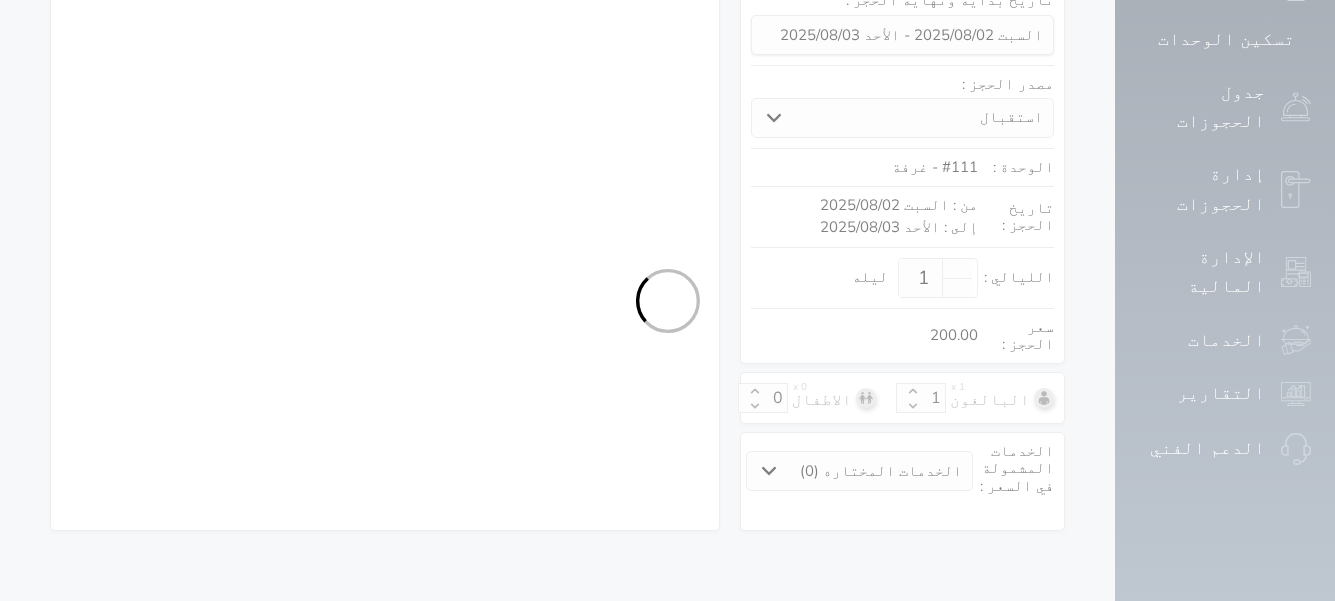 scroll, scrollTop: 303, scrollLeft: 0, axis: vertical 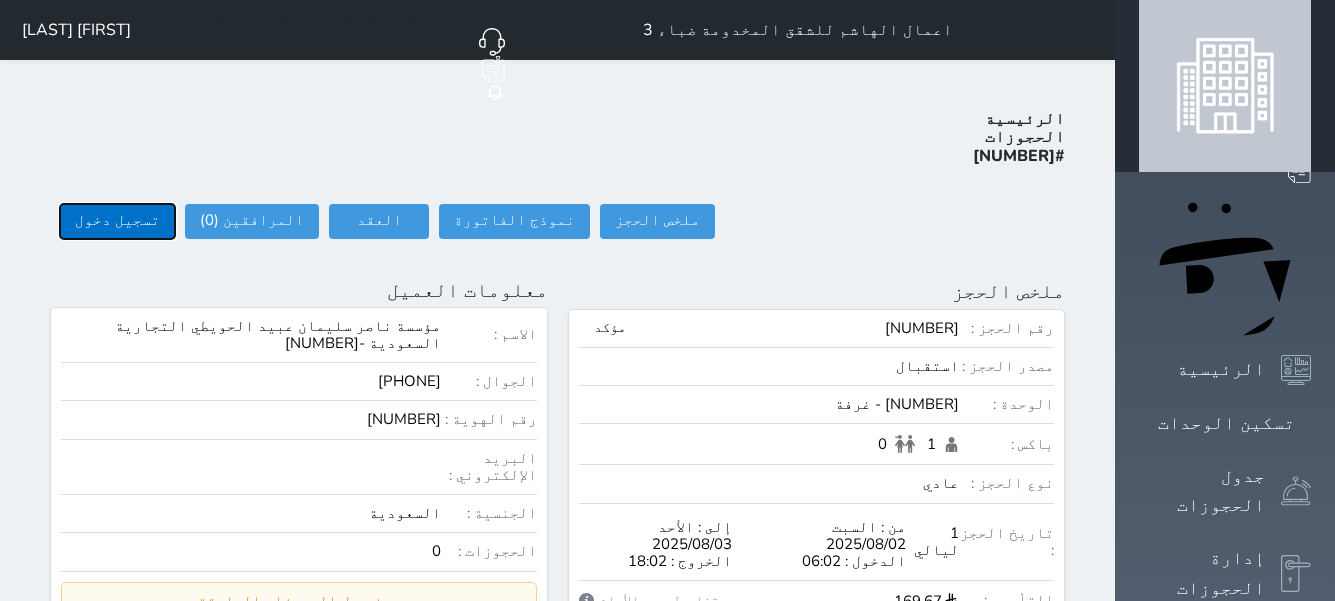 click on "تسجيل دخول" at bounding box center [117, 221] 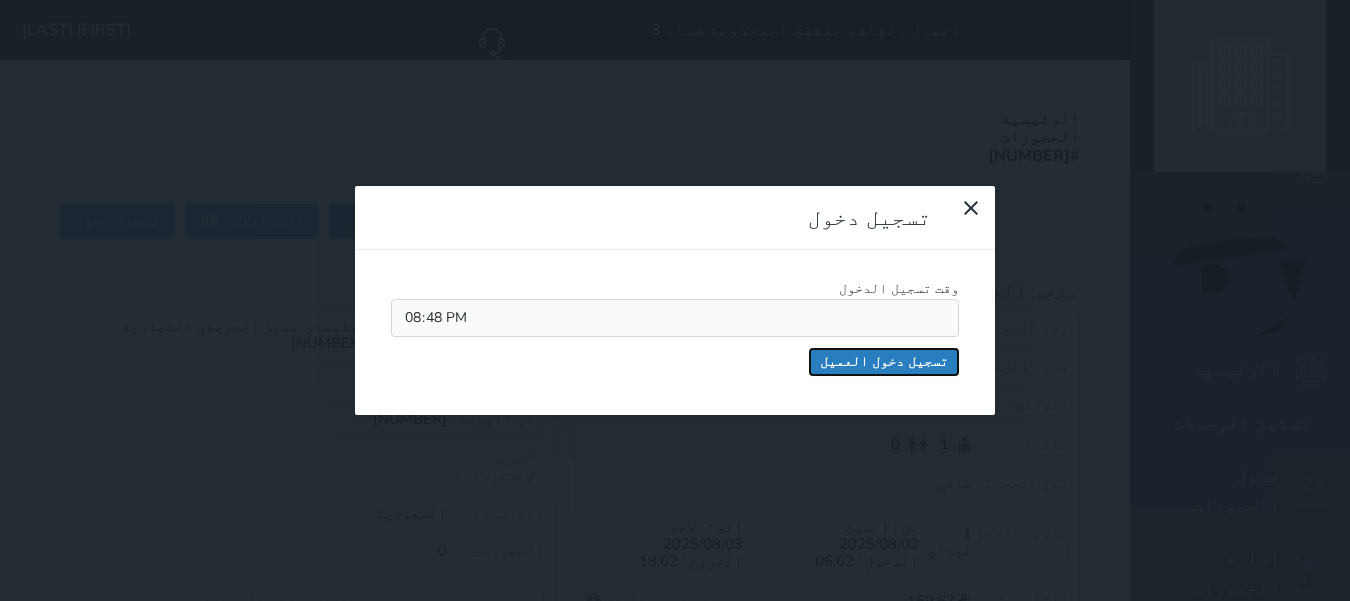 click on "تسجيل دخول العميل" at bounding box center [884, 362] 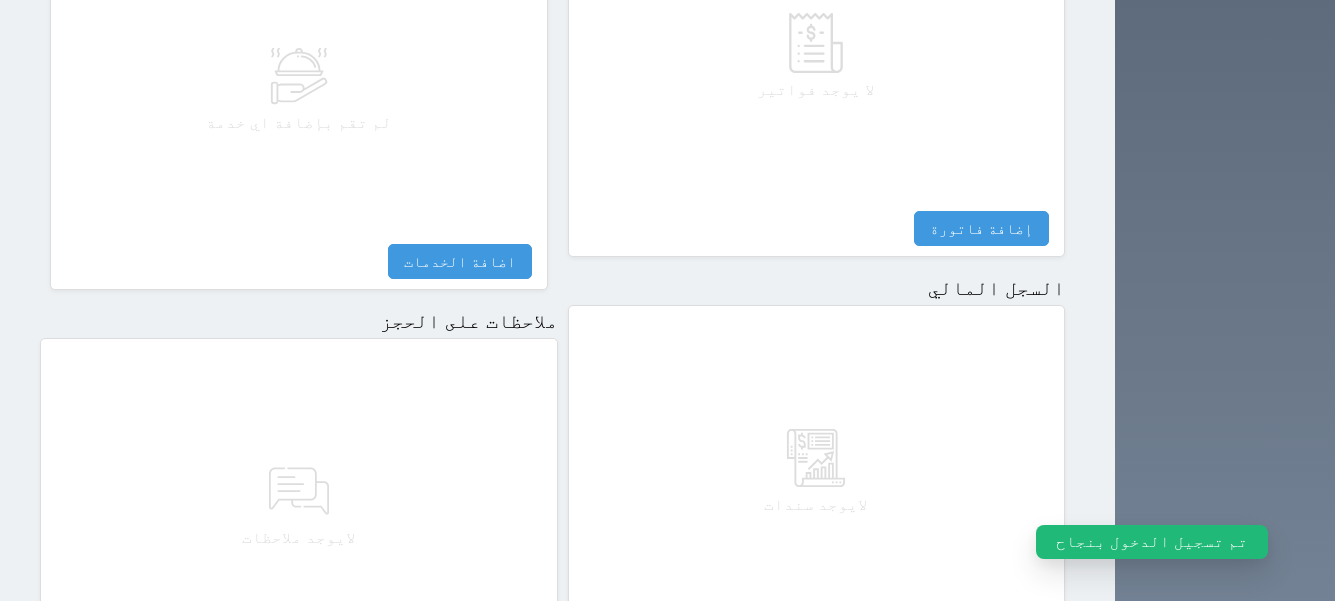scroll, scrollTop: 1000, scrollLeft: 0, axis: vertical 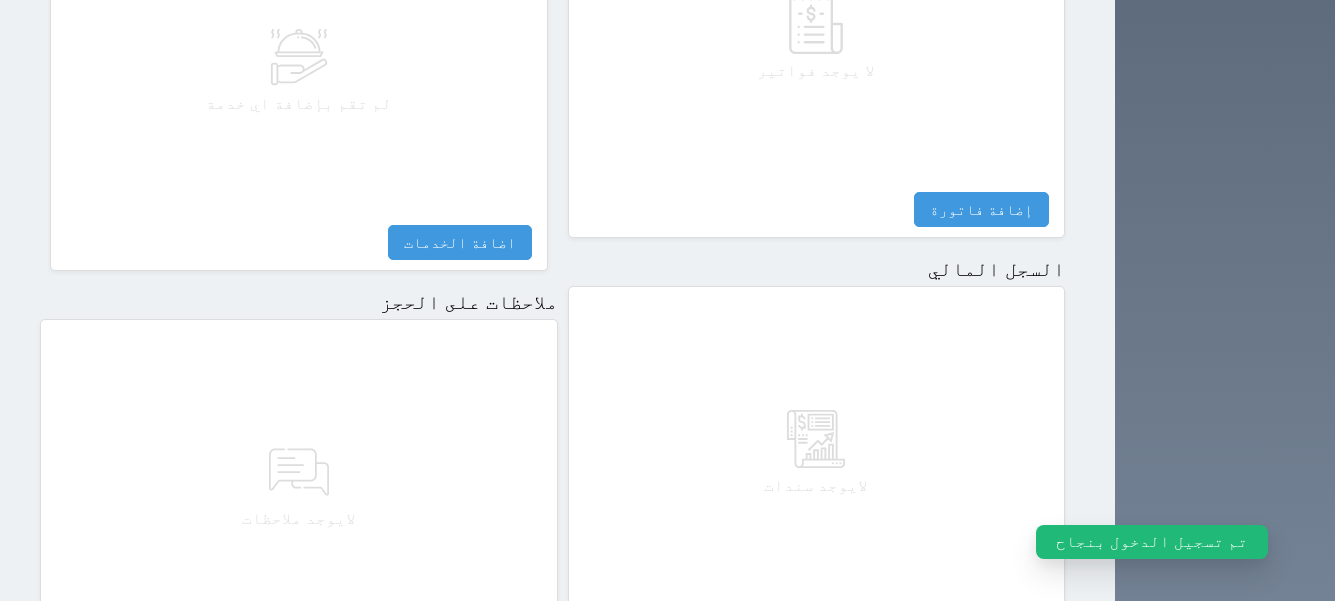 click on "مقبوضات" at bounding box center (1004, 624) 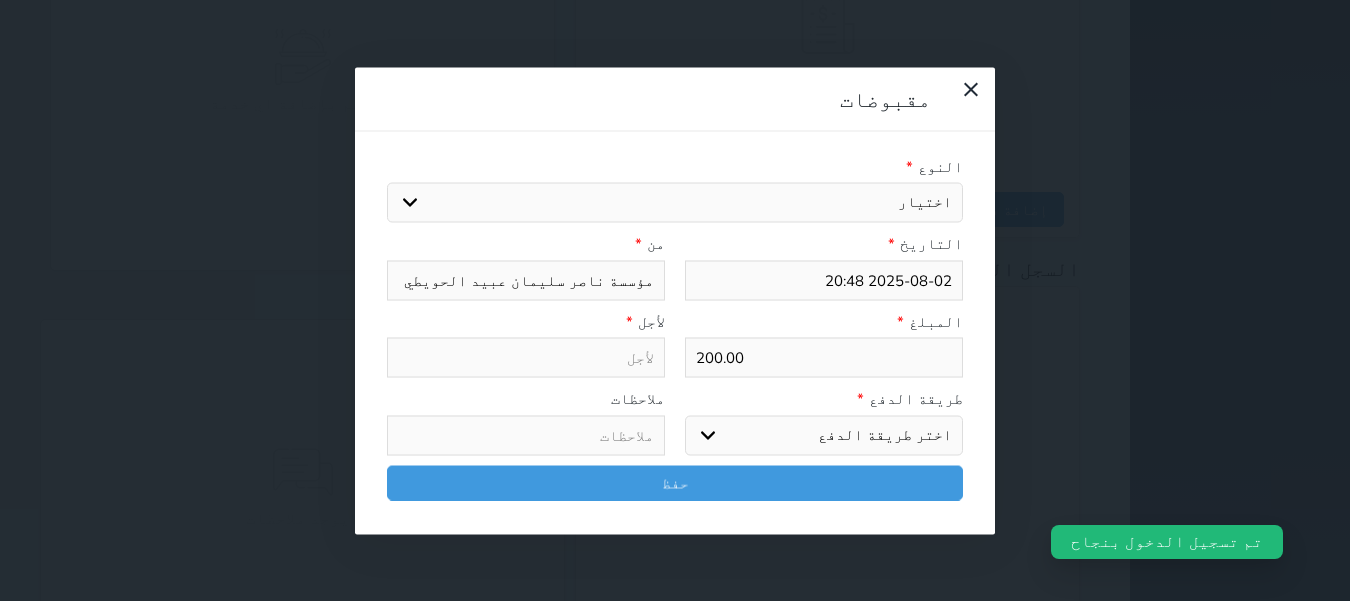 drag, startPoint x: 907, startPoint y: 149, endPoint x: 865, endPoint y: 135, distance: 44.27189 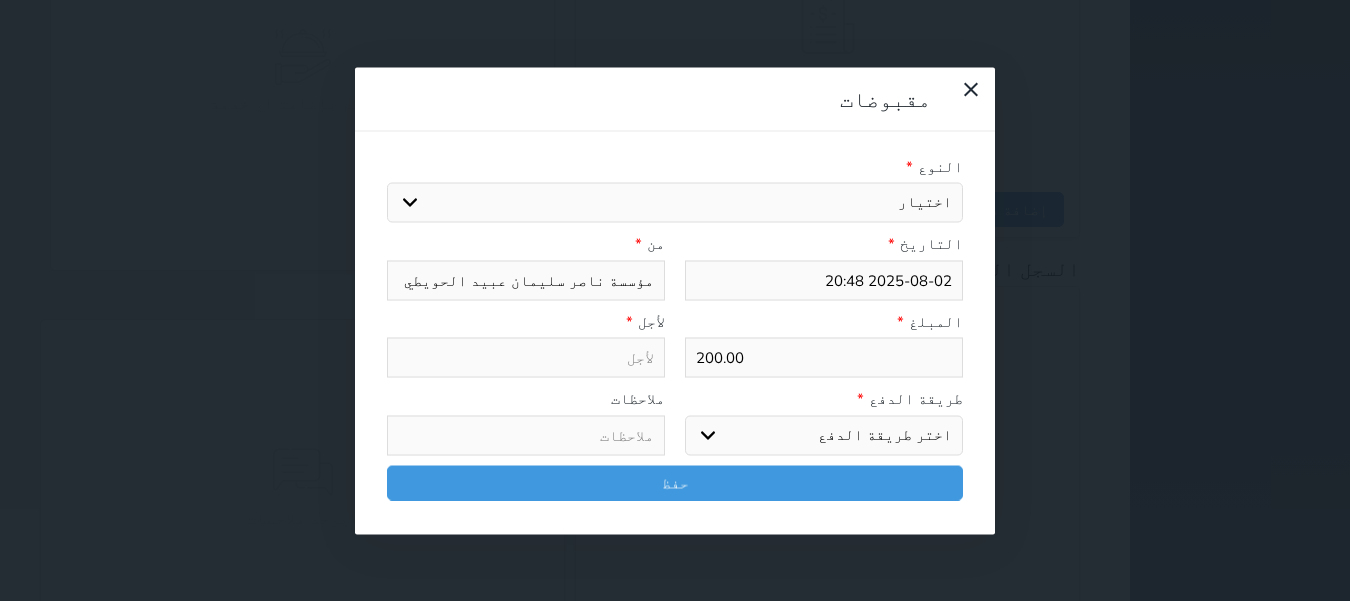 click on "اختيار   مقبوضات عامة قيمة إيجار فواتير تامين عربون لا ينطبق آخر مغسلة واي فاي - الإنترنت مواقف السيارات طعام الأغذية والمشروبات مشروبات المشروبات الباردة المشروبات الساخنة الإفطار غداء عشاء مخبز و كعك حمام سباحة الصالة الرياضية سبا و خدمات الجمال اختيار وإسقاط (خدمات النقل) ميني بار كابل - تلفزيون سرير إضافي تصفيف الشعر التسوق خدمات الجولات السياحية المنظمة خدمات الدليل السياحي" at bounding box center [675, 203] 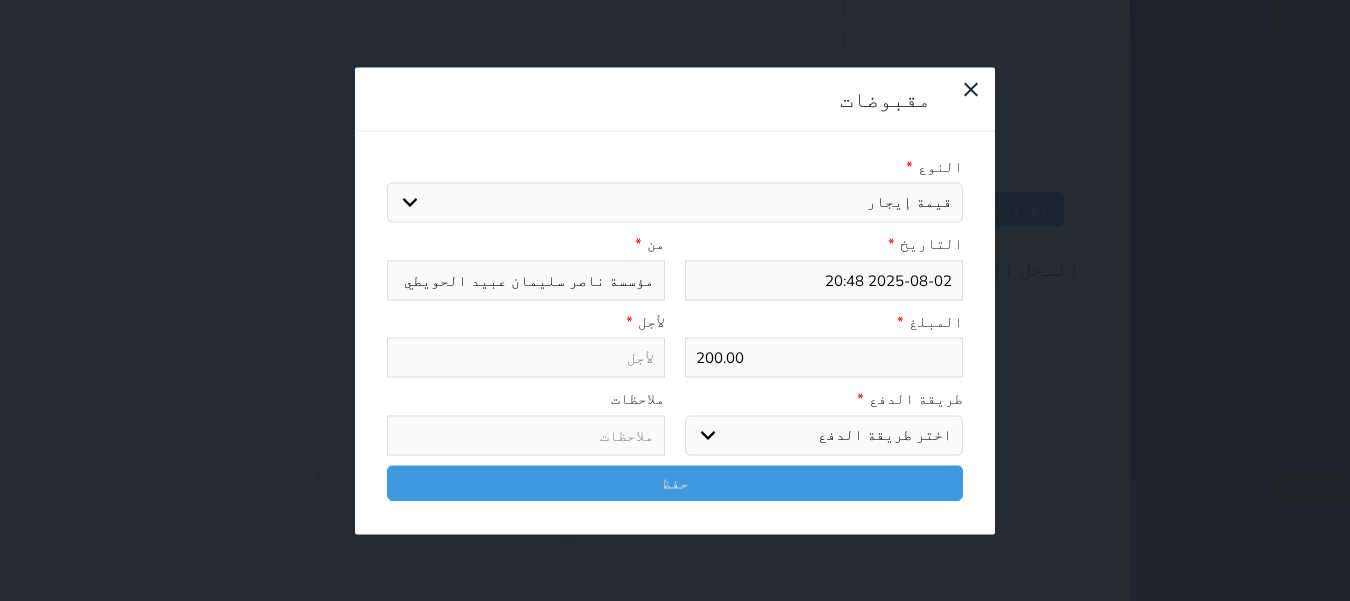 click on "اختيار   مقبوضات عامة قيمة إيجار فواتير تامين عربون لا ينطبق آخر مغسلة واي فاي - الإنترنت مواقف السيارات طعام الأغذية والمشروبات مشروبات المشروبات الباردة المشروبات الساخنة الإفطار غداء عشاء مخبز و كعك حمام سباحة الصالة الرياضية سبا و خدمات الجمال اختيار وإسقاط (خدمات النقل) ميني بار كابل - تلفزيون سرير إضافي تصفيف الشعر التسوق خدمات الجولات السياحية المنظمة خدمات الدليل السياحي" at bounding box center [675, 203] 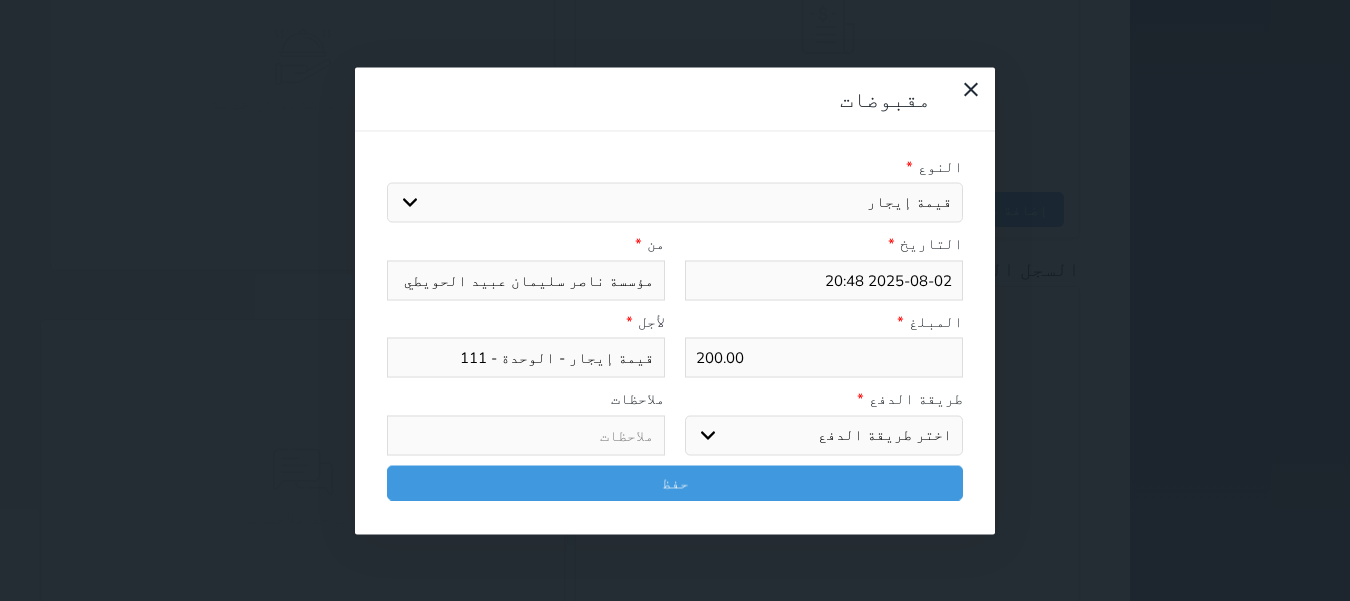 click on "اختر طريقة الدفع   دفع نقدى   تحويل بنكى   مدى   بطاقة ائتمان   آجل" at bounding box center [824, 435] 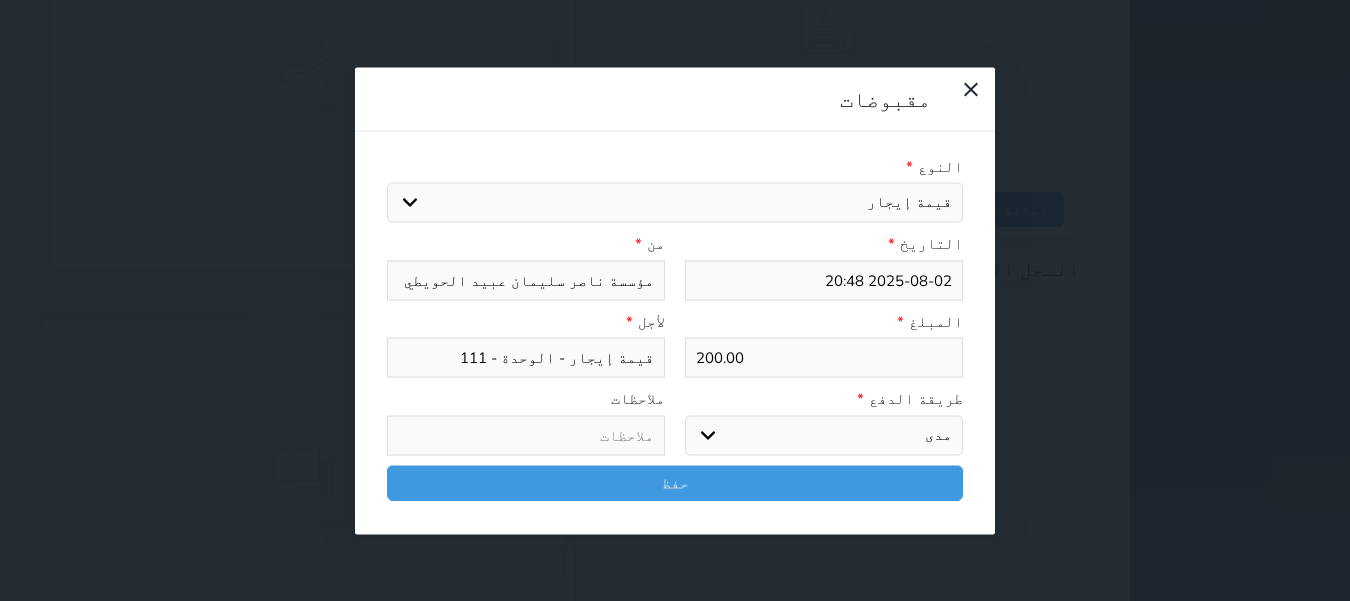 click on "اختر طريقة الدفع   دفع نقدى   تحويل بنكى   مدى   بطاقة ائتمان   آجل" at bounding box center [824, 435] 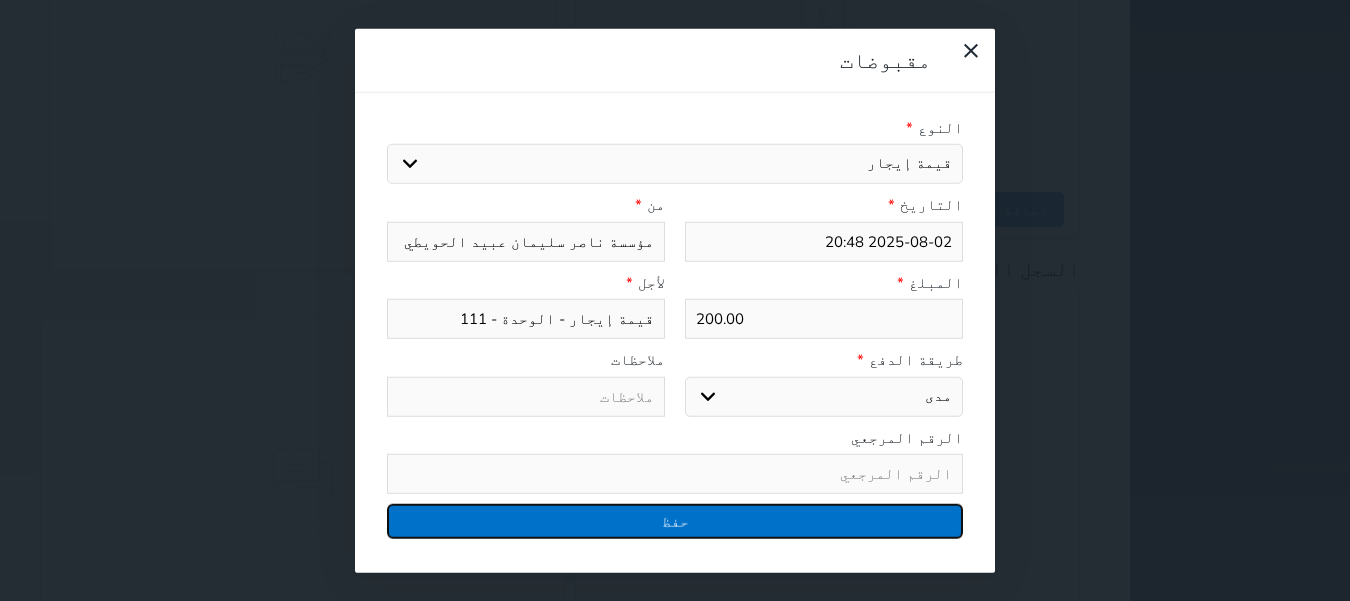 click on "حفظ" at bounding box center (675, 521) 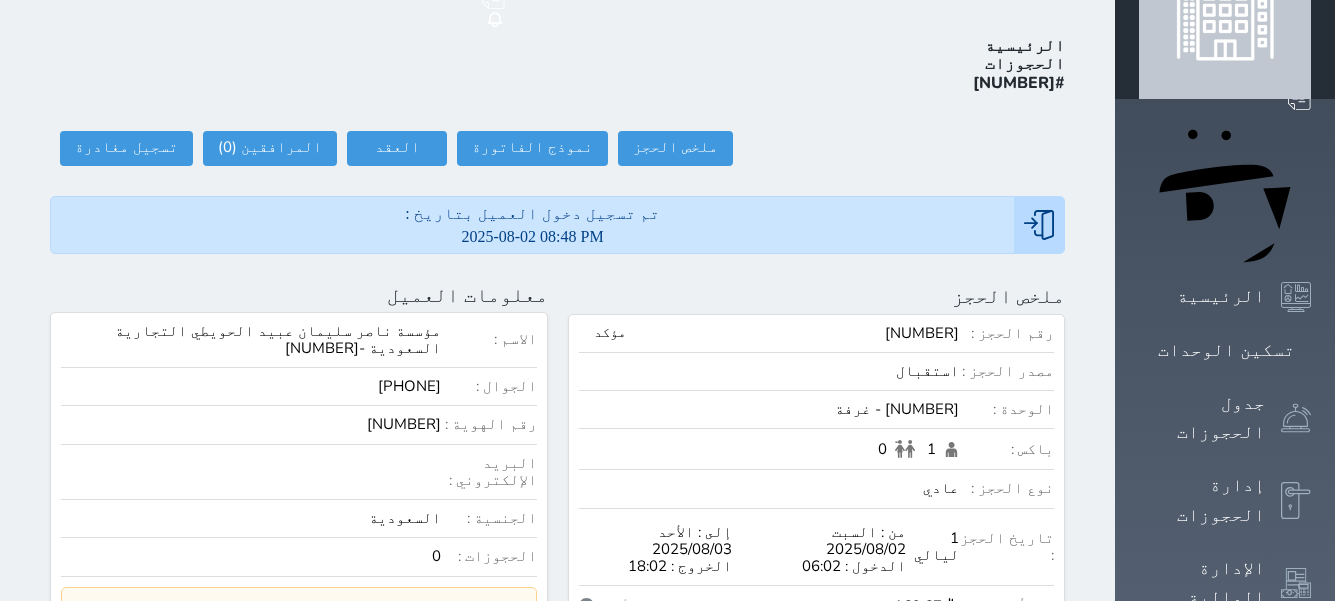 scroll, scrollTop: 0, scrollLeft: 0, axis: both 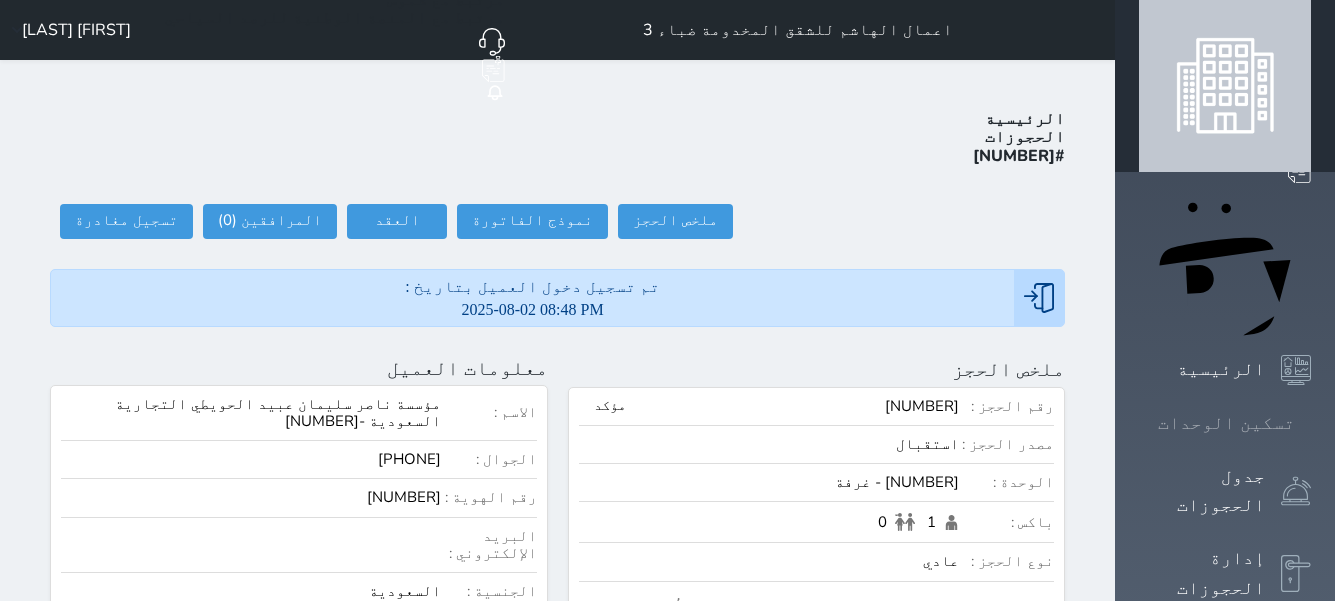 click on "تسكين الوحدات" at bounding box center (1226, 423) 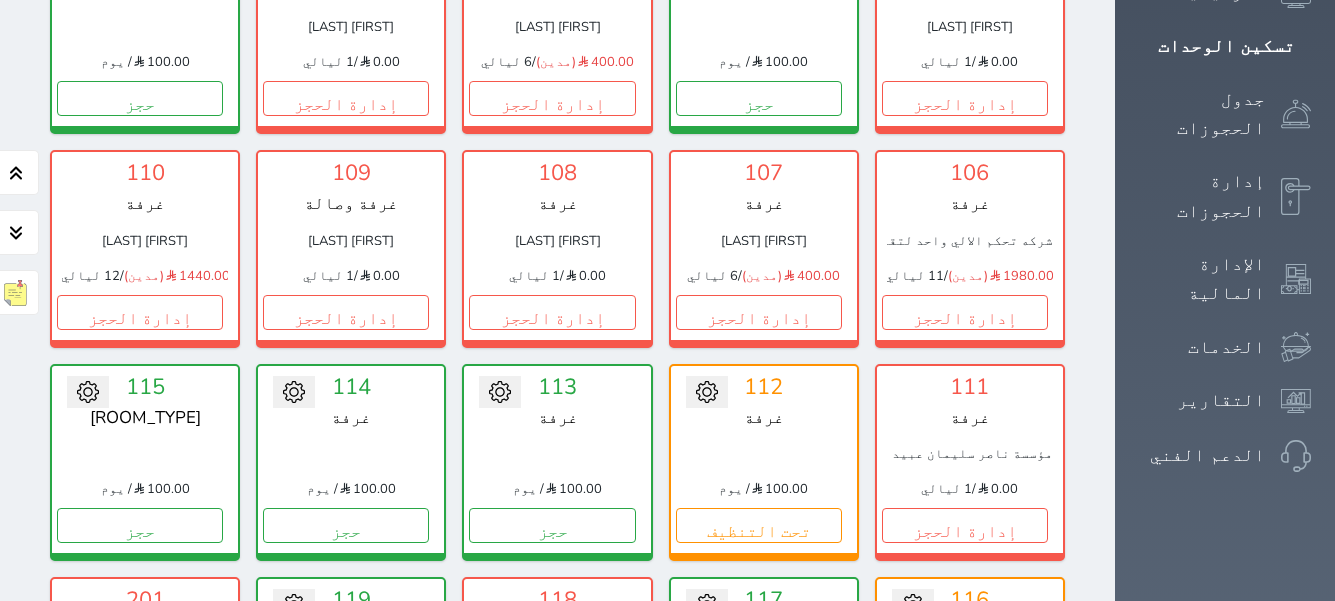 scroll, scrollTop: 0, scrollLeft: 0, axis: both 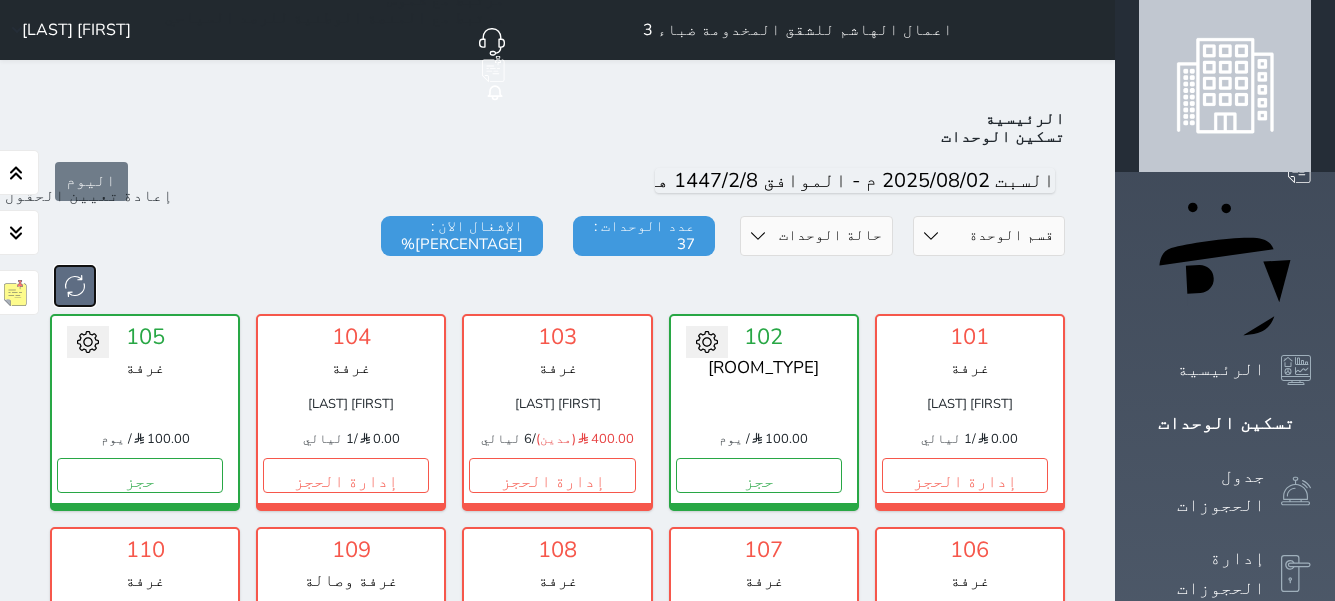 click at bounding box center [75, 286] 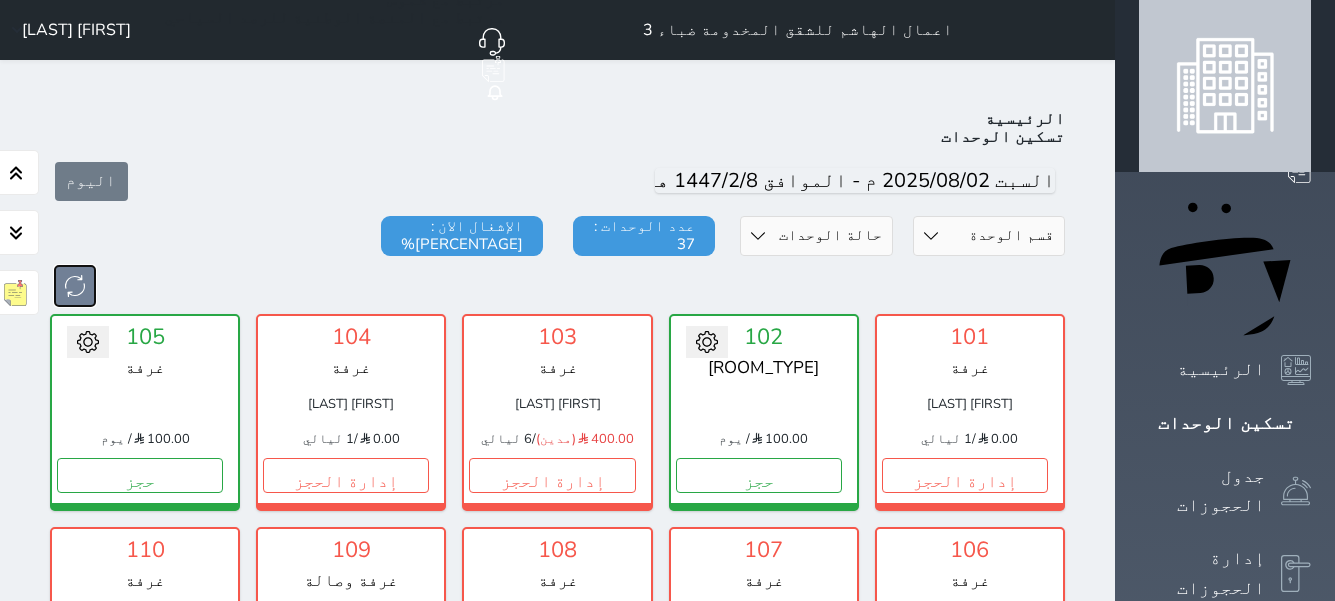 scroll, scrollTop: 78, scrollLeft: 0, axis: vertical 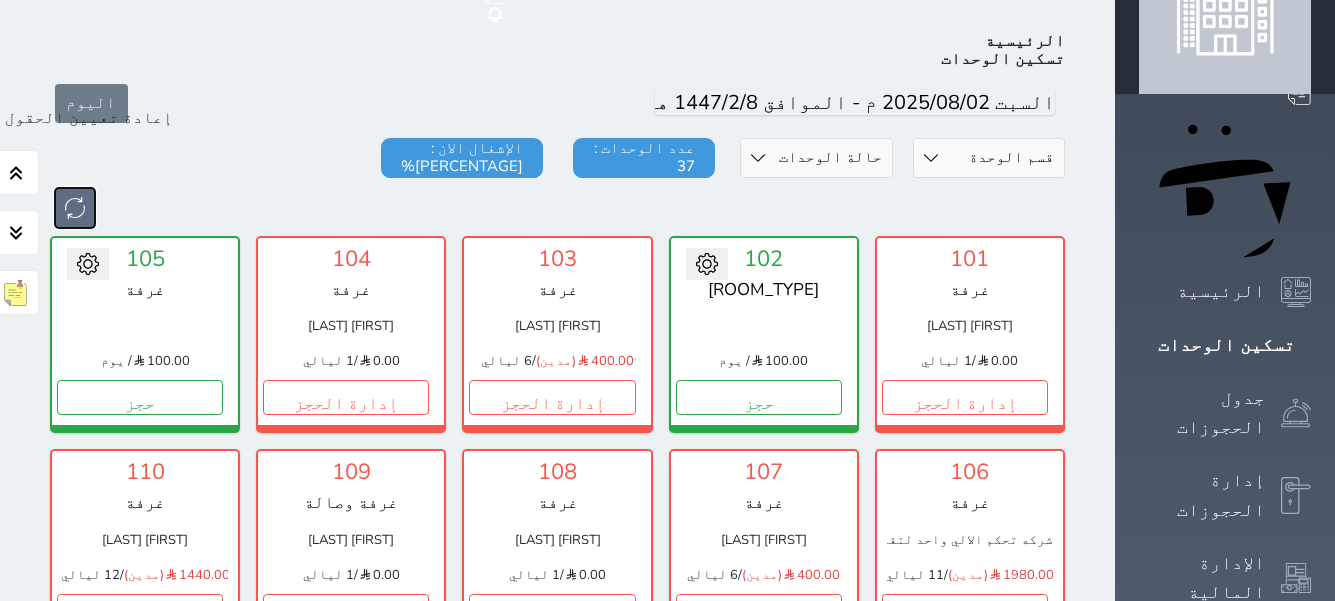 click at bounding box center (75, 208) 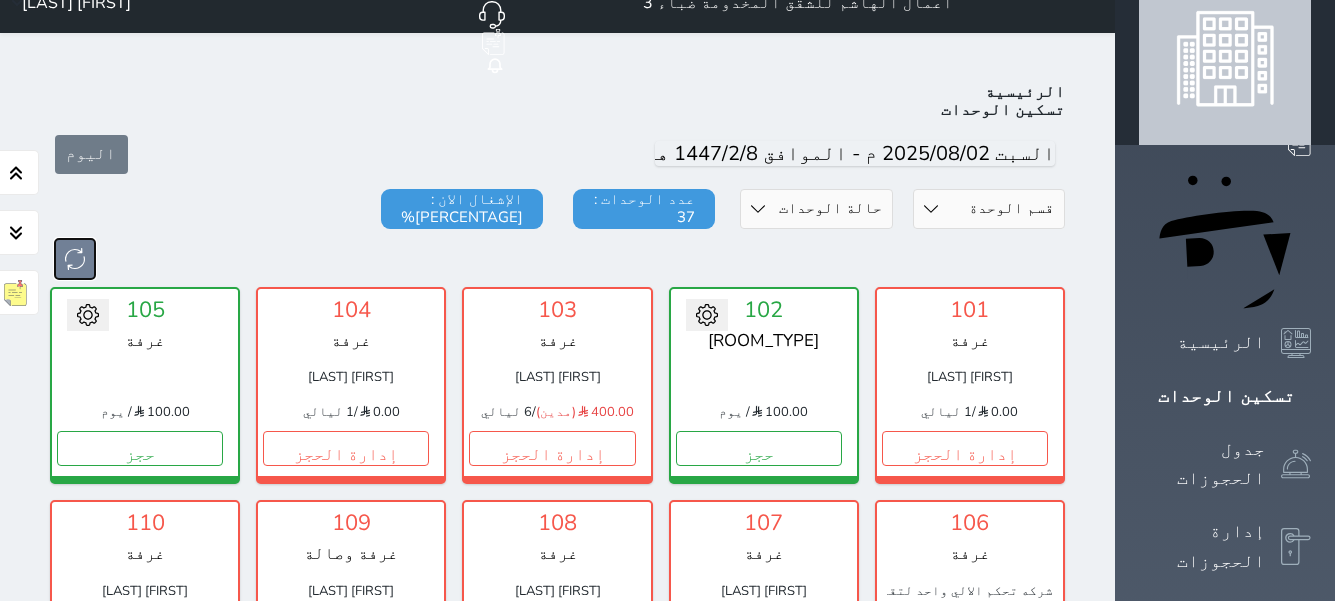 scroll, scrollTop: 0, scrollLeft: 0, axis: both 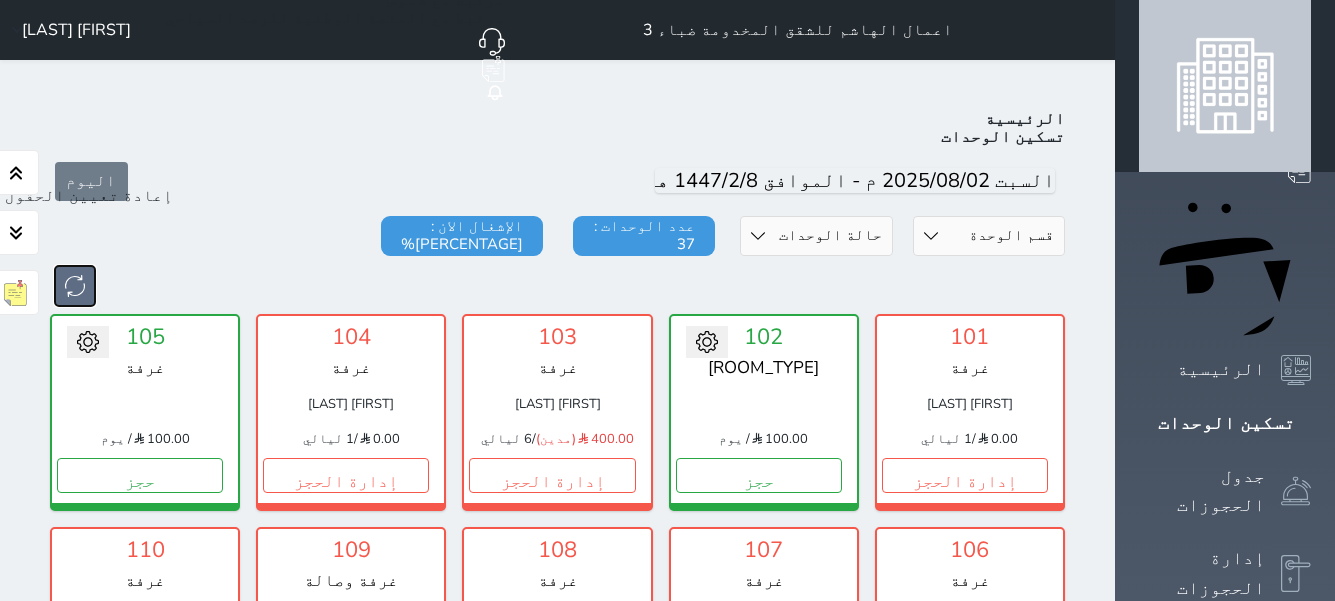 click at bounding box center [75, 286] 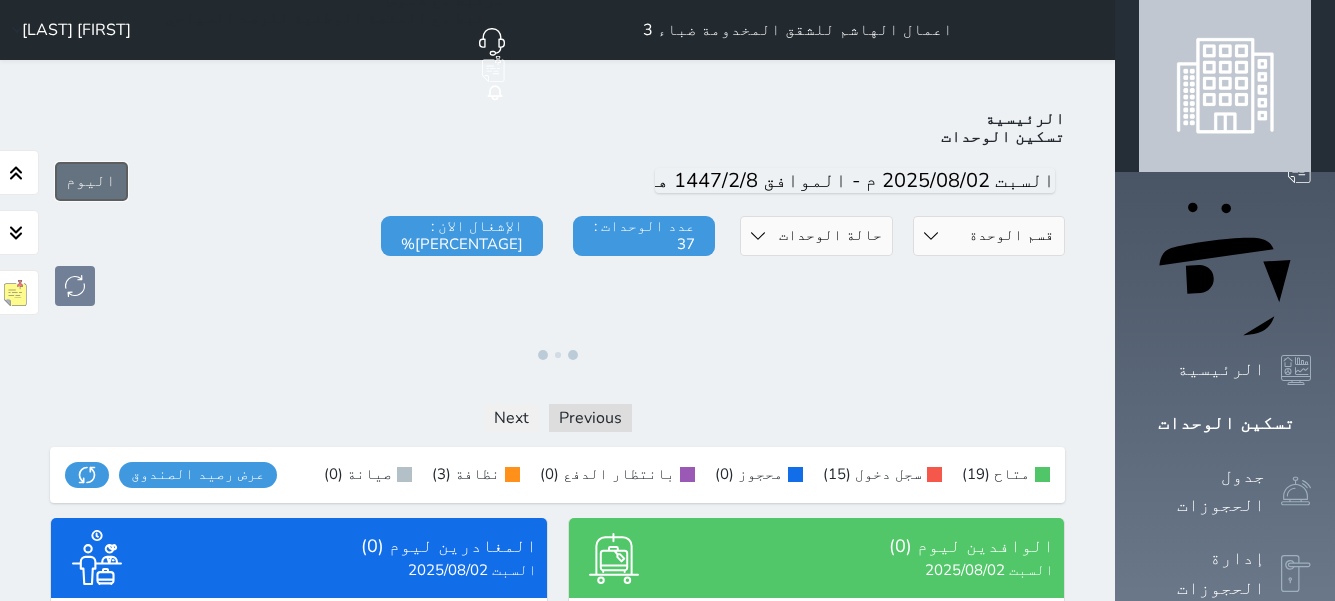 click on "اليوم" at bounding box center (91, 181) 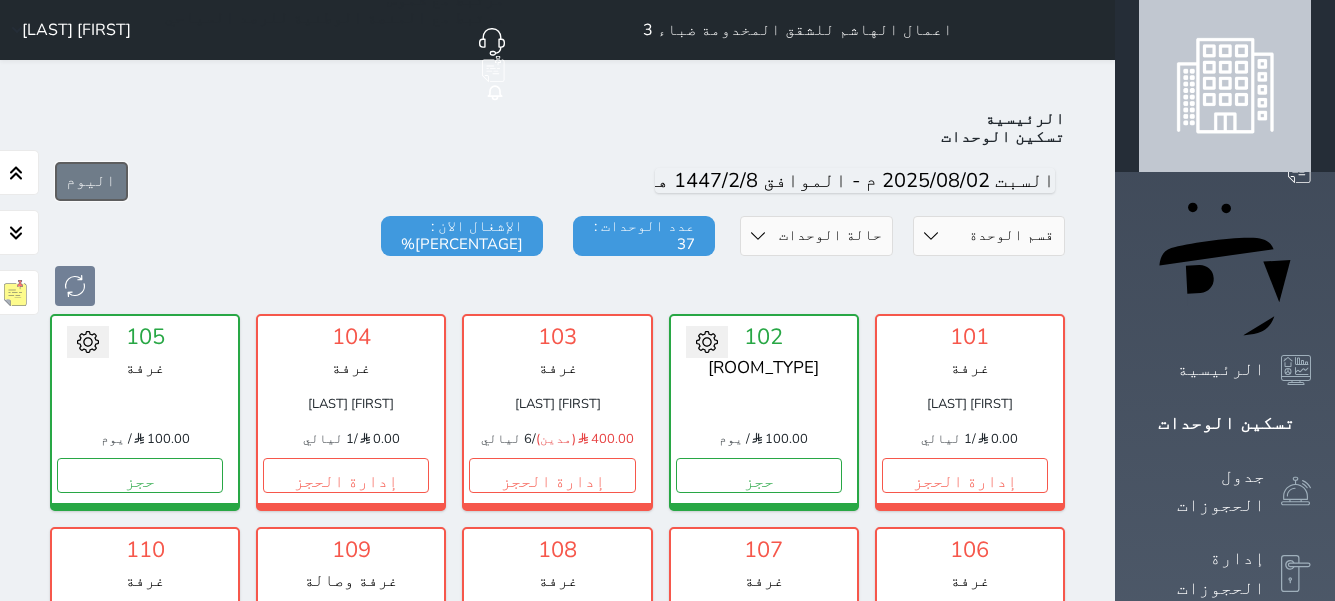 scroll, scrollTop: 78, scrollLeft: 0, axis: vertical 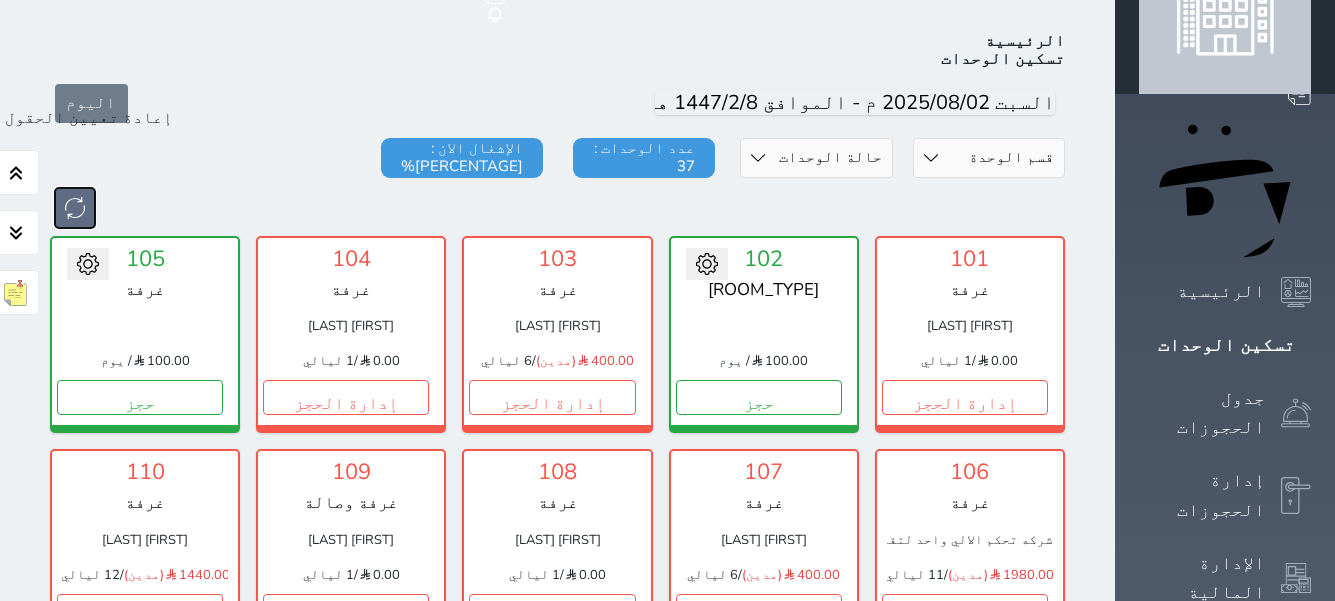 click at bounding box center (75, 208) 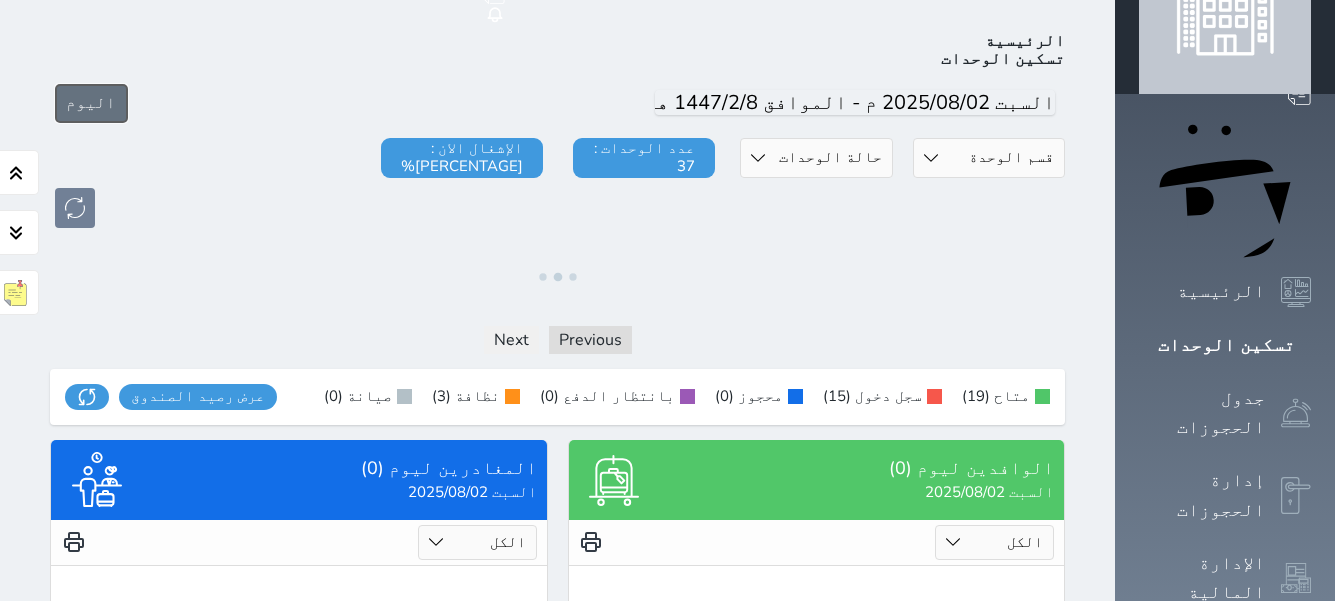click on "اليوم" at bounding box center [91, 103] 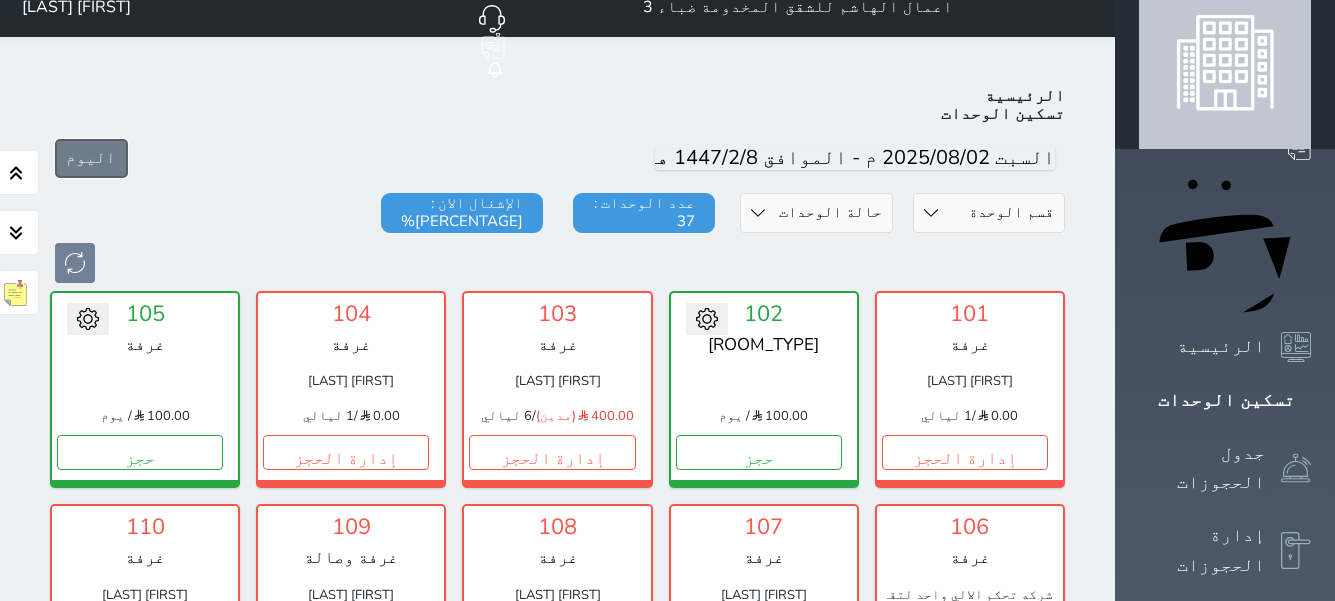 scroll, scrollTop: 0, scrollLeft: 0, axis: both 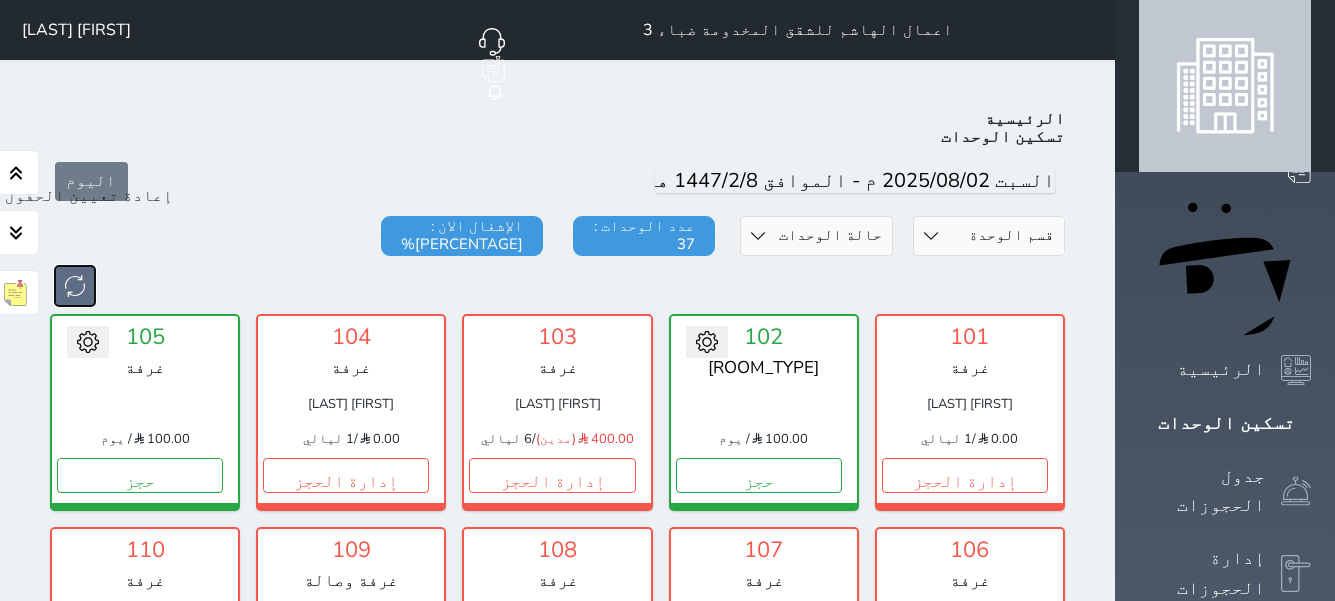 click at bounding box center [75, 286] 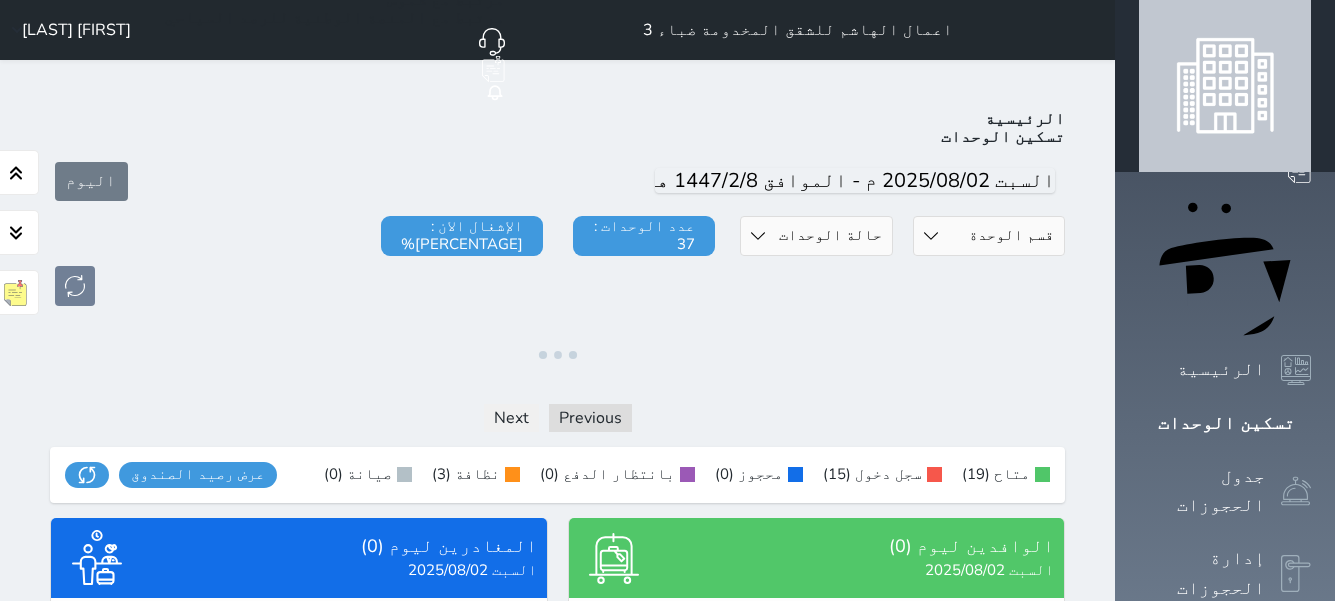 click on "اليوم" at bounding box center (91, 181) 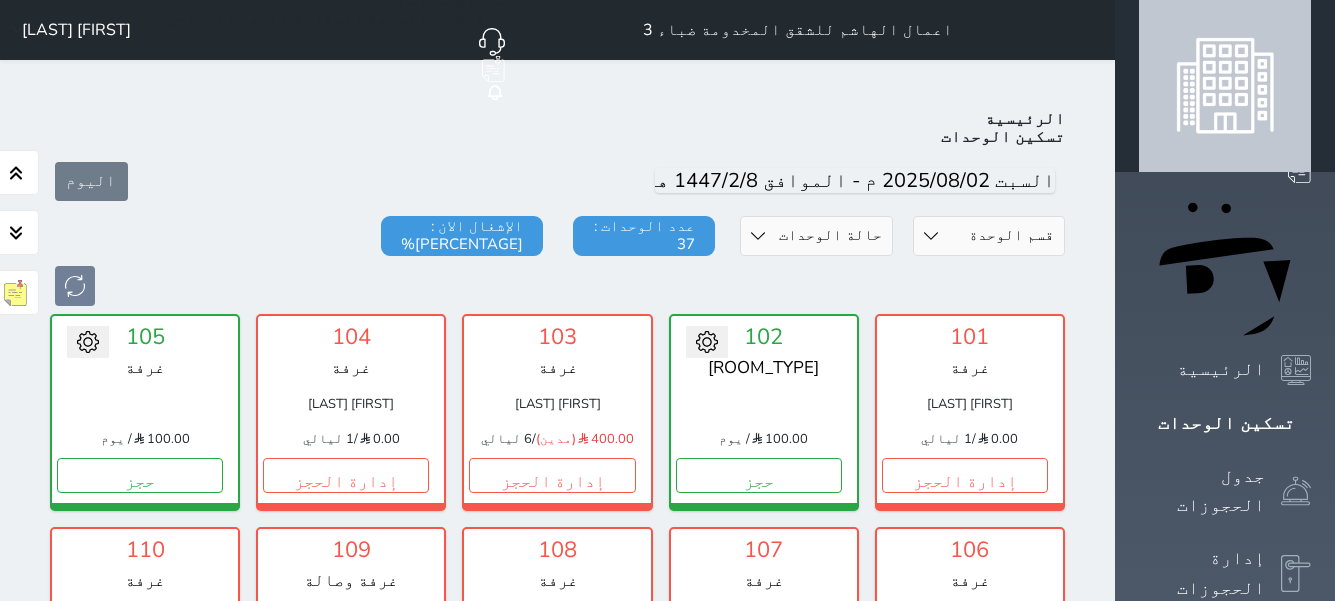 scroll, scrollTop: 78, scrollLeft: 0, axis: vertical 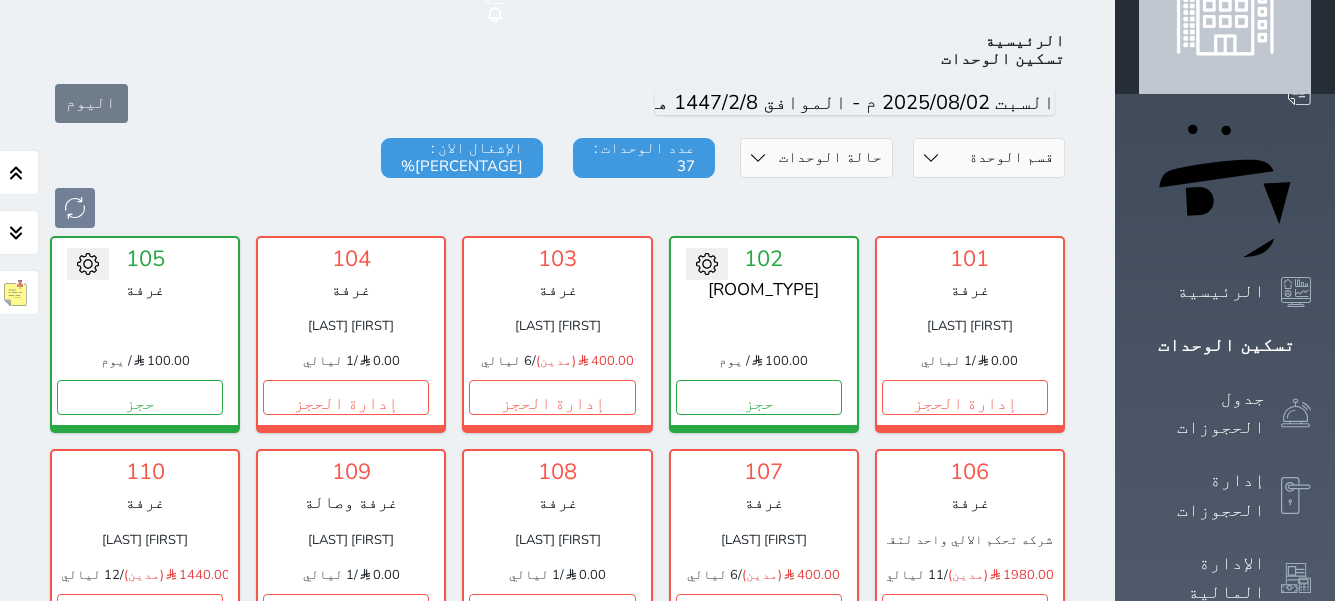 click at bounding box center [557, 208] 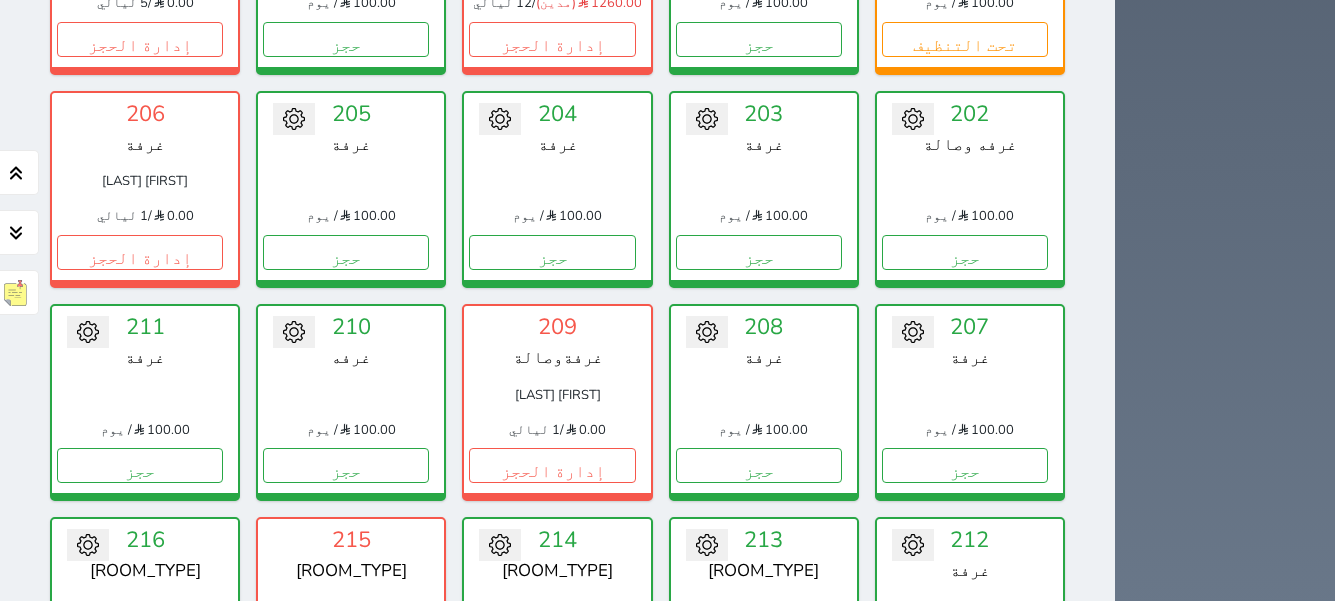 scroll, scrollTop: 1078, scrollLeft: 0, axis: vertical 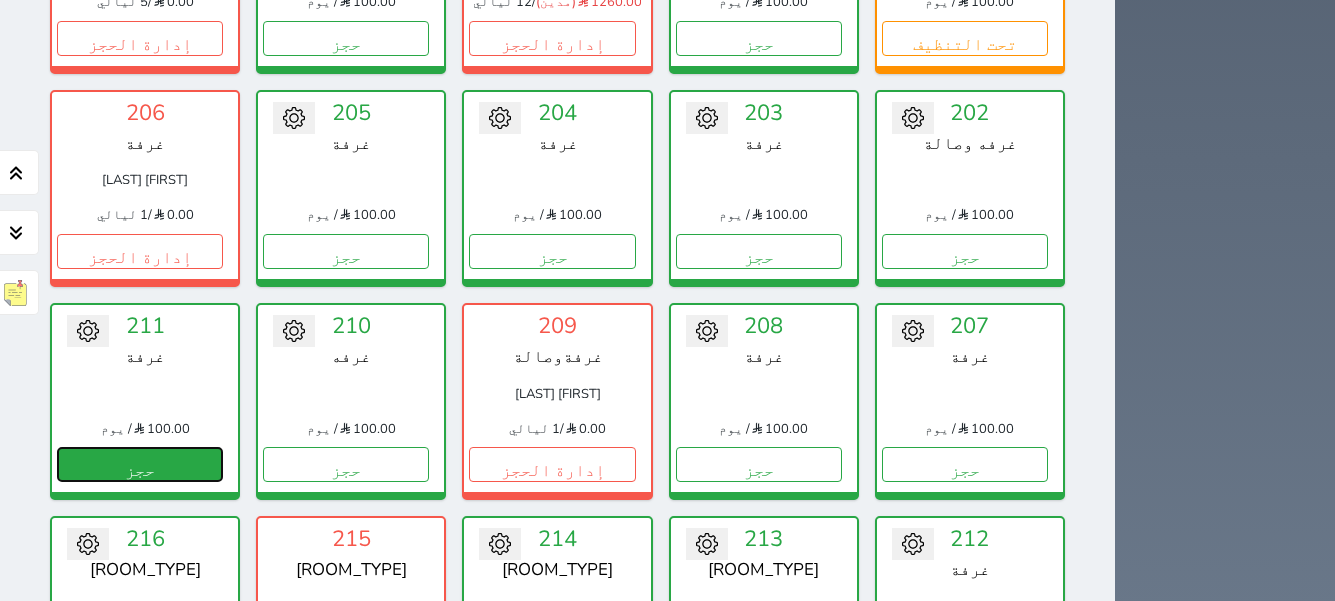 click on "حجز" at bounding box center (140, 464) 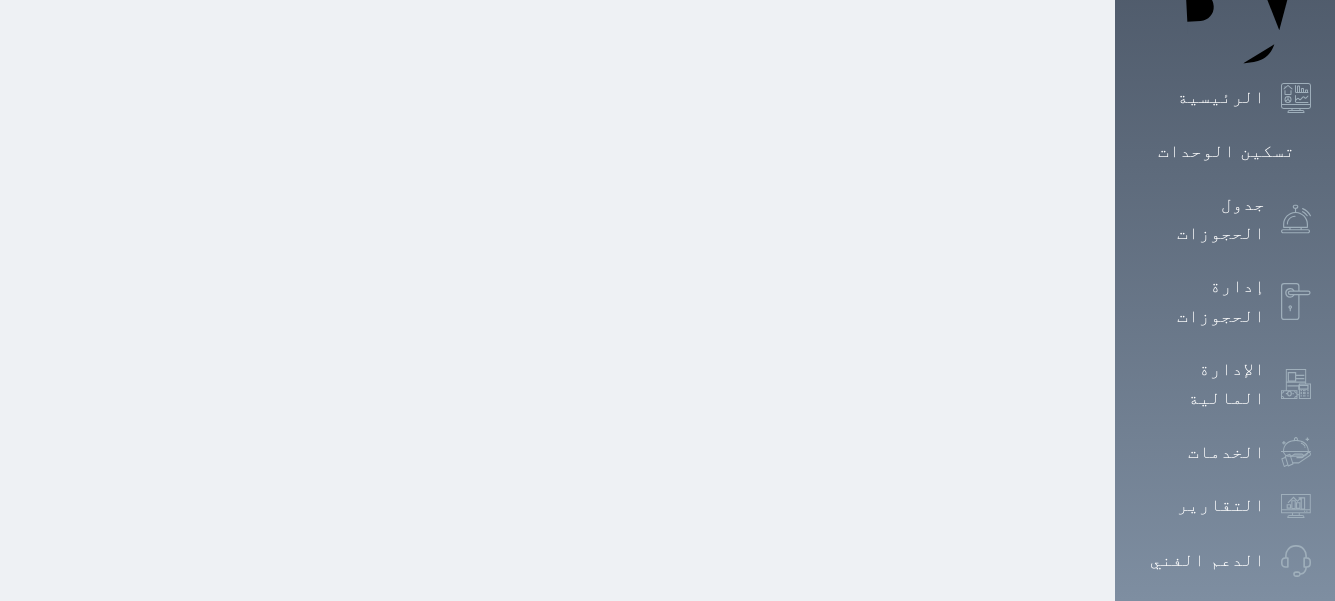 scroll, scrollTop: 0, scrollLeft: 0, axis: both 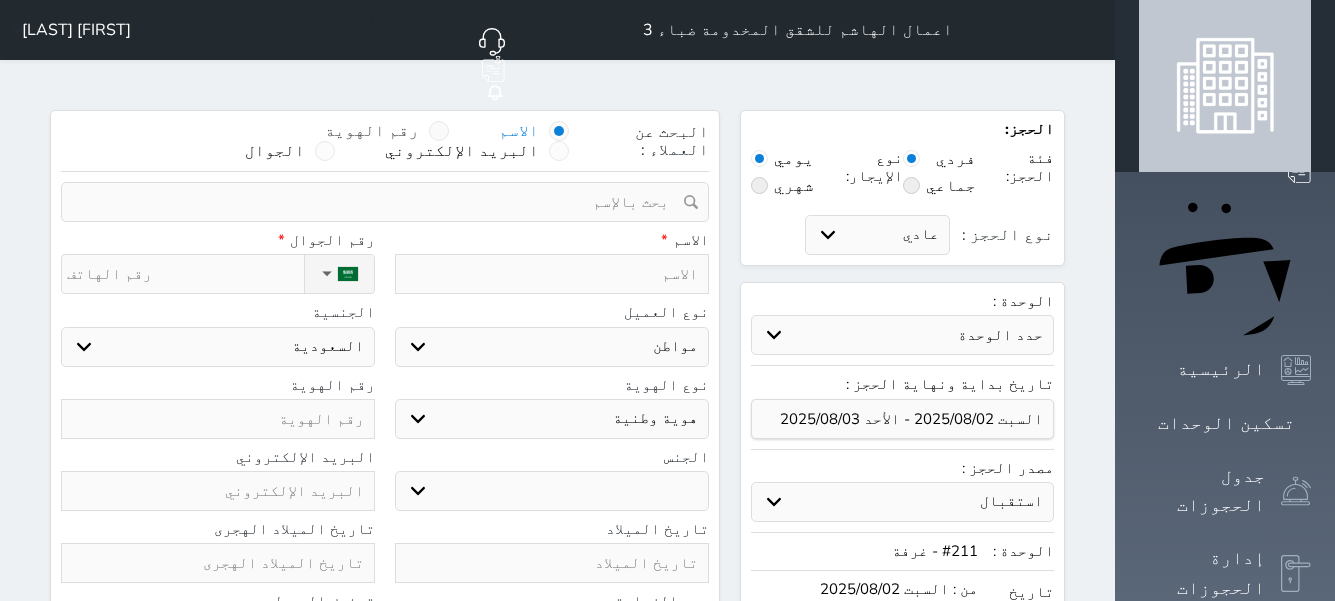 click at bounding box center (439, 131) 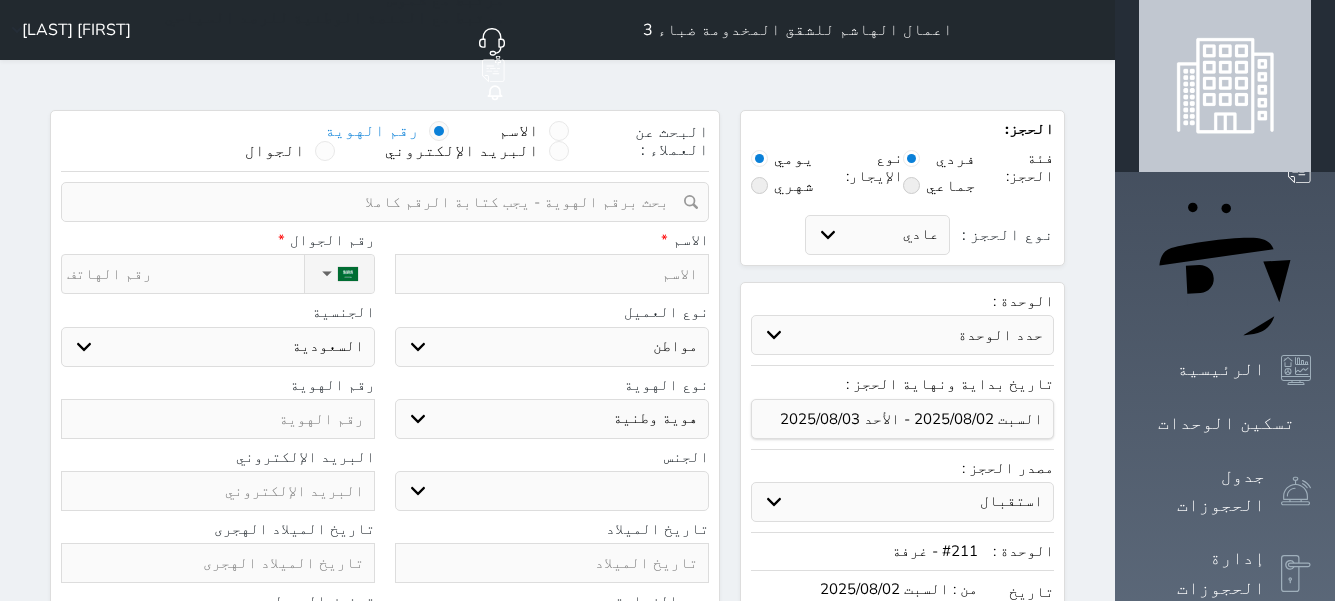 click at bounding box center [378, 202] 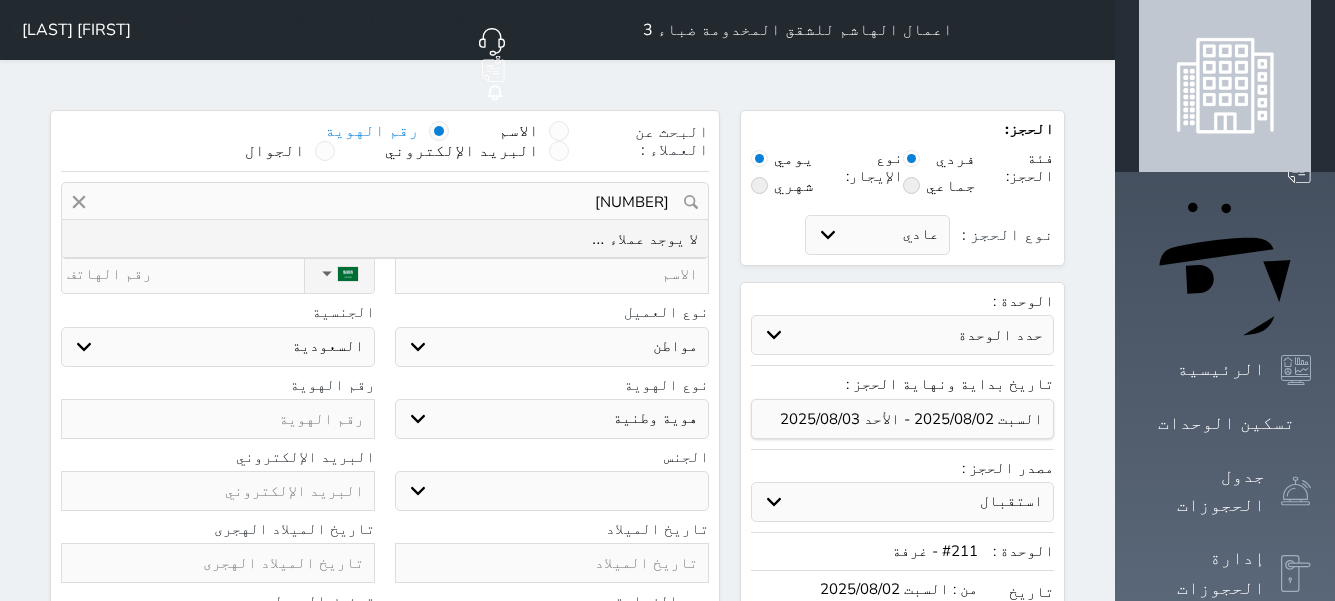 drag, startPoint x: 643, startPoint y: 151, endPoint x: 741, endPoint y: 150, distance: 98.005104 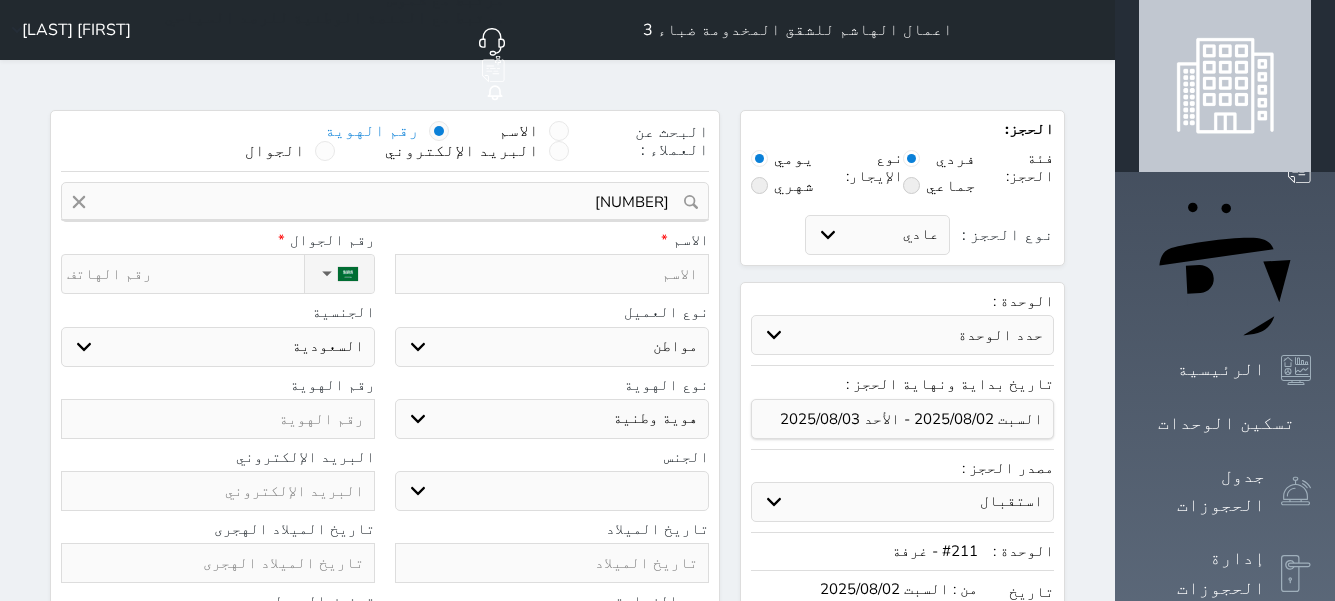 click at bounding box center (552, 274) 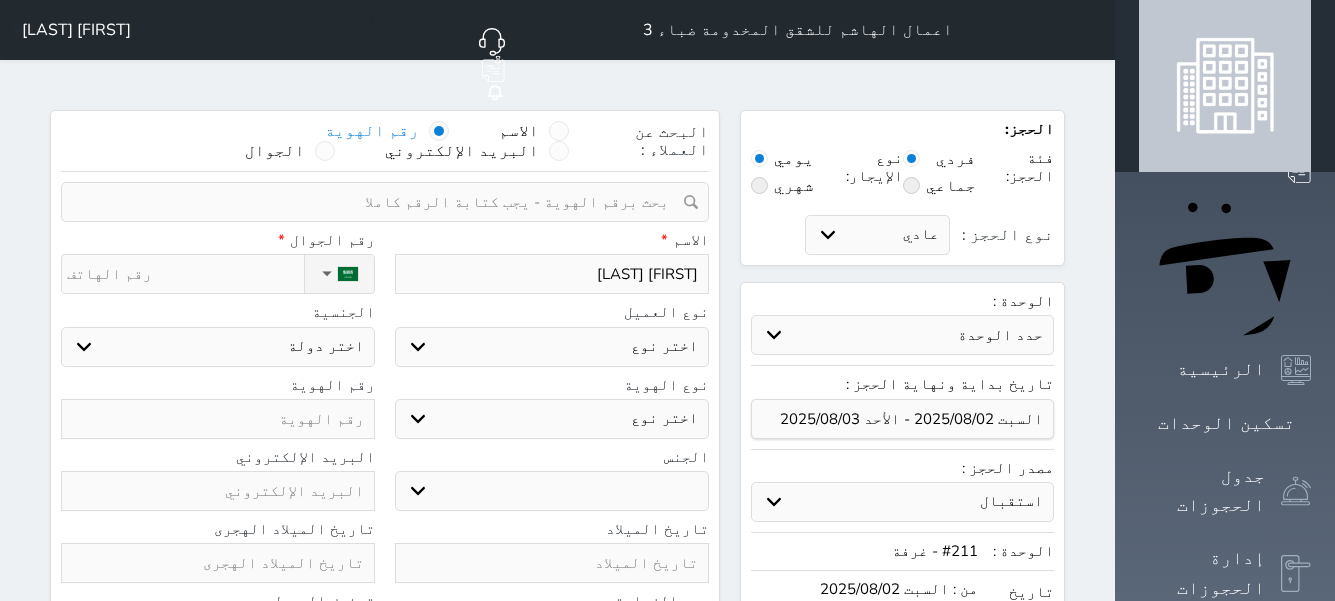 click on "نوع الحجز :" at bounding box center (185, 274) 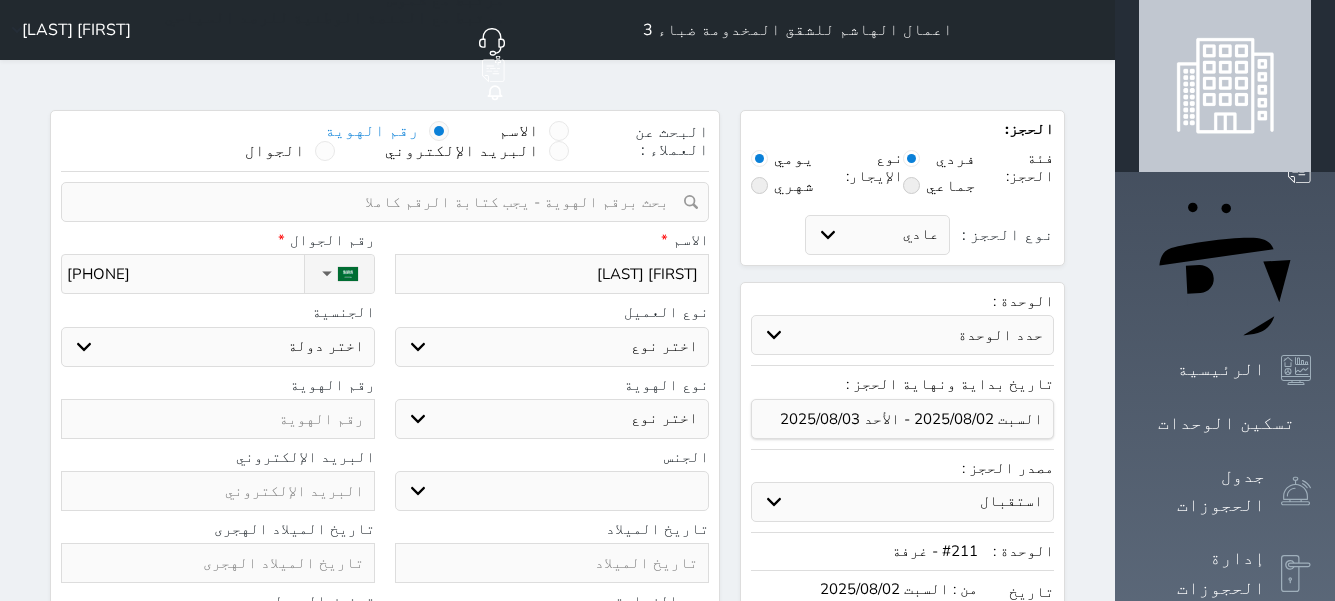 paste on "[NUMBER]" 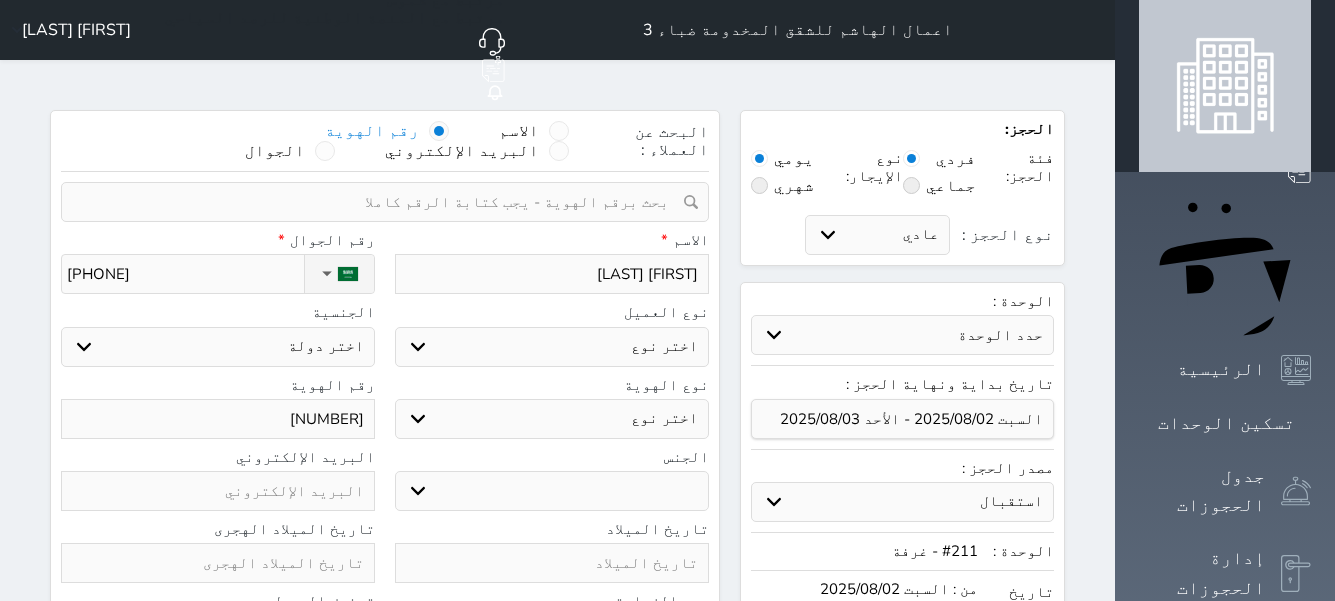 click on "اختر نوع   مواطن مواطن خليجي زائر مقيم" at bounding box center [552, 347] 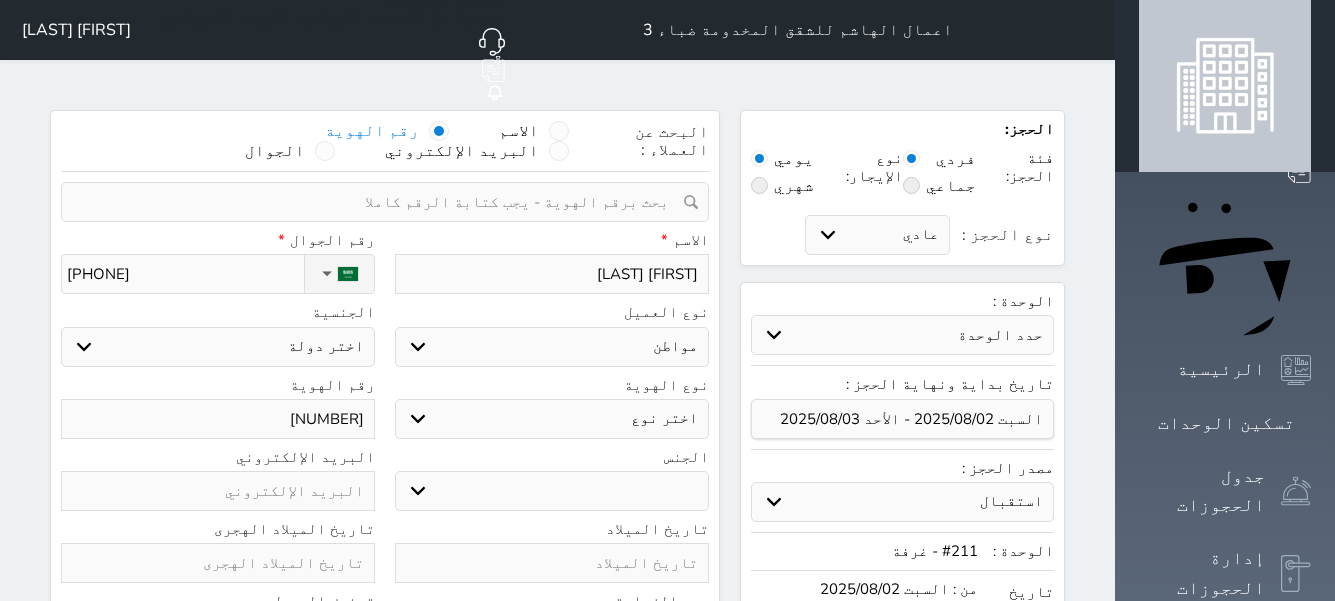 click on "اختر نوع   مواطن مواطن خليجي زائر مقيم" at bounding box center [552, 347] 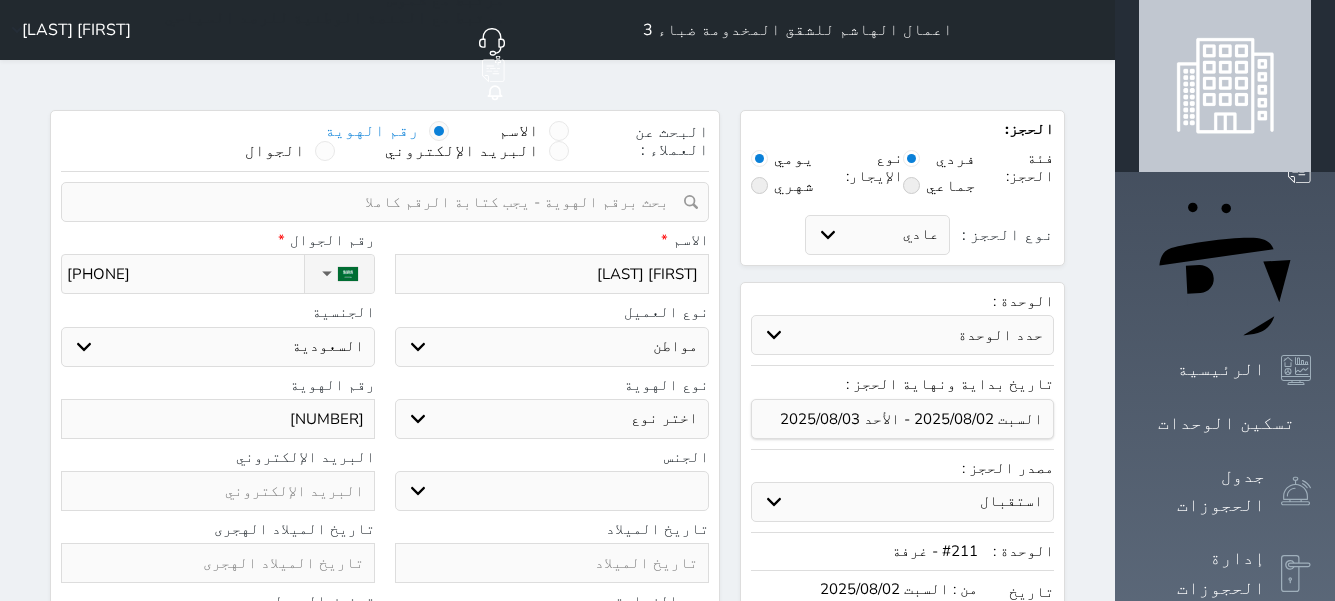 click on "اختر نوع   هوية وطنية هوية عائلية جواز السفر" at bounding box center (552, 419) 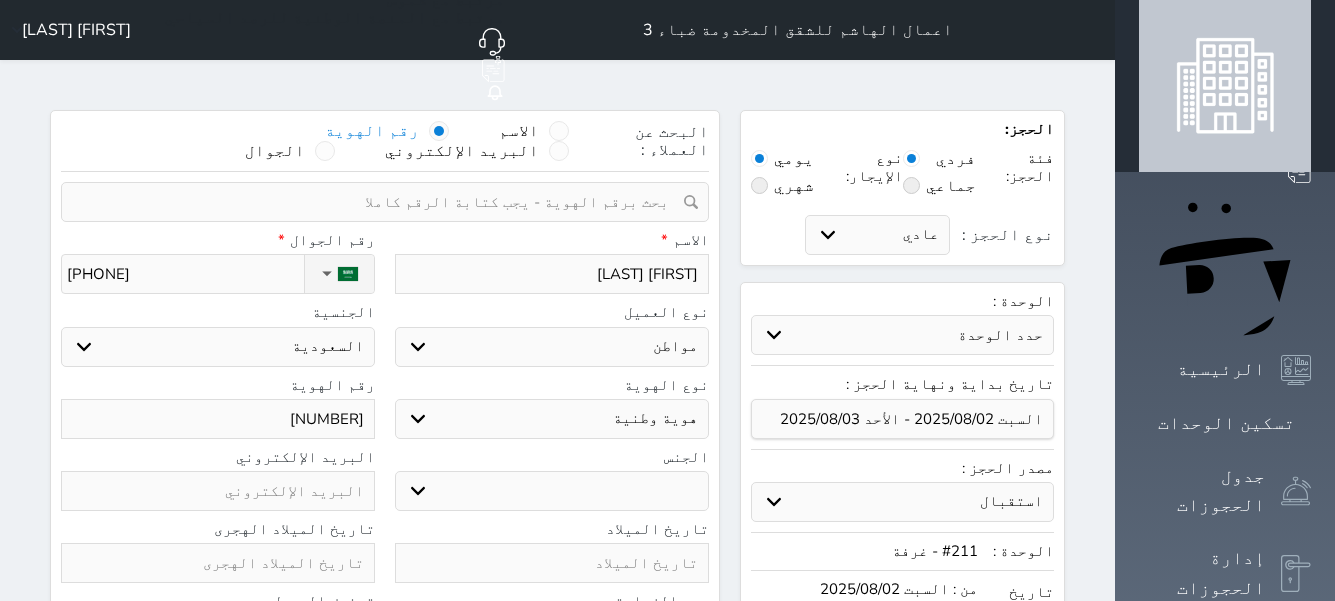 click on "اختر نوع   هوية وطنية هوية عائلية جواز السفر" at bounding box center [552, 419] 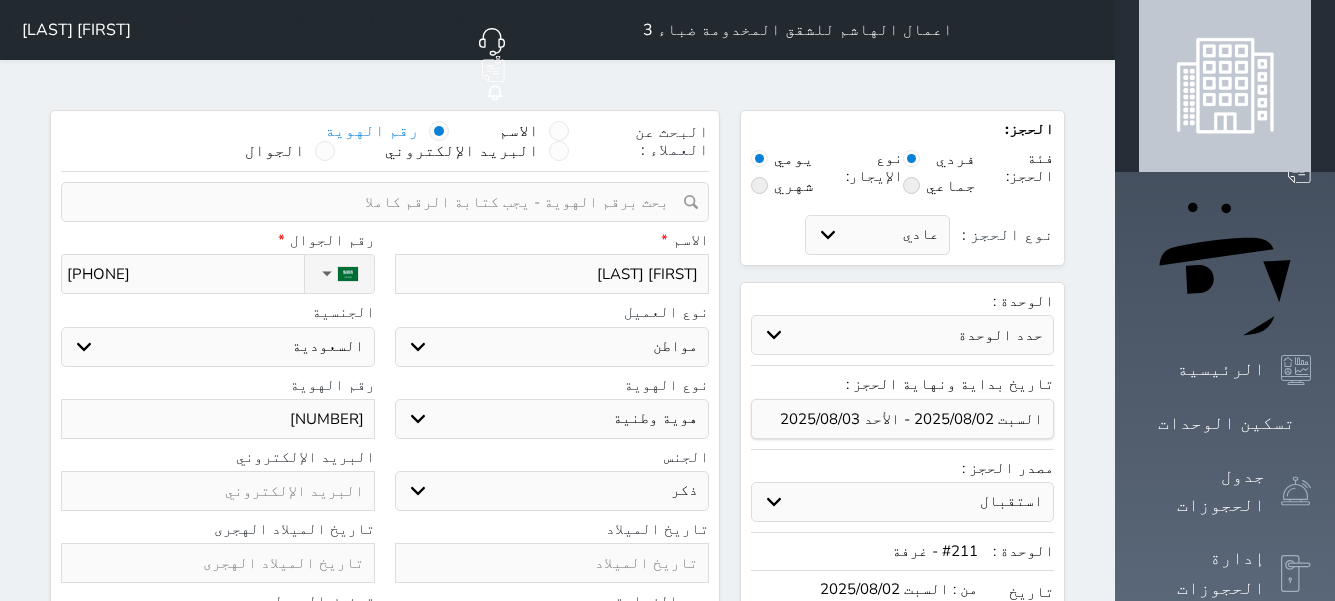 click on "ذكر   انثى" at bounding box center (552, 491) 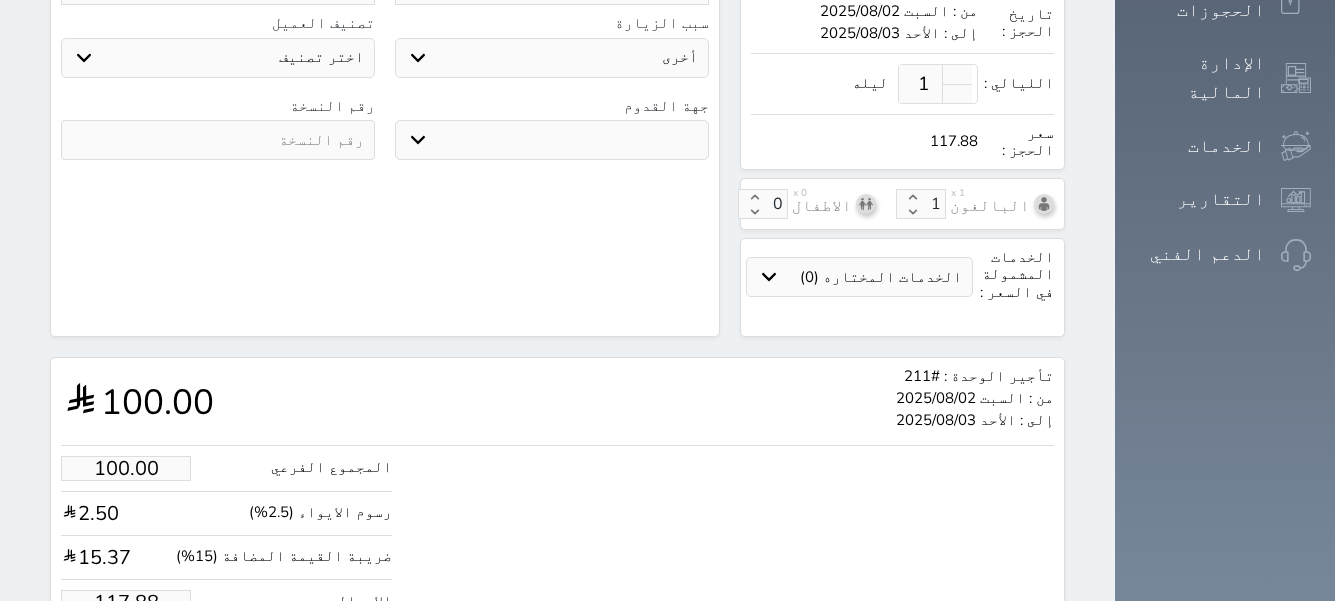 scroll, scrollTop: 626, scrollLeft: 0, axis: vertical 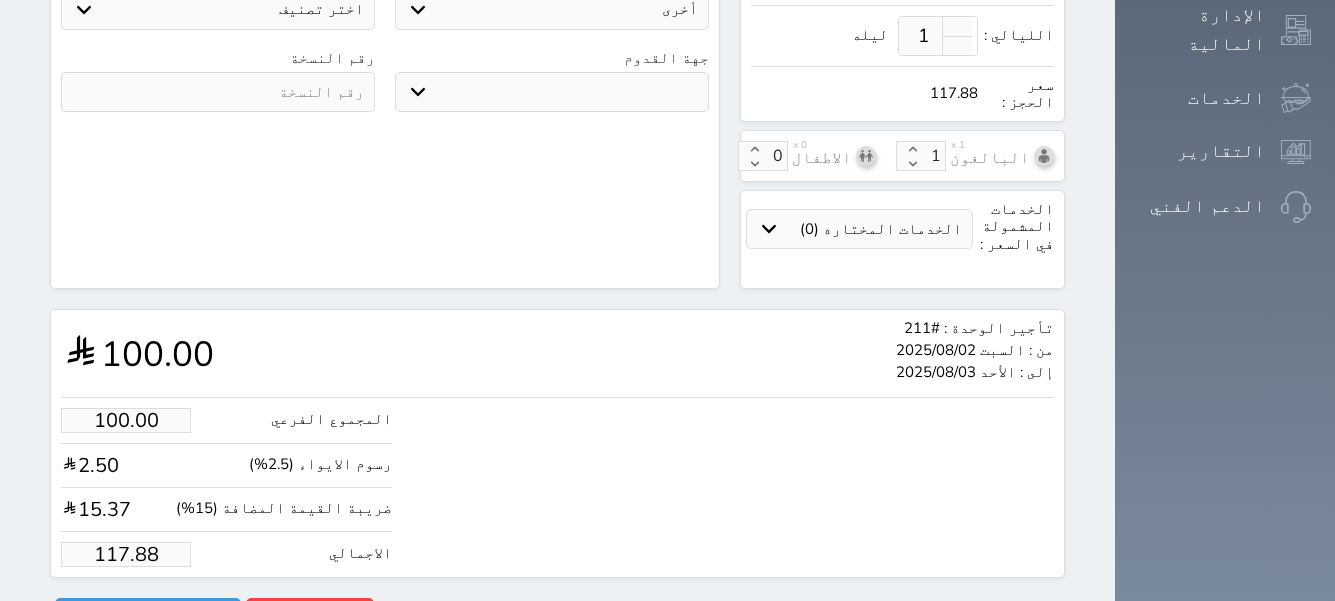 drag, startPoint x: 65, startPoint y: 504, endPoint x: 128, endPoint y: 504, distance: 63 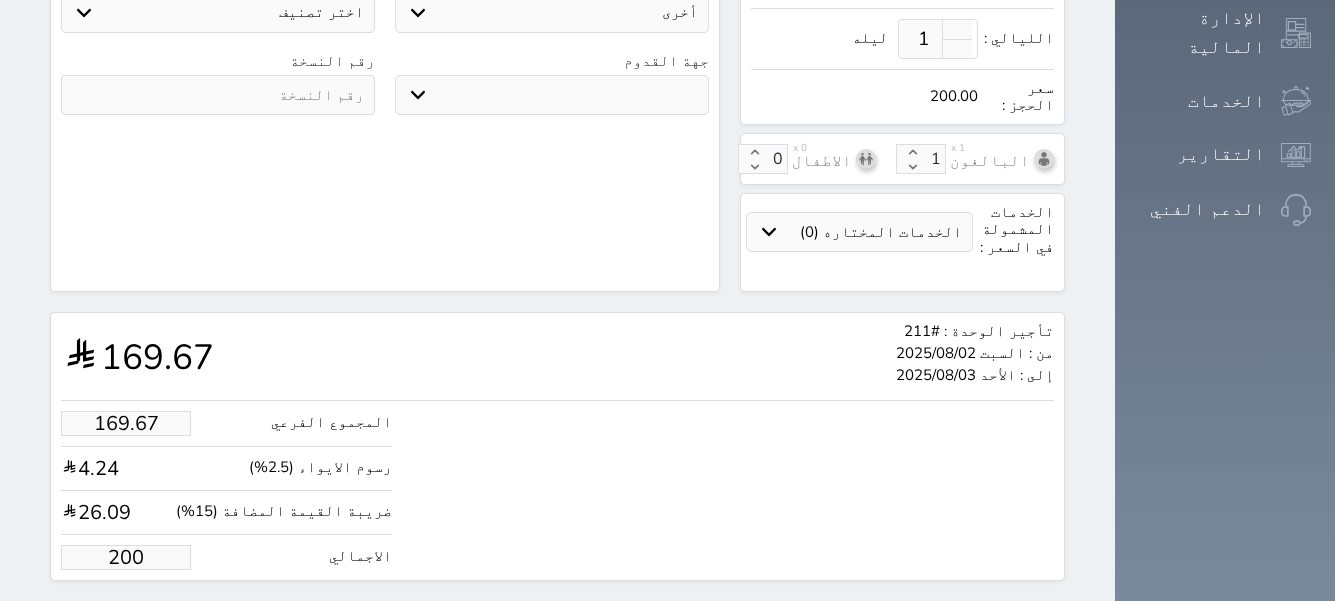 scroll, scrollTop: 626, scrollLeft: 0, axis: vertical 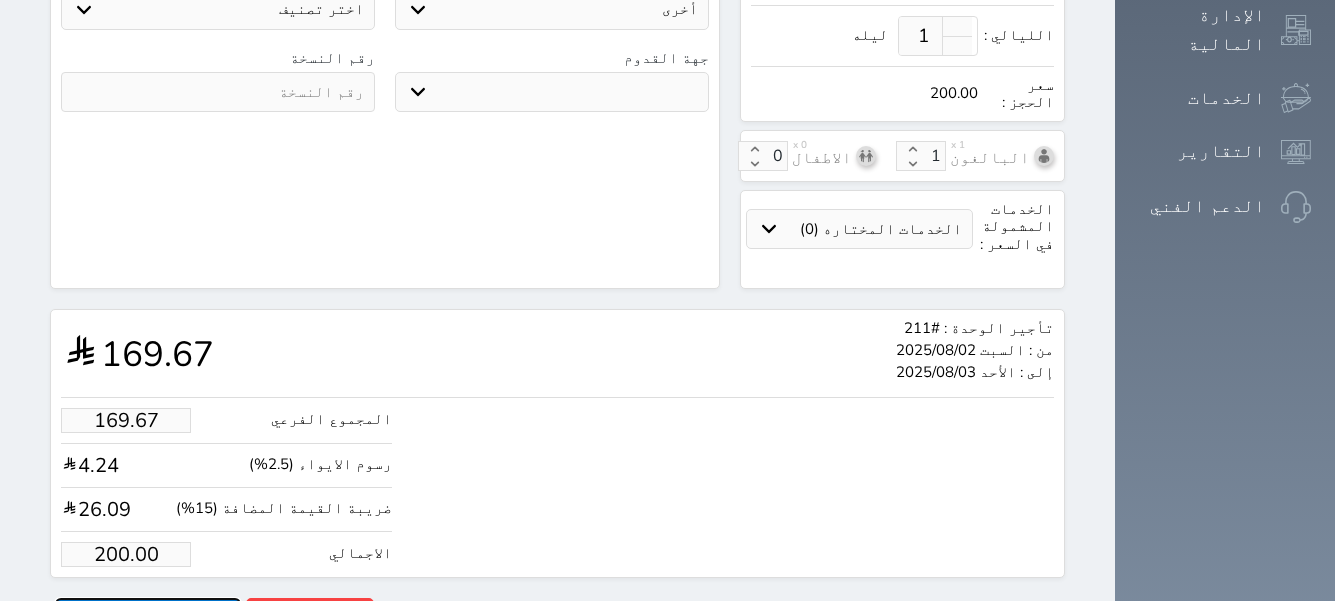 click on "حجز" at bounding box center (148, 615) 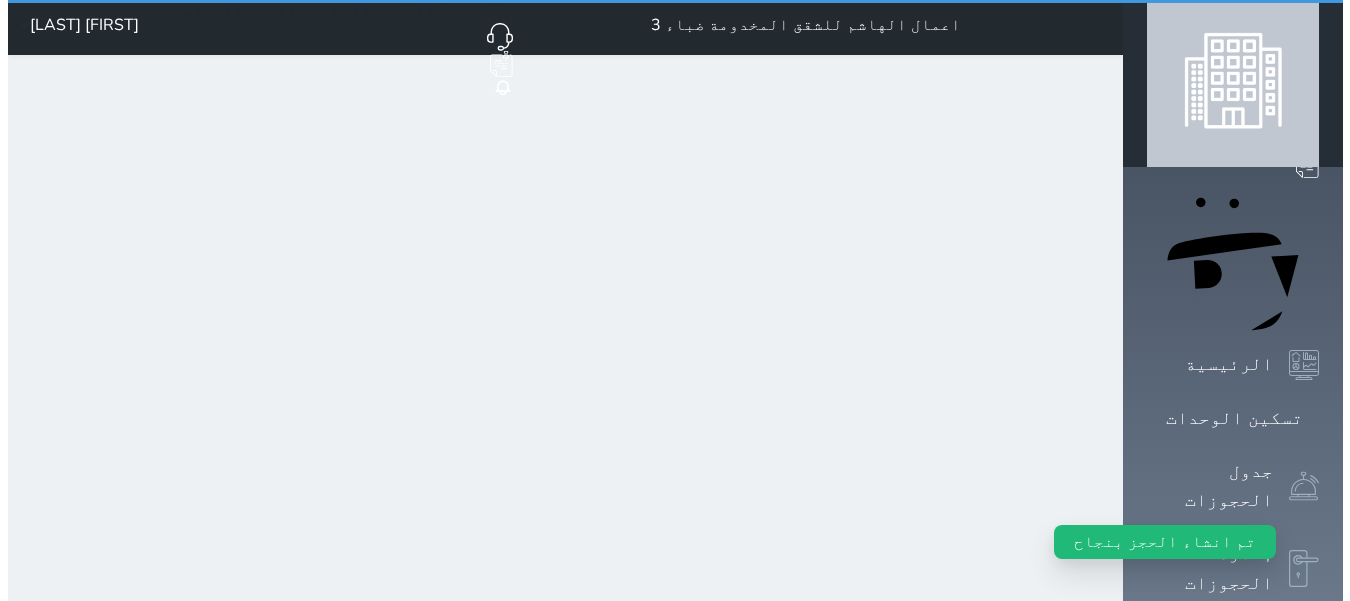 scroll, scrollTop: 0, scrollLeft: 0, axis: both 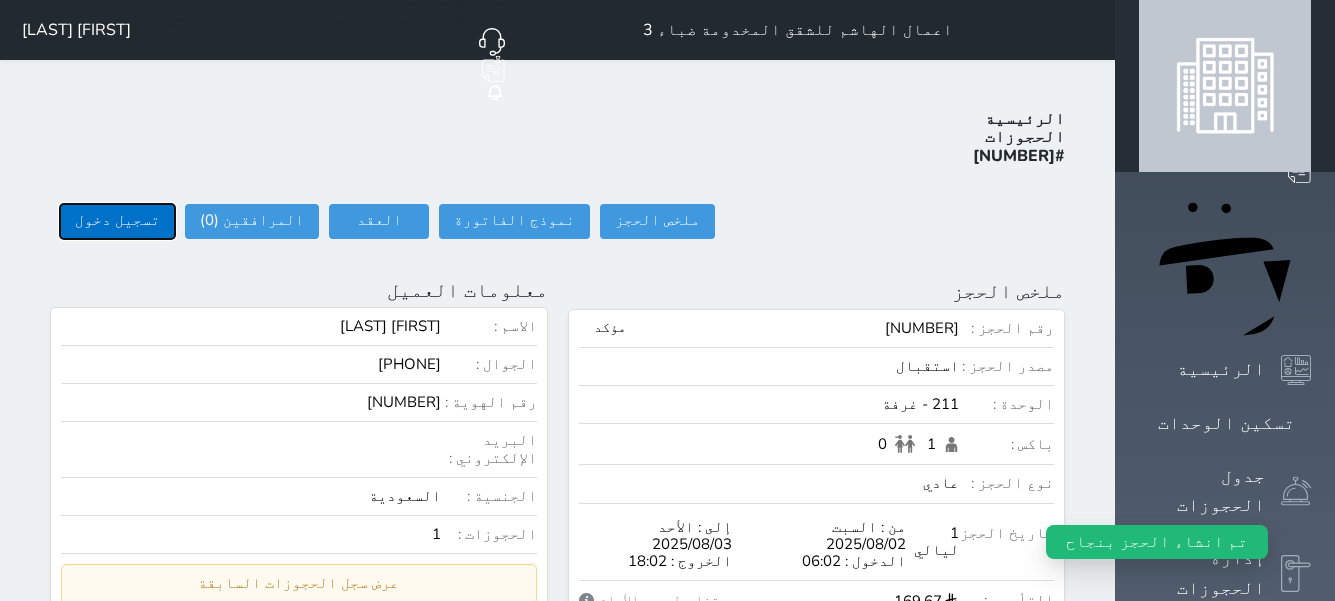 click on "تسجيل دخول" at bounding box center (117, 221) 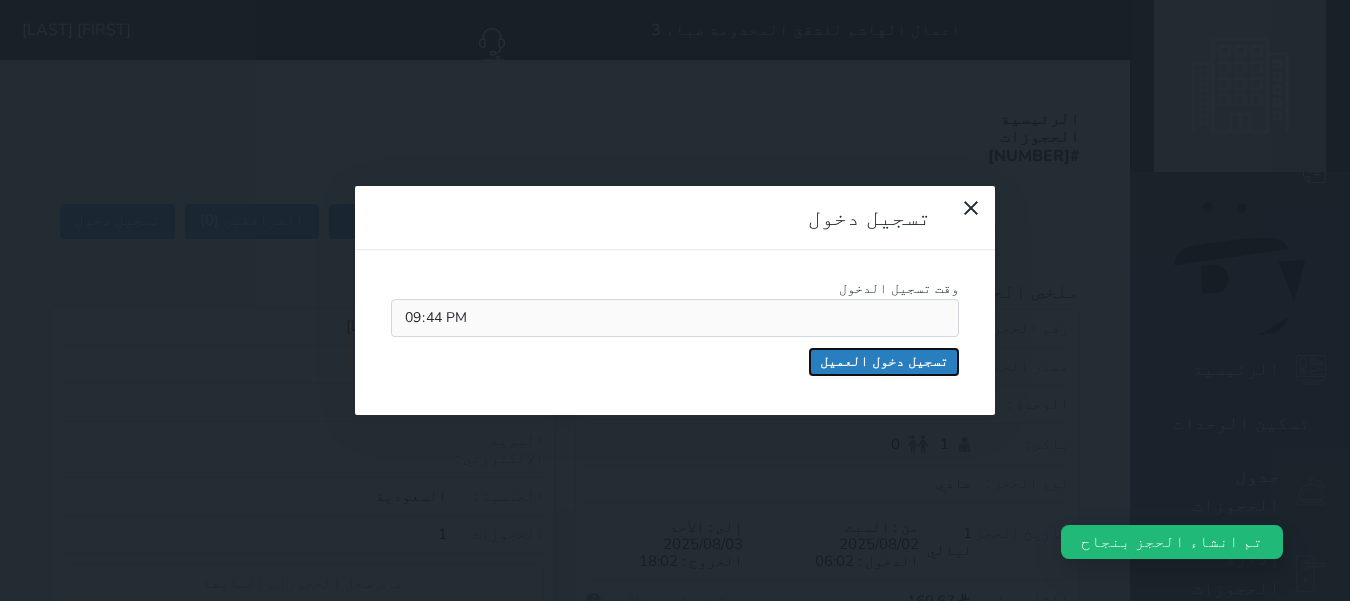 click on "تسجيل دخول العميل" at bounding box center (884, 362) 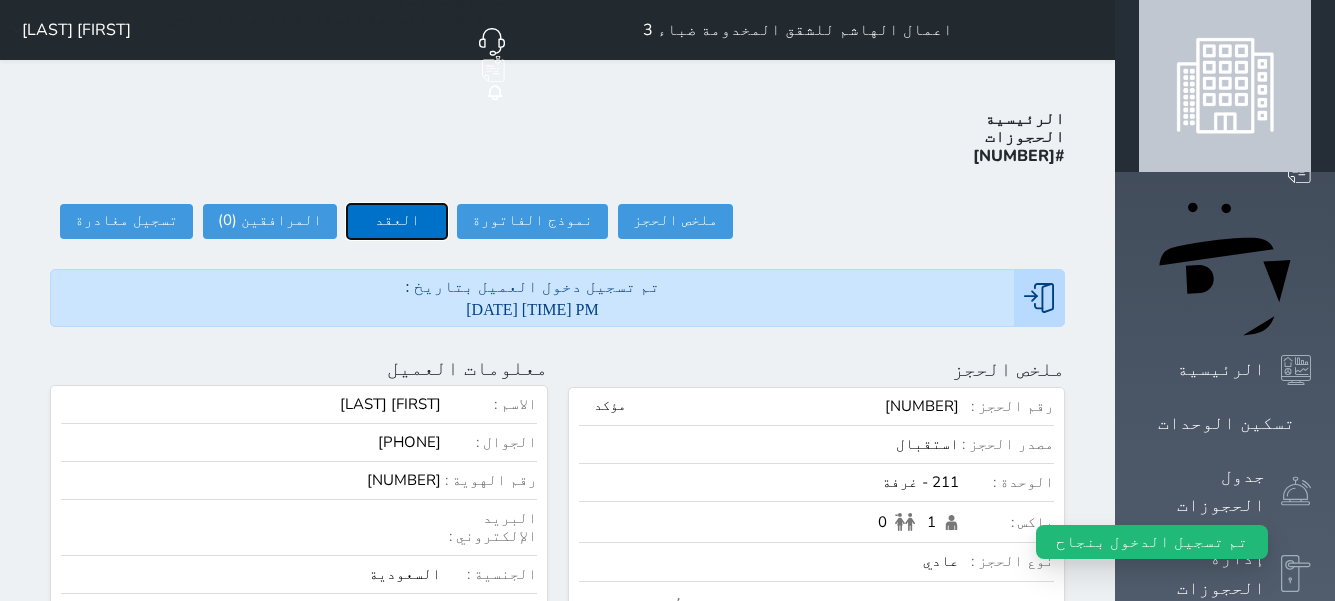 click on "العقد" at bounding box center [397, 221] 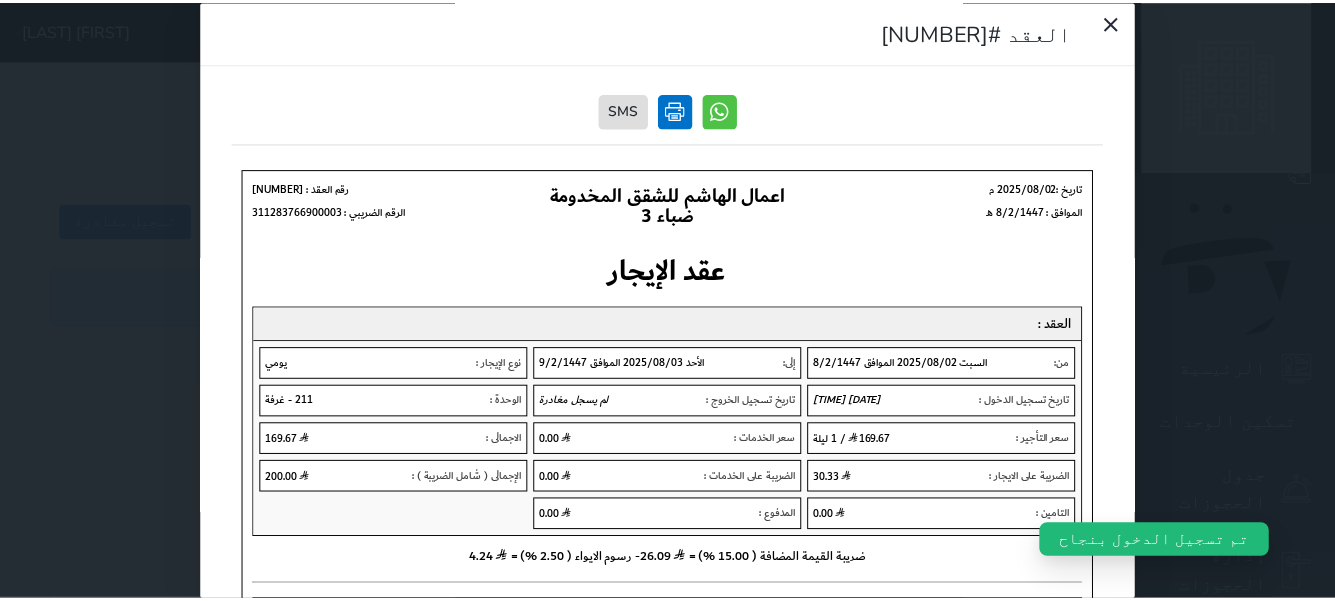 scroll, scrollTop: 0, scrollLeft: 0, axis: both 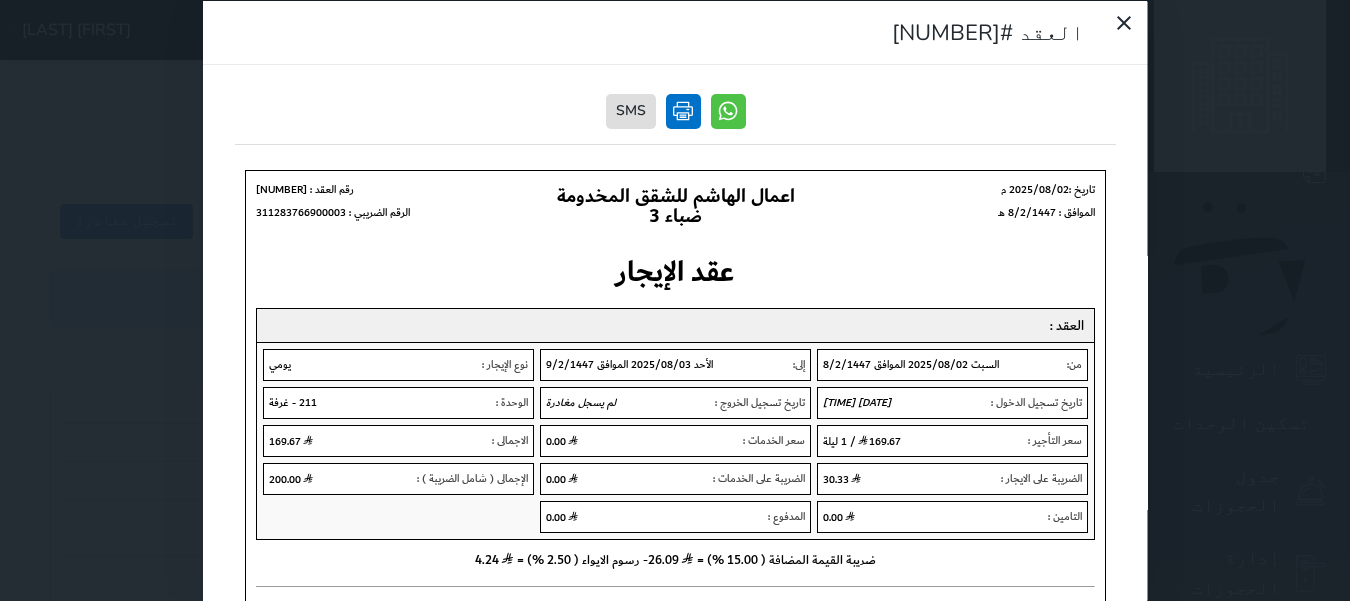 click at bounding box center (682, 110) 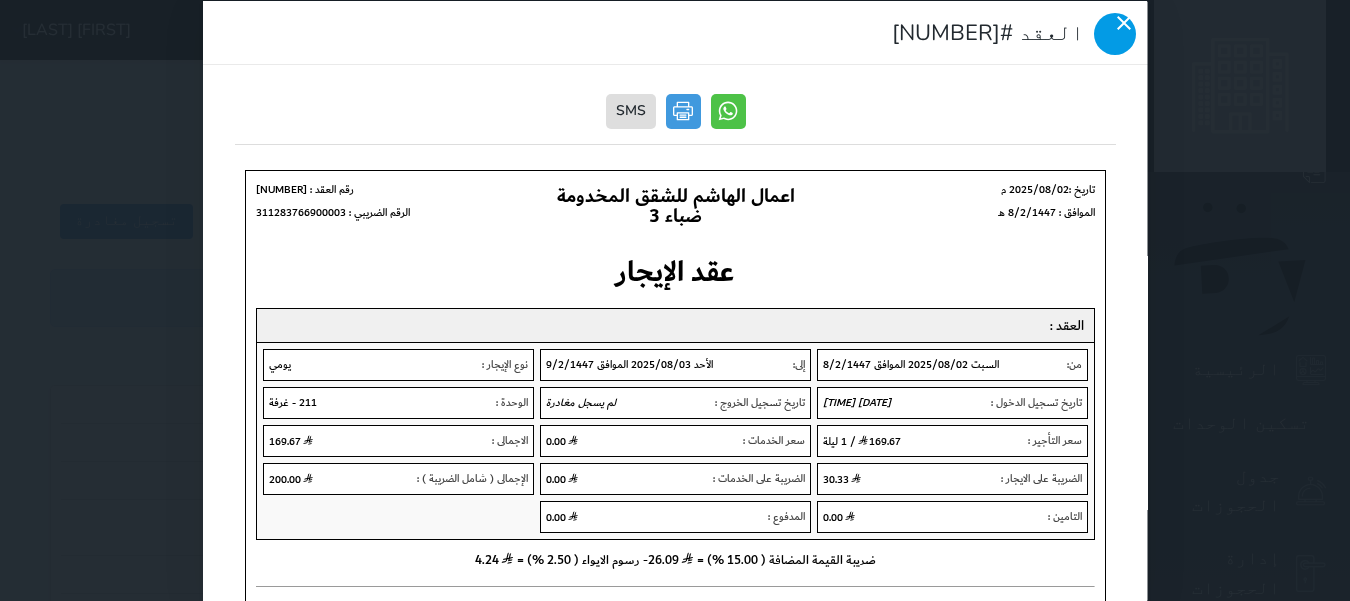 click 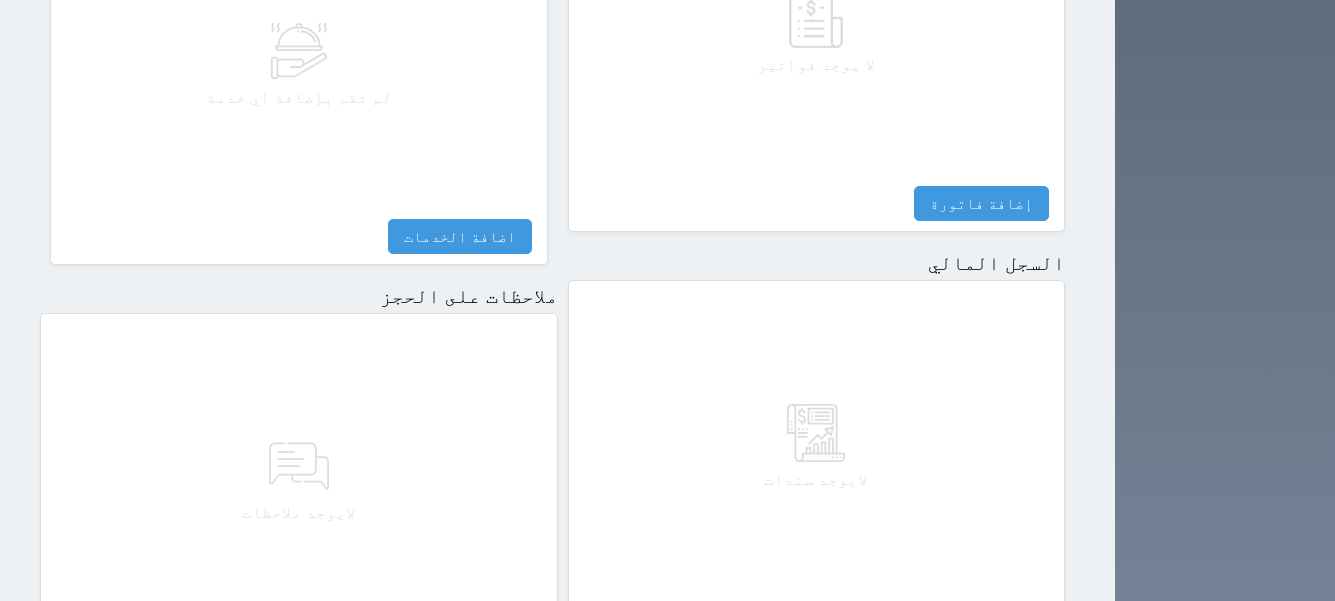 scroll, scrollTop: 1179, scrollLeft: 0, axis: vertical 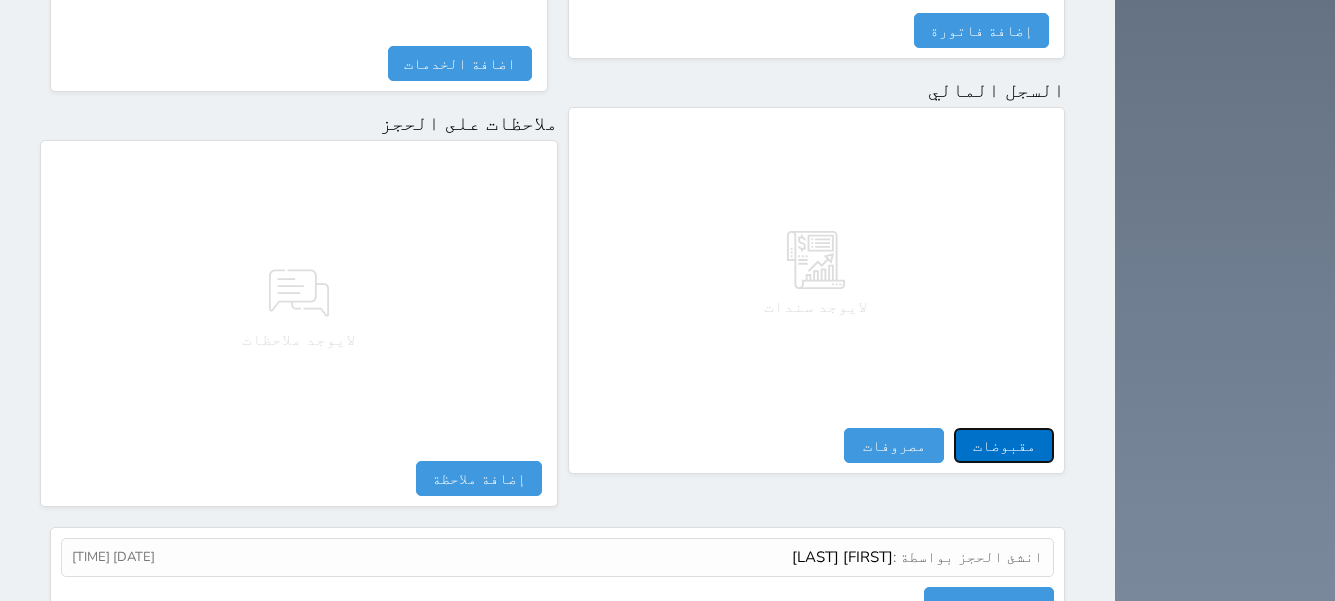 click on "مقبوضات" at bounding box center [1004, 445] 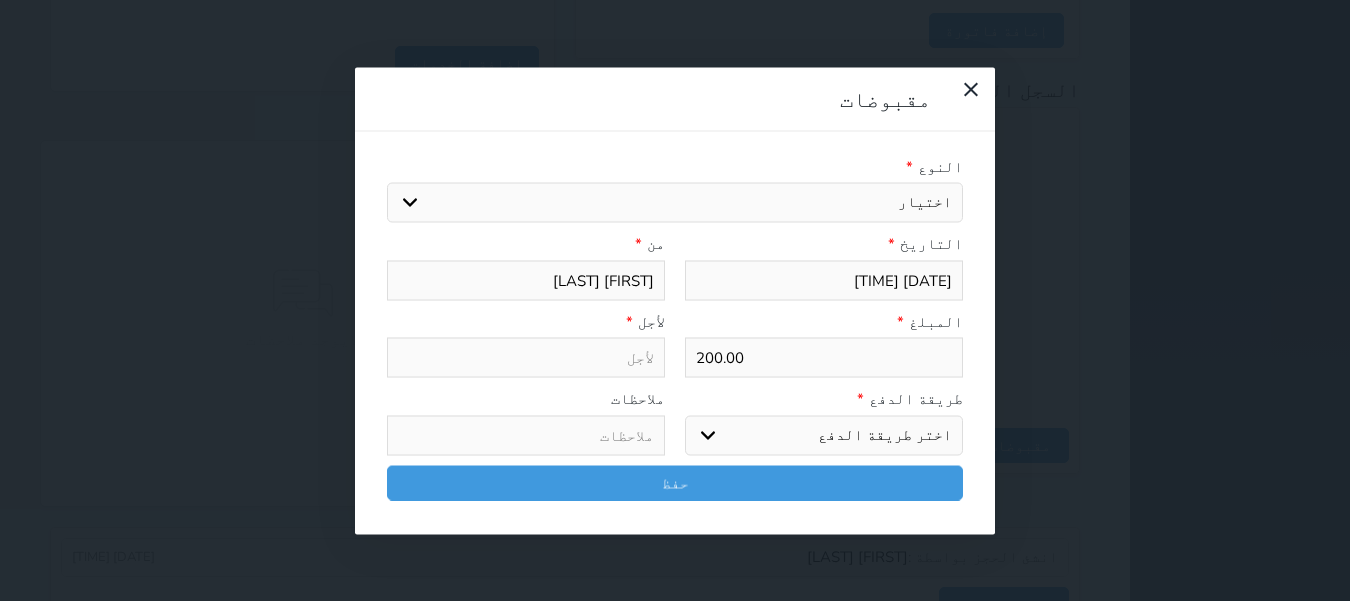 click on "اختر طريقة الدفع   دفع نقدى   تحويل بنكى   مدى   بطاقة ائتمان   آجل" at bounding box center [824, 435] 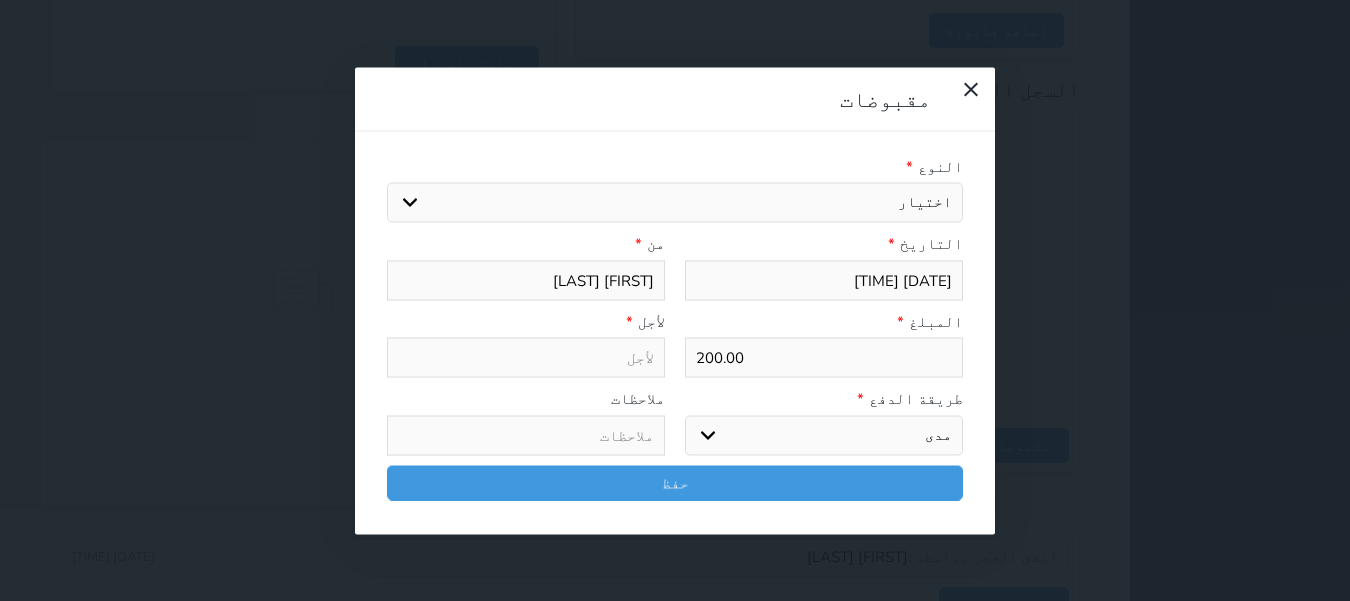 click on "اختر طريقة الدفع   دفع نقدى   تحويل بنكى   مدى   بطاقة ائتمان   آجل" at bounding box center [824, 435] 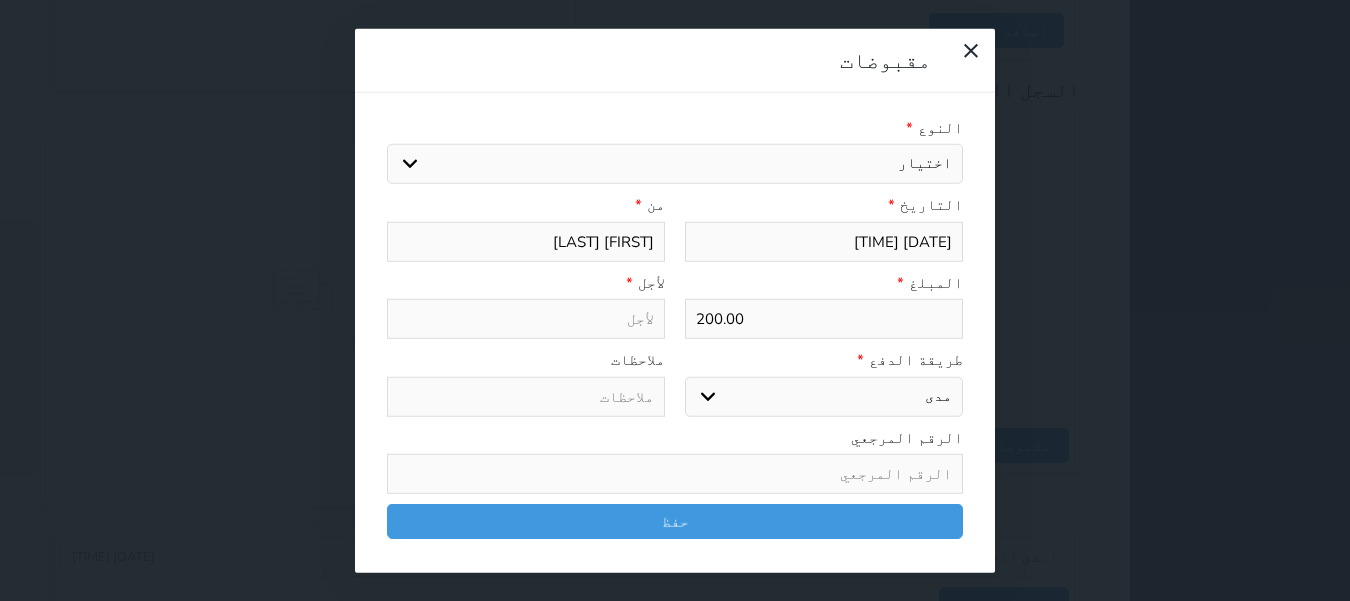 click on "اختيار   مقبوضات عامة قيمة إيجار فواتير تامين عربون لا ينطبق آخر مغسلة واي فاي - الإنترنت مواقف السيارات طعام الأغذية والمشروبات مشروبات المشروبات الباردة المشروبات الساخنة الإفطار غداء عشاء مخبز و كعك حمام سباحة الصالة الرياضية سبا و خدمات الجمال اختيار وإسقاط (خدمات النقل) ميني بار كابل - تلفزيون سرير إضافي تصفيف الشعر التسوق خدمات الجولات السياحية المنظمة خدمات الدليل السياحي" at bounding box center [675, 164] 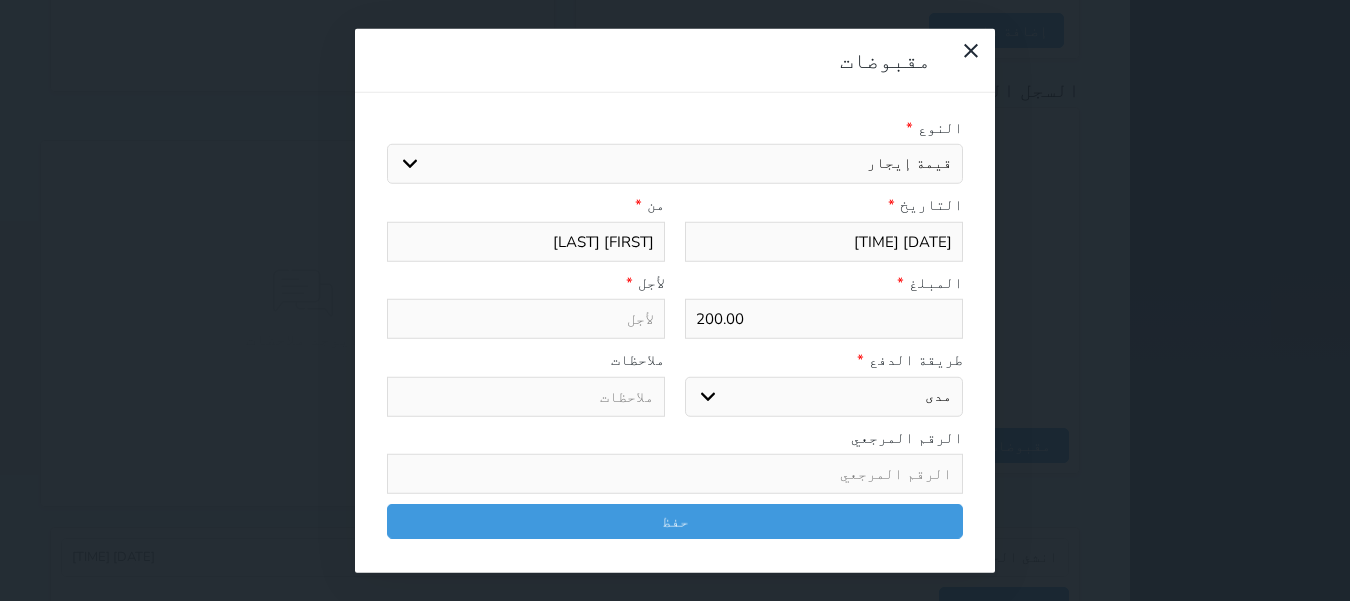 click on "اختيار   مقبوضات عامة قيمة إيجار فواتير تامين عربون لا ينطبق آخر مغسلة واي فاي - الإنترنت مواقف السيارات طعام الأغذية والمشروبات مشروبات المشروبات الباردة المشروبات الساخنة الإفطار غداء عشاء مخبز و كعك حمام سباحة الصالة الرياضية سبا و خدمات الجمال اختيار وإسقاط (خدمات النقل) ميني بار كابل - تلفزيون سرير إضافي تصفيف الشعر التسوق خدمات الجولات السياحية المنظمة خدمات الدليل السياحي" at bounding box center (675, 164) 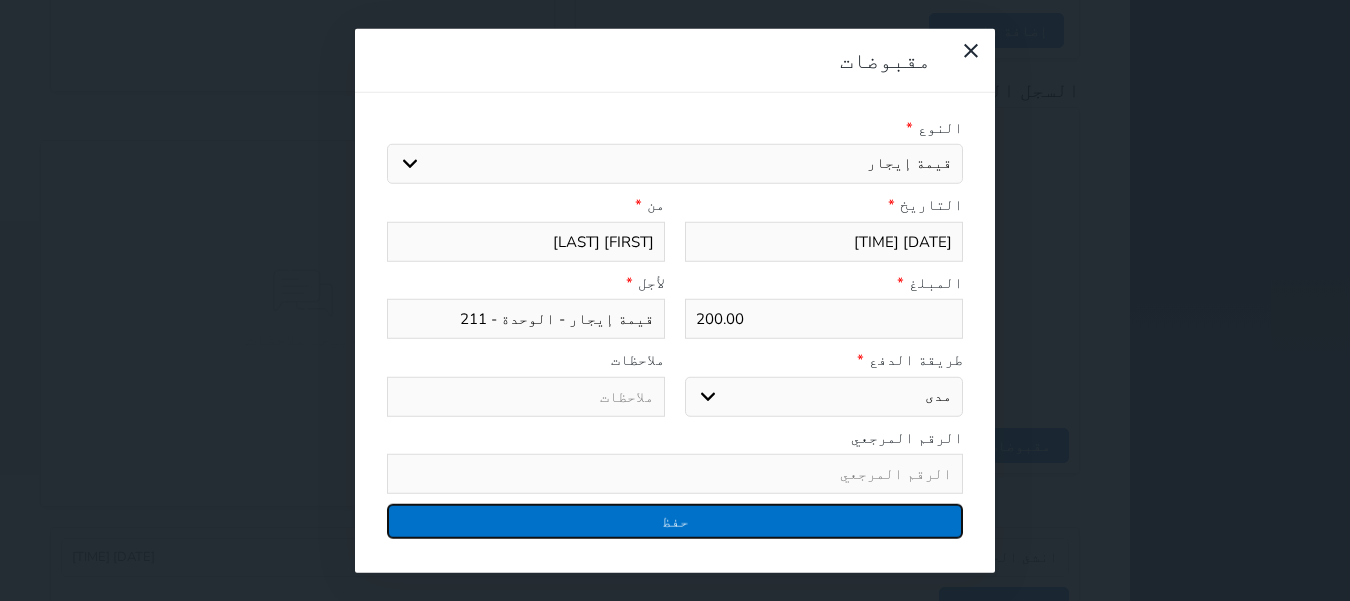 click on "حفظ" at bounding box center [675, 521] 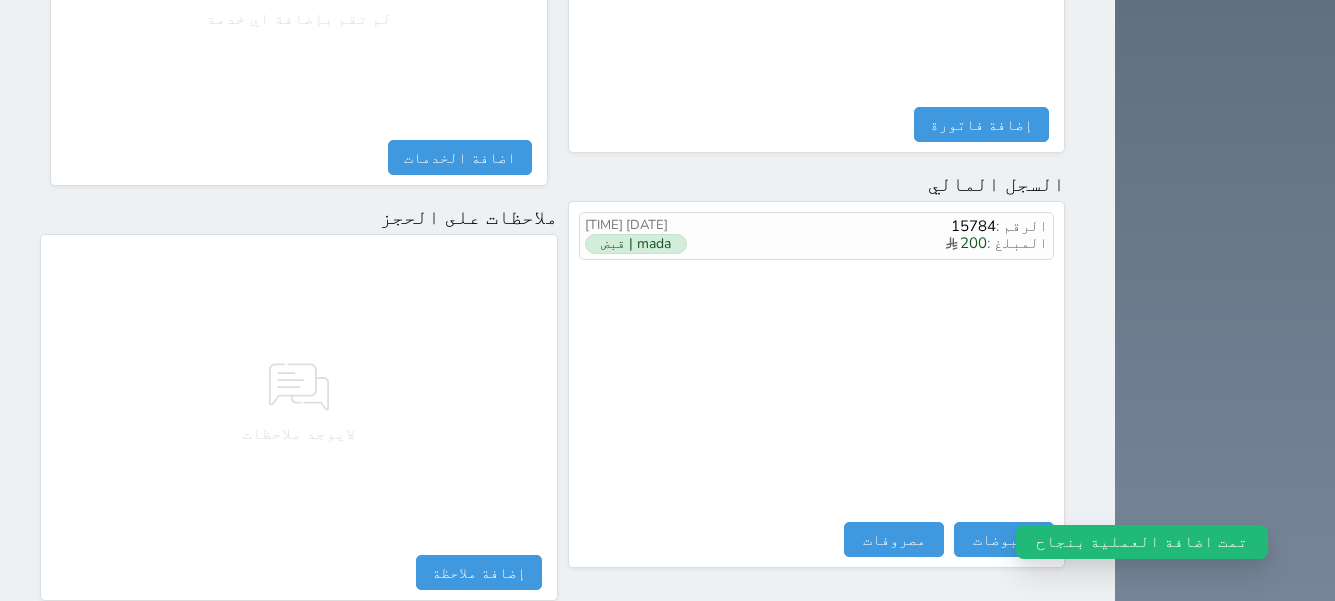 scroll, scrollTop: 679, scrollLeft: 0, axis: vertical 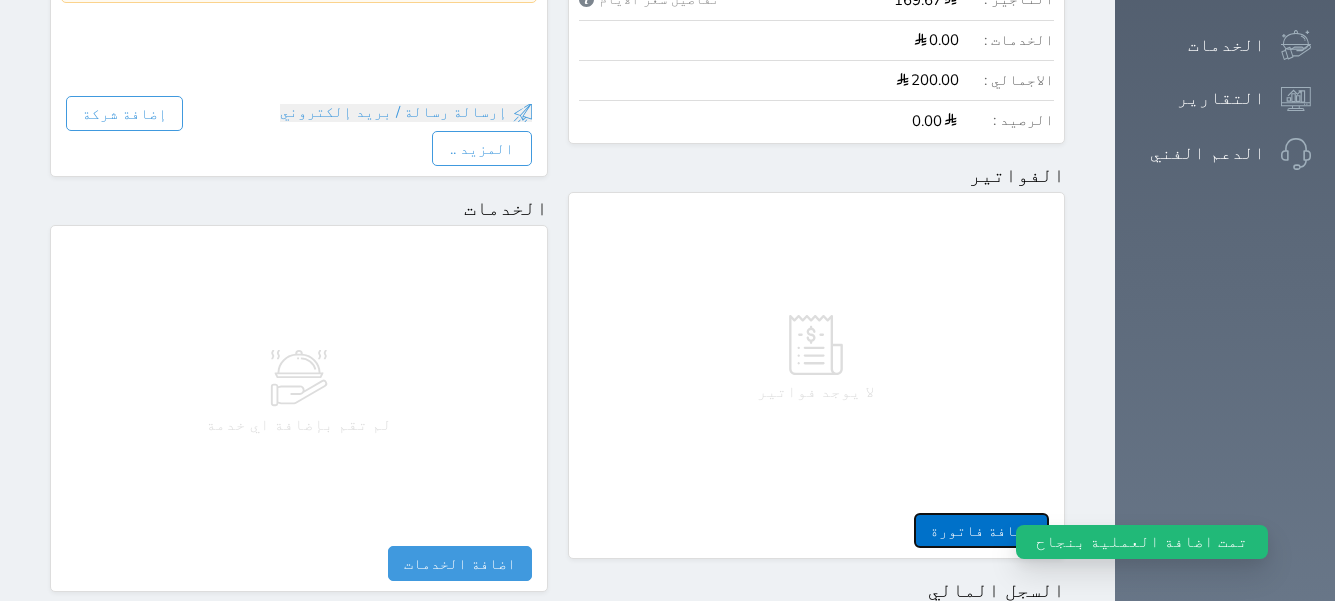click on "إضافة فاتورة" at bounding box center [981, 530] 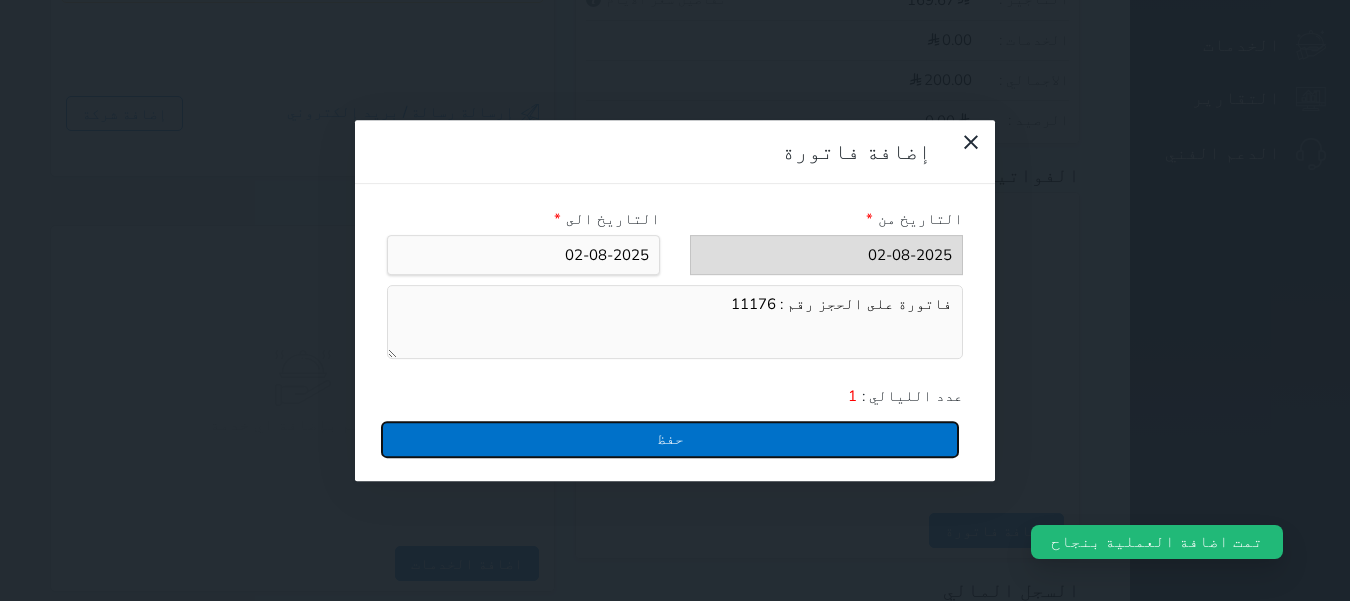 click on "حفظ" at bounding box center [670, 439] 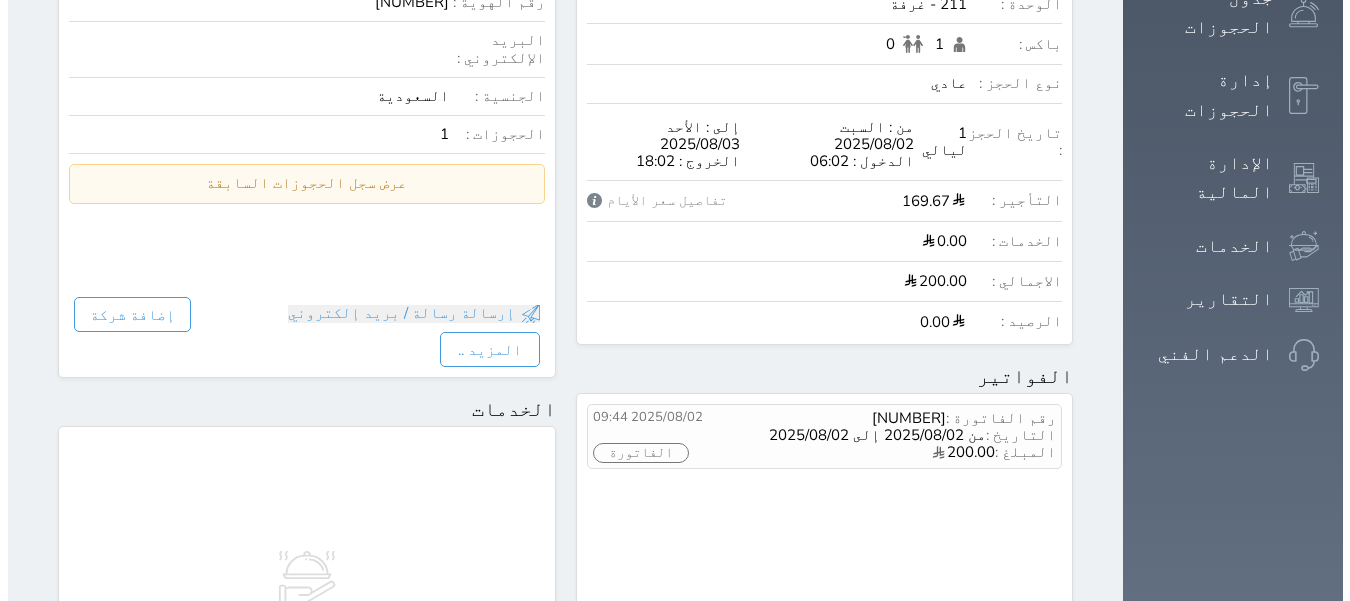 scroll, scrollTop: 479, scrollLeft: 0, axis: vertical 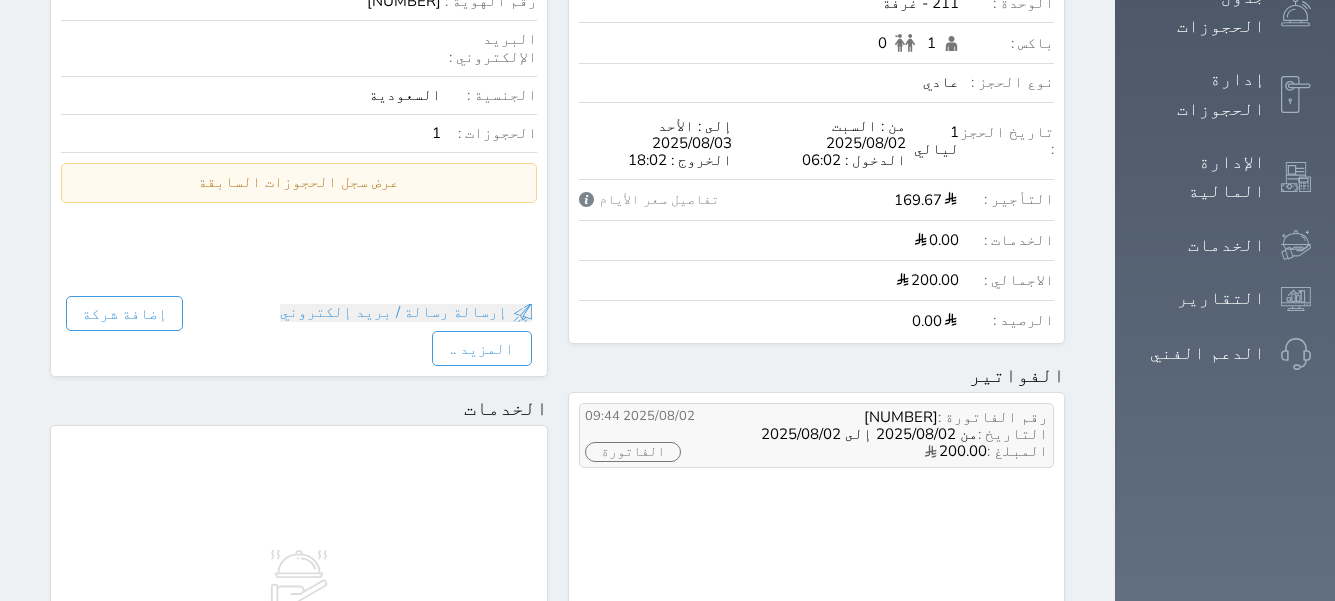 click on "رقم الفاتورة :  12164" at bounding box center [886, 417] 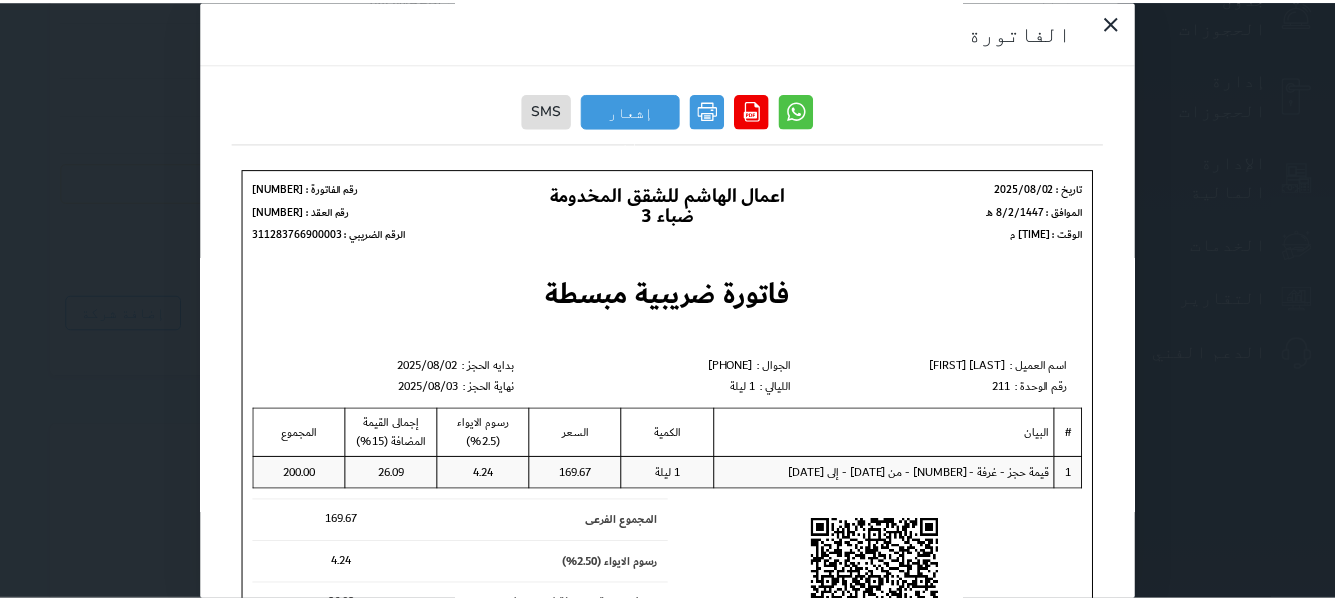 scroll, scrollTop: 0, scrollLeft: 0, axis: both 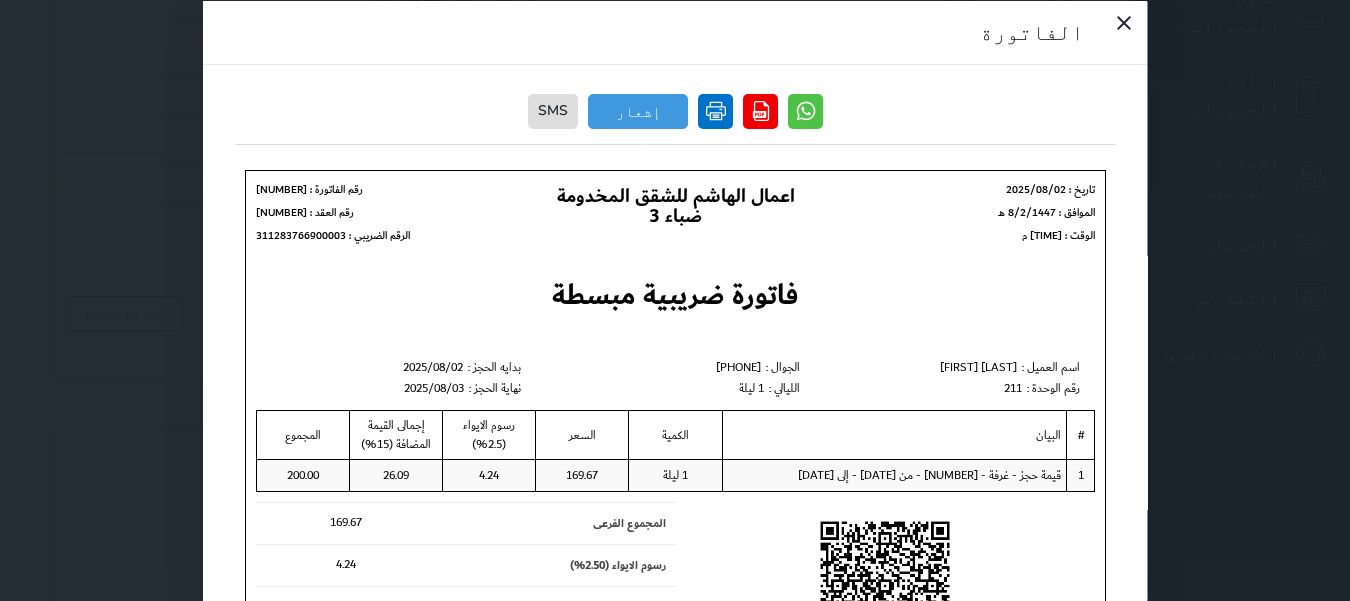 click at bounding box center [715, 110] 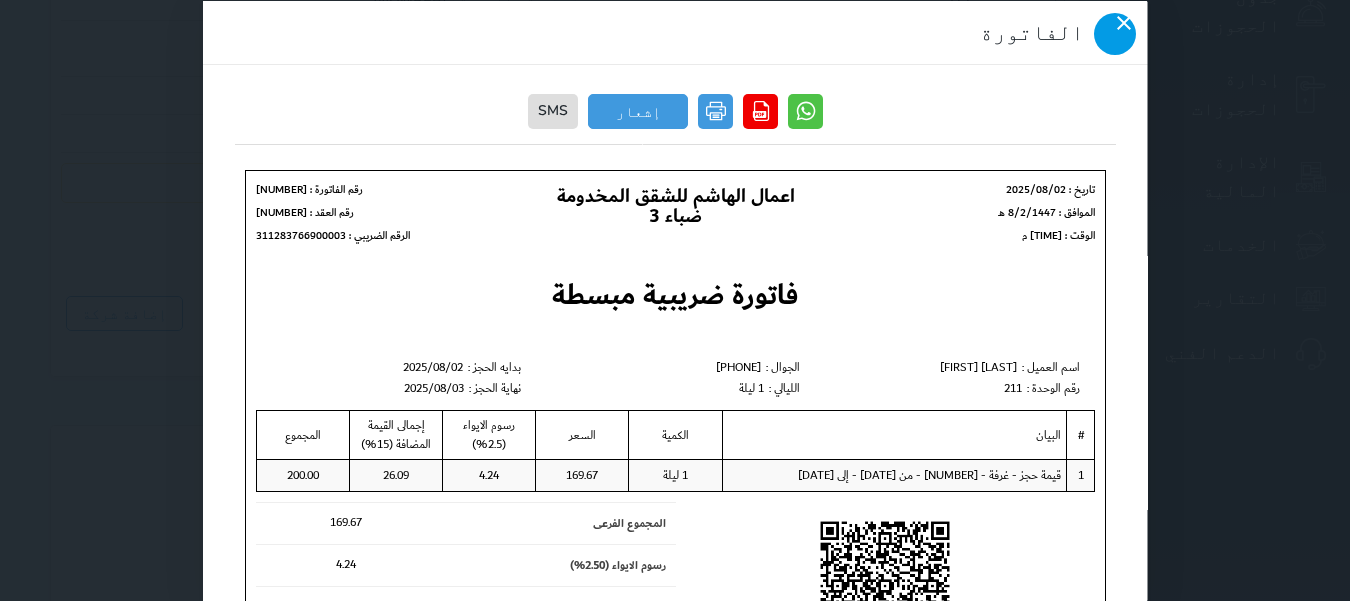 click 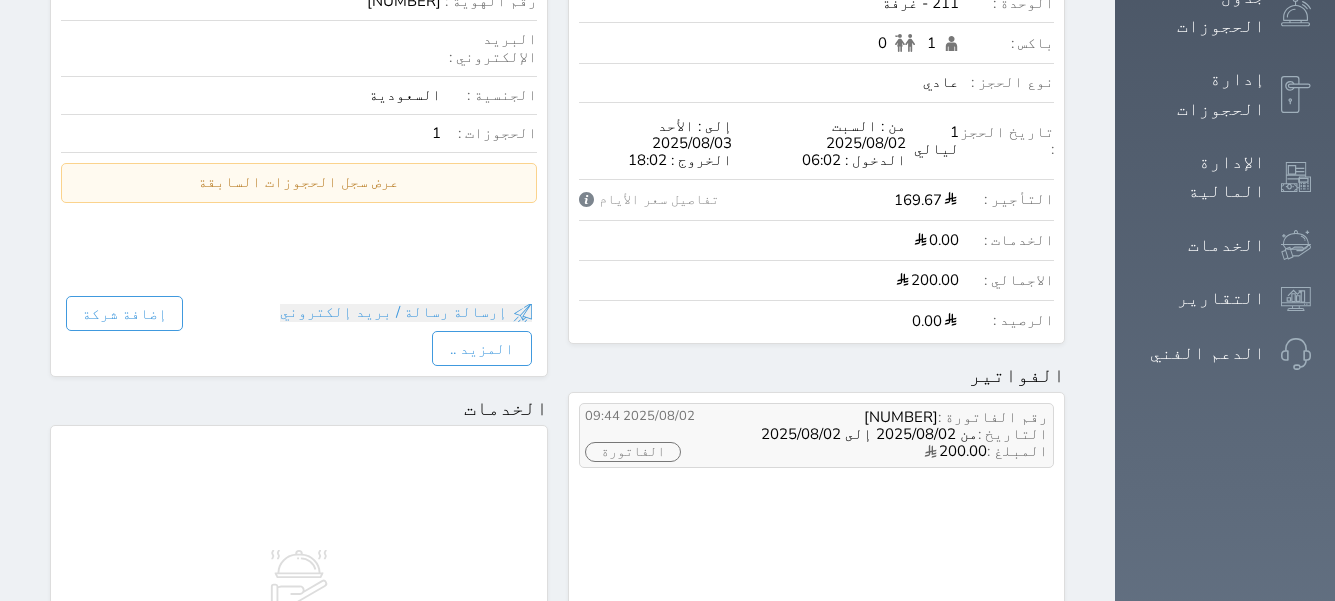 scroll, scrollTop: 500, scrollLeft: 0, axis: vertical 